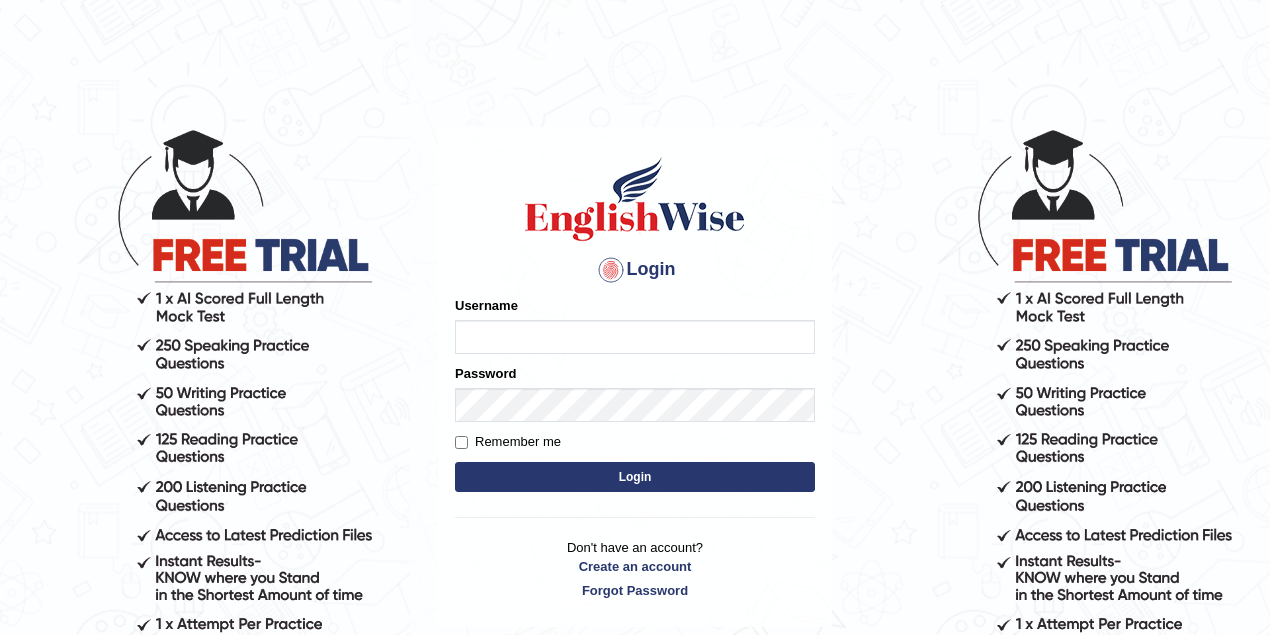 scroll, scrollTop: 0, scrollLeft: 0, axis: both 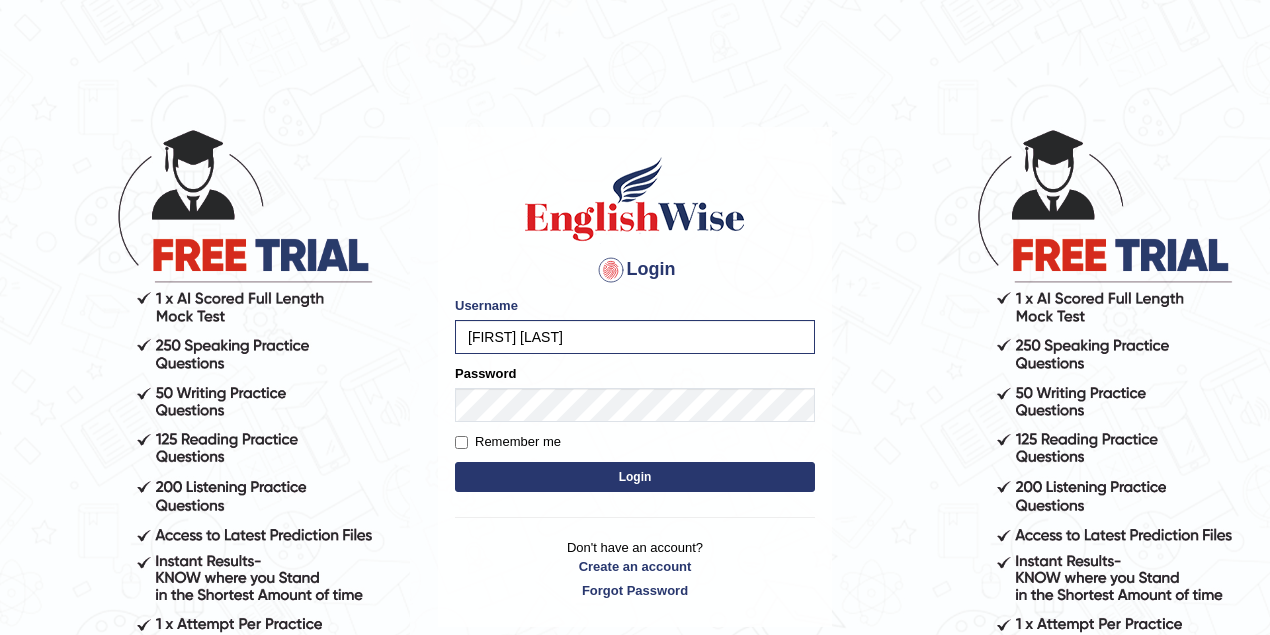 click on "Login" at bounding box center (635, 477) 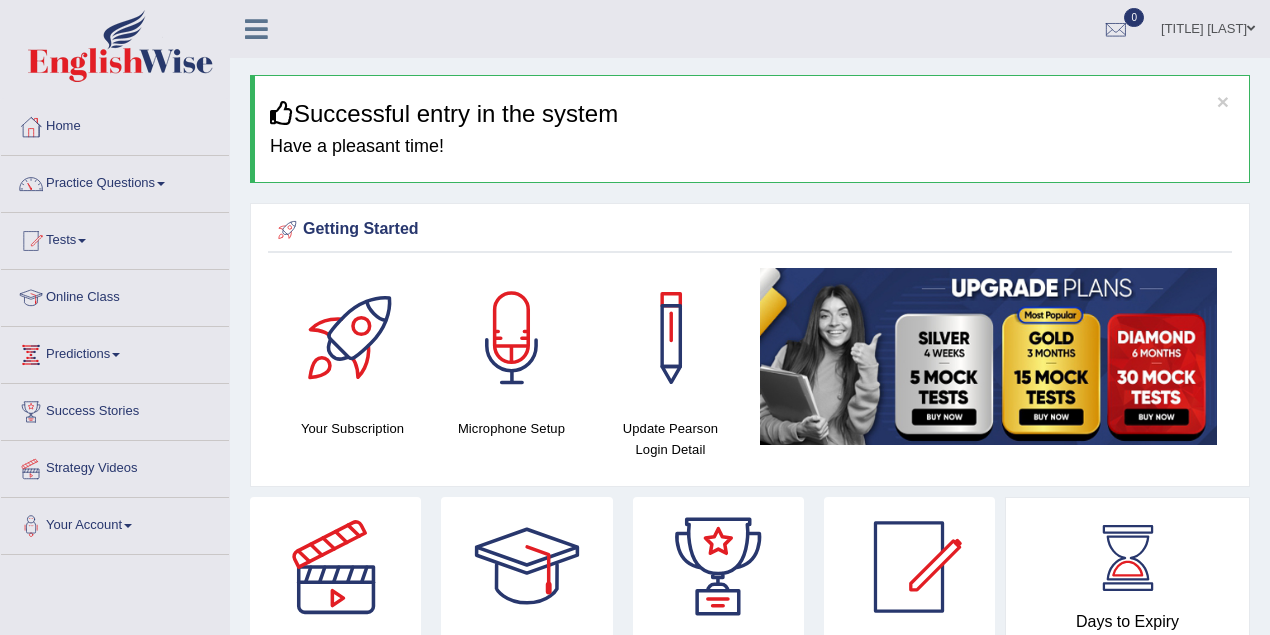 scroll, scrollTop: 0, scrollLeft: 0, axis: both 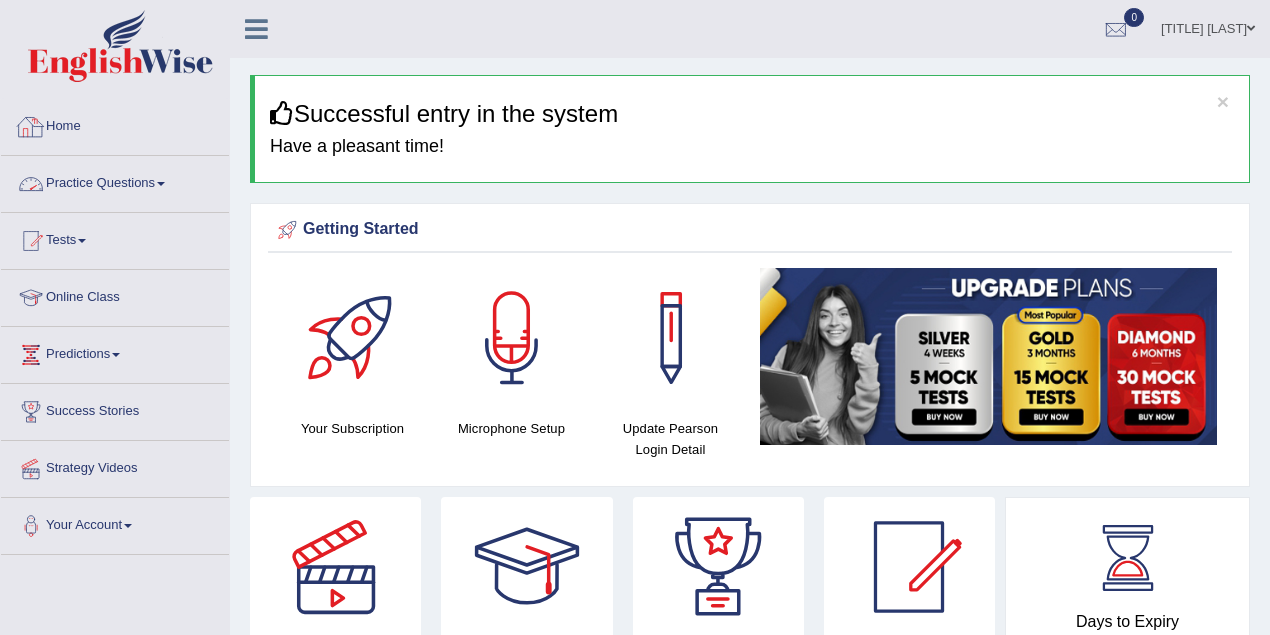 click on "Practice Questions" at bounding box center (115, 181) 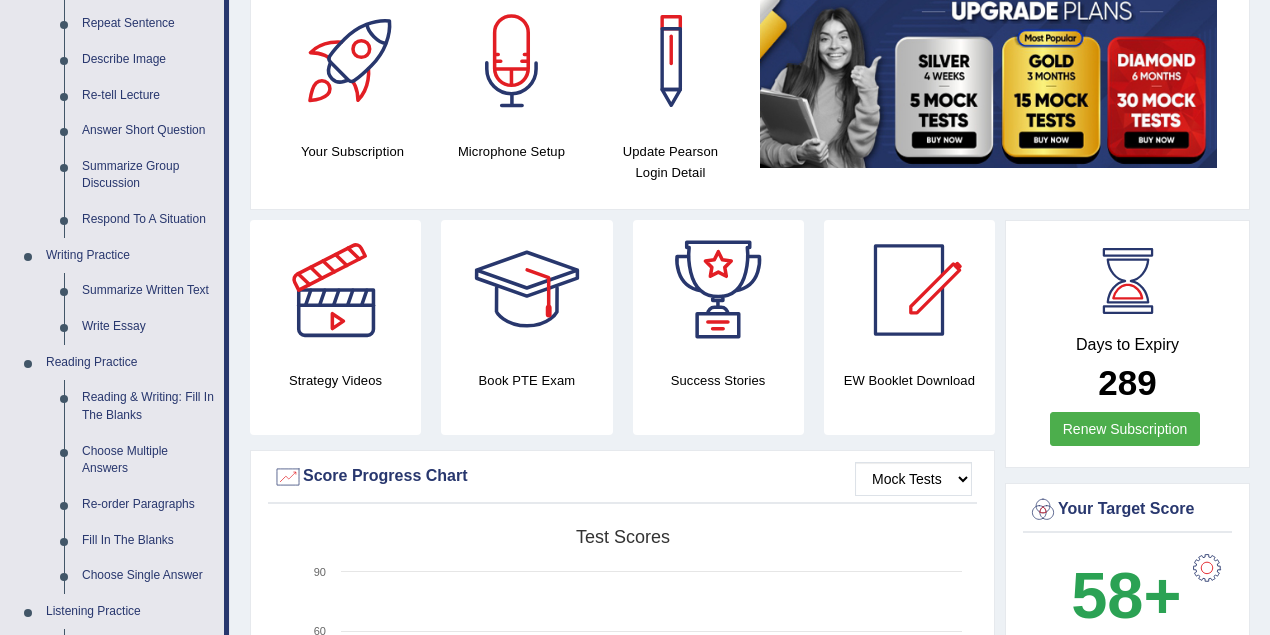 scroll, scrollTop: 333, scrollLeft: 0, axis: vertical 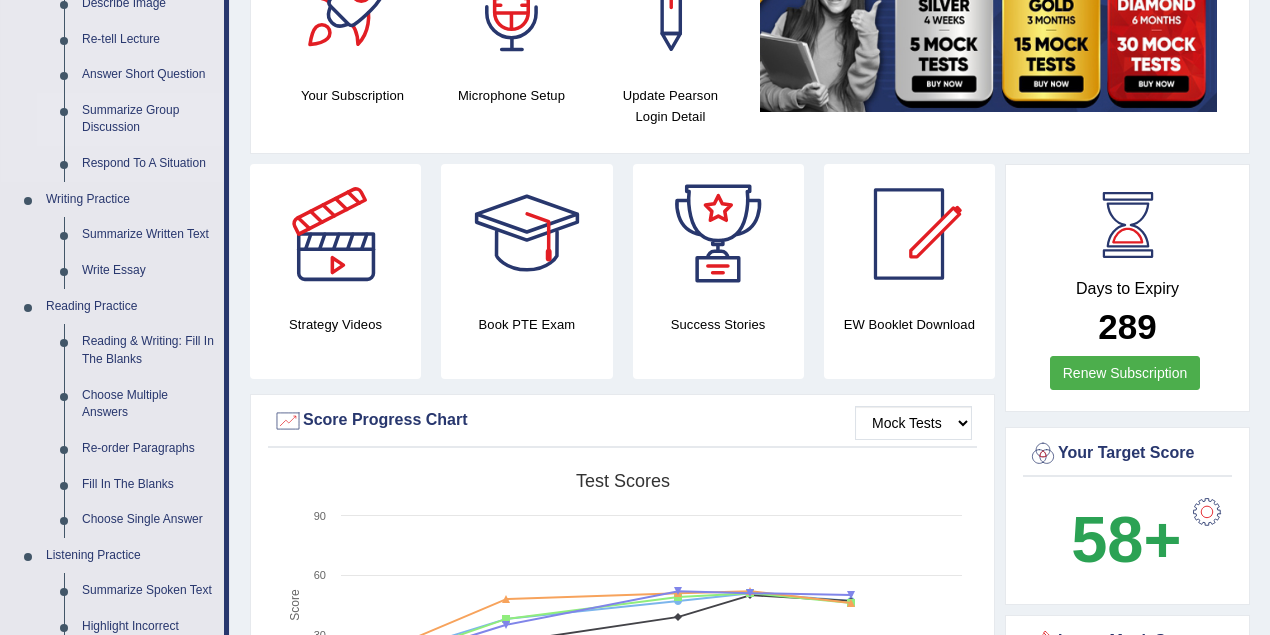 click on "Summarize Group Discussion" at bounding box center (148, 119) 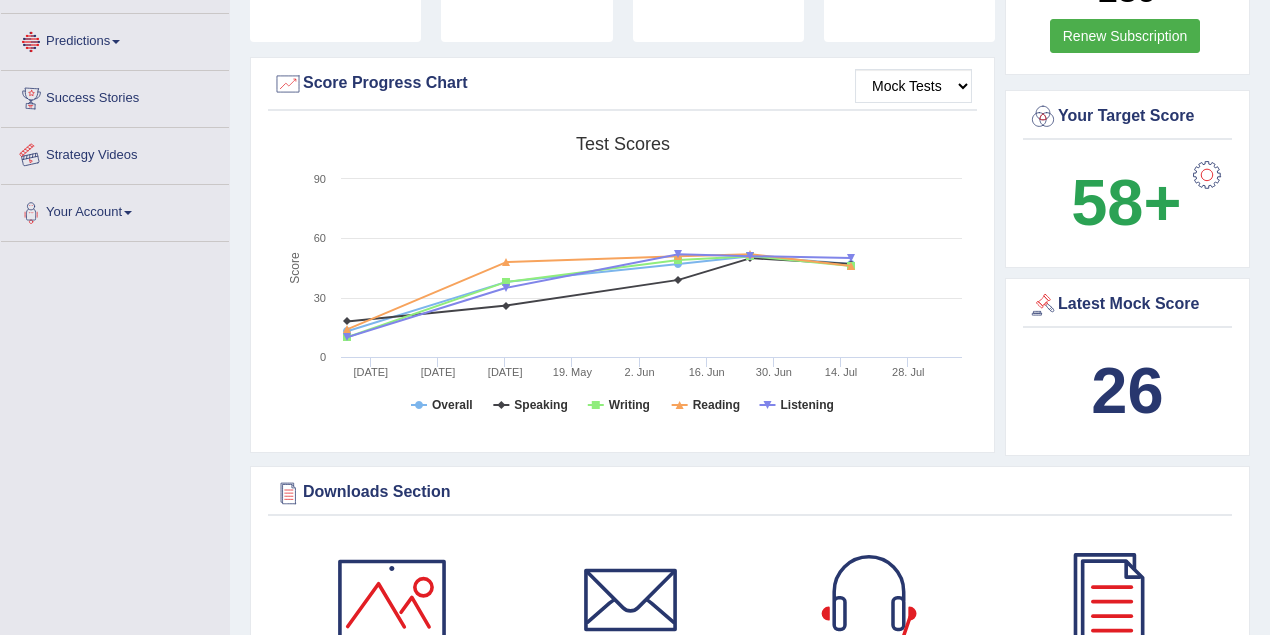 scroll, scrollTop: 736, scrollLeft: 0, axis: vertical 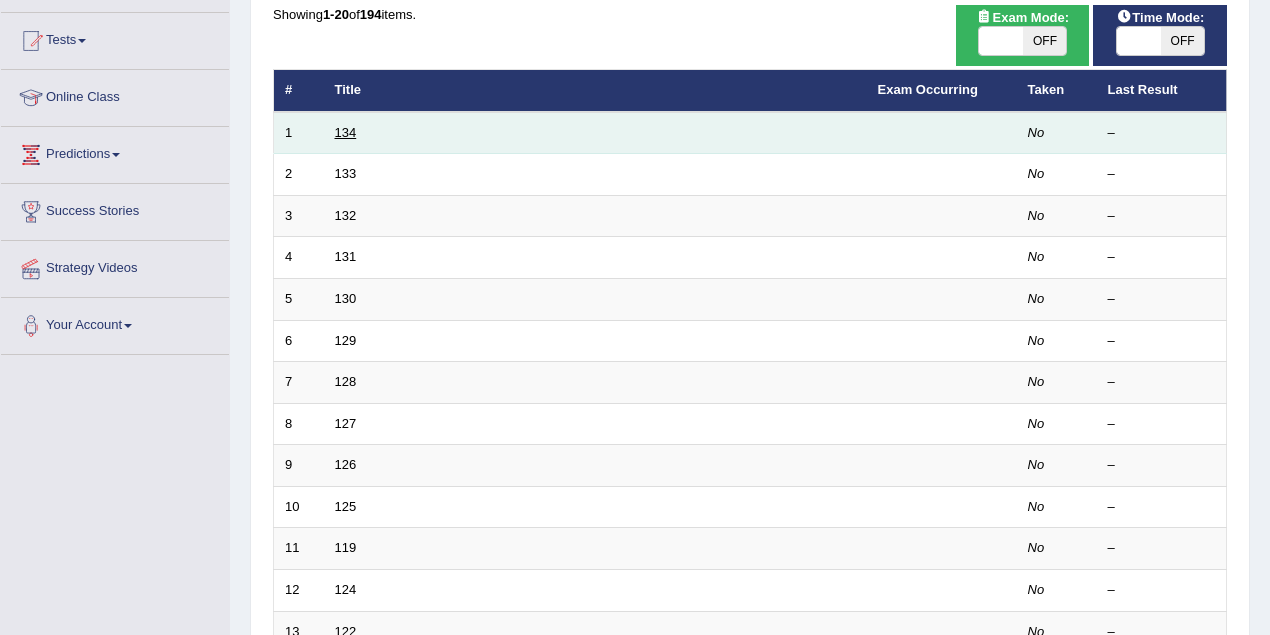 click on "134" at bounding box center (346, 132) 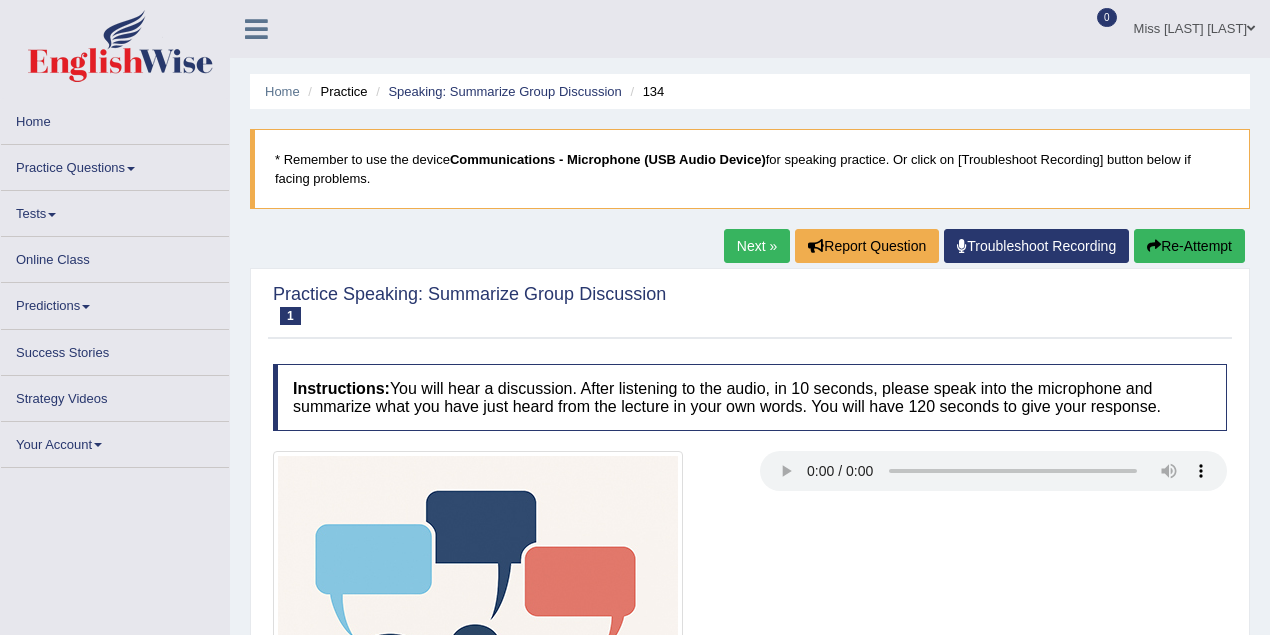scroll, scrollTop: 0, scrollLeft: 0, axis: both 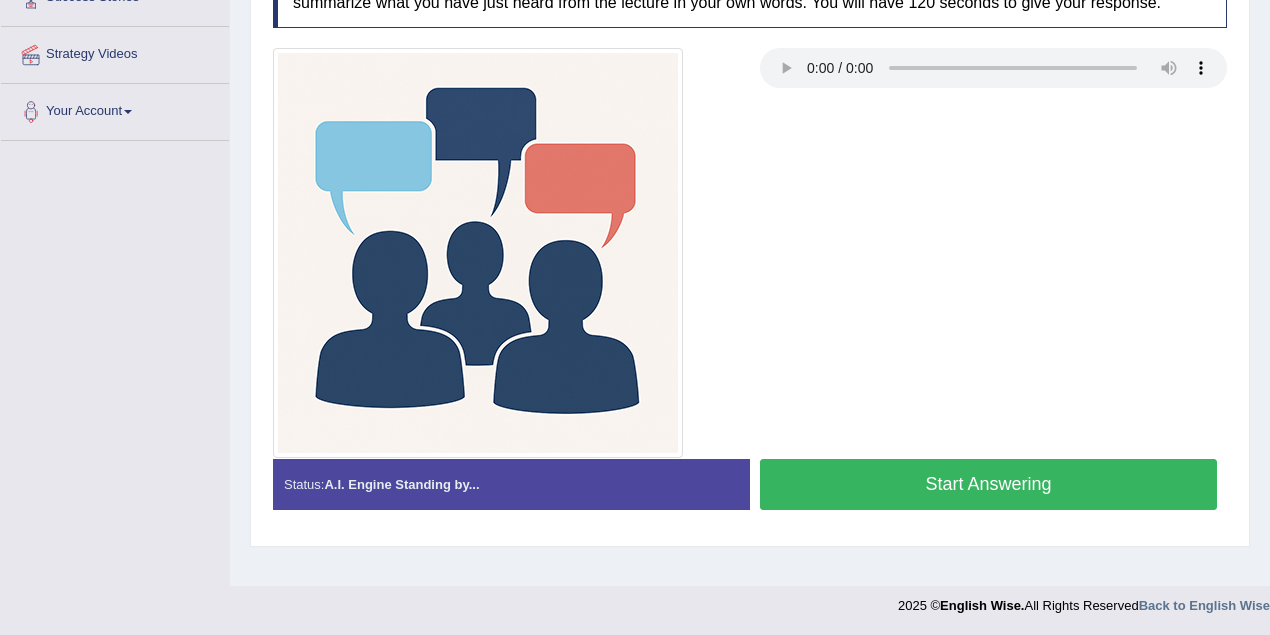 click on "Start Answering" at bounding box center (988, 484) 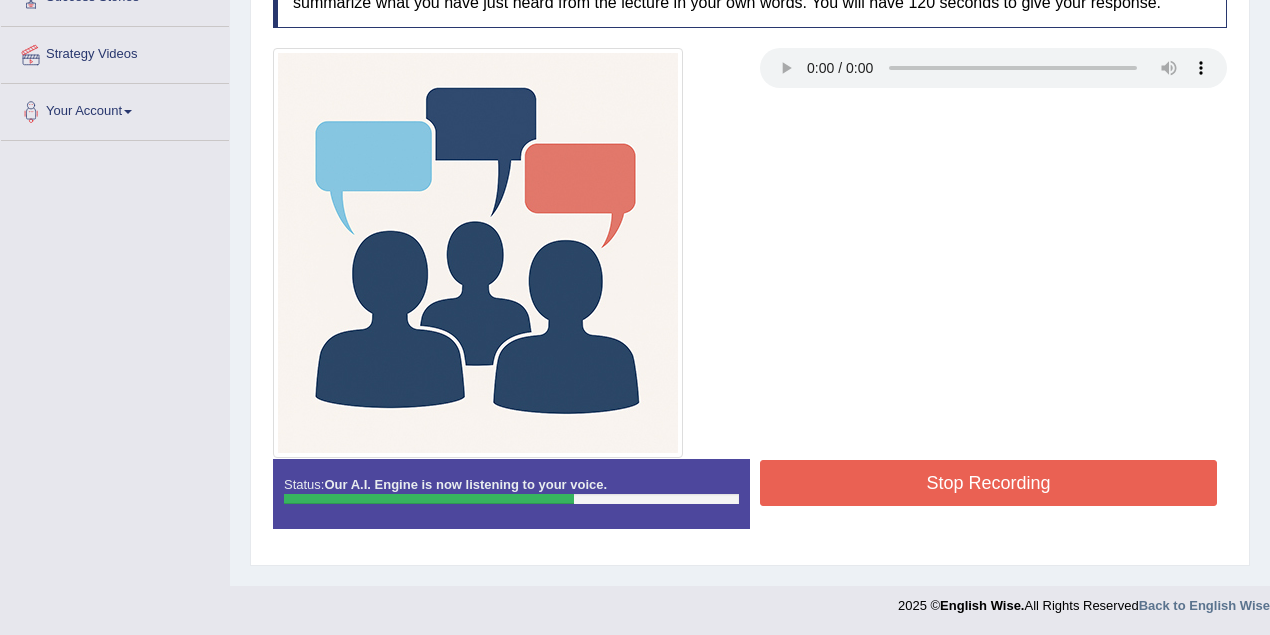 click on "Stop Recording" at bounding box center (988, 483) 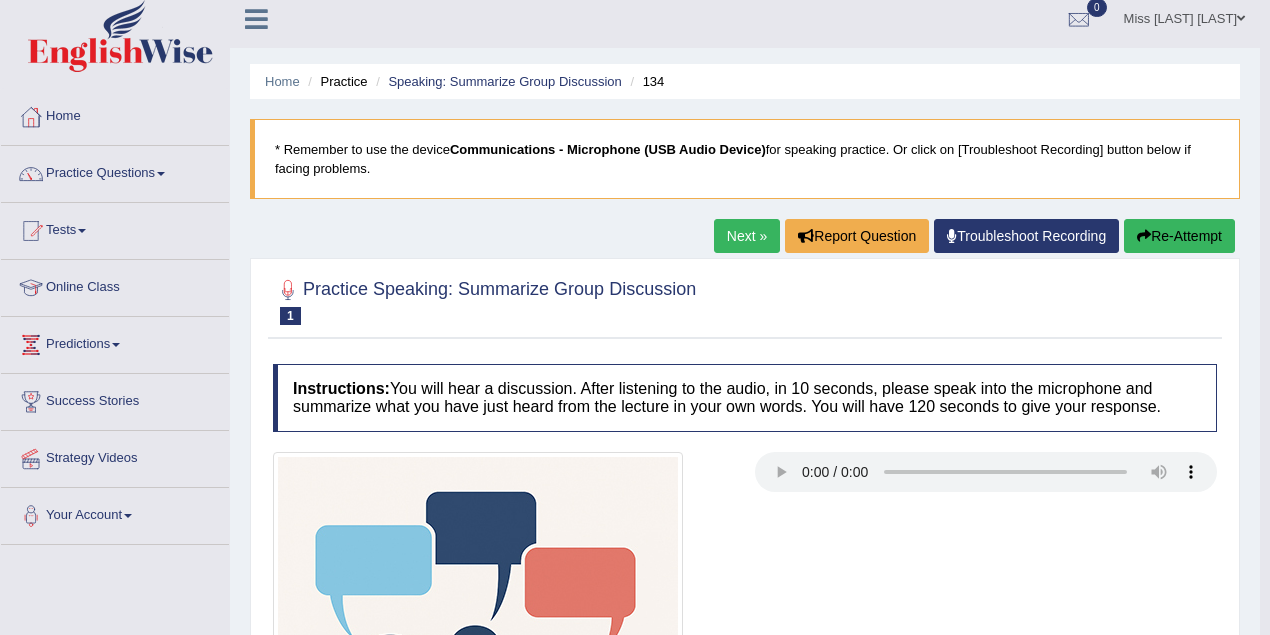 scroll, scrollTop: 0, scrollLeft: 0, axis: both 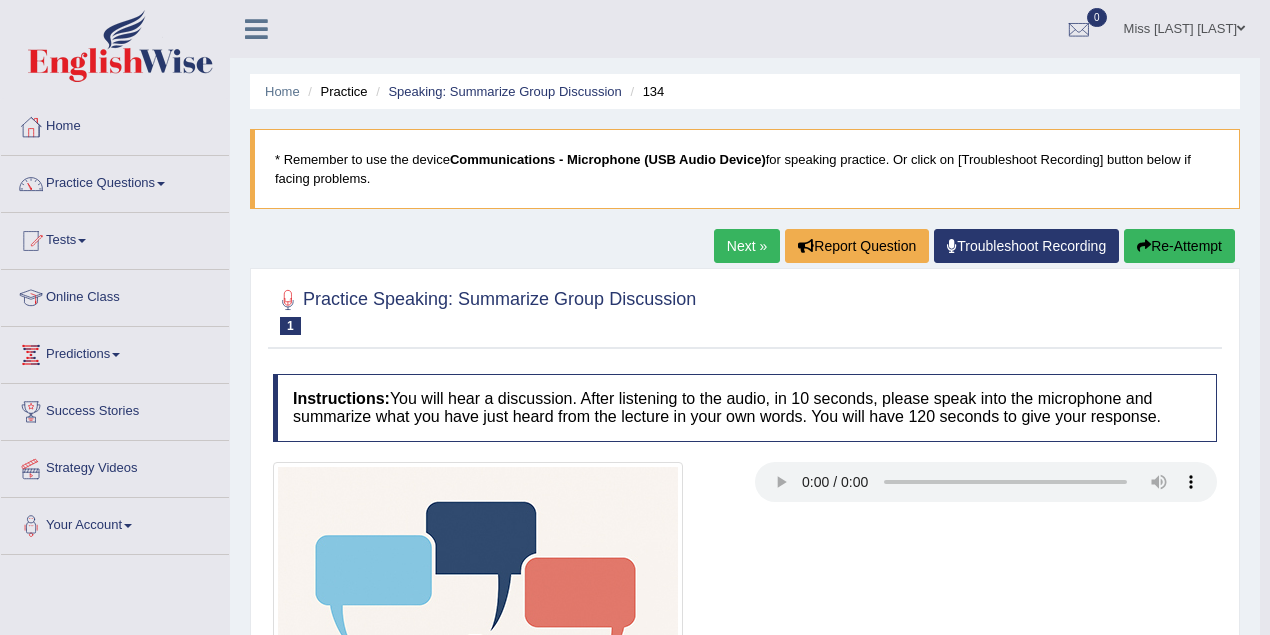 click on "Next »" at bounding box center (747, 246) 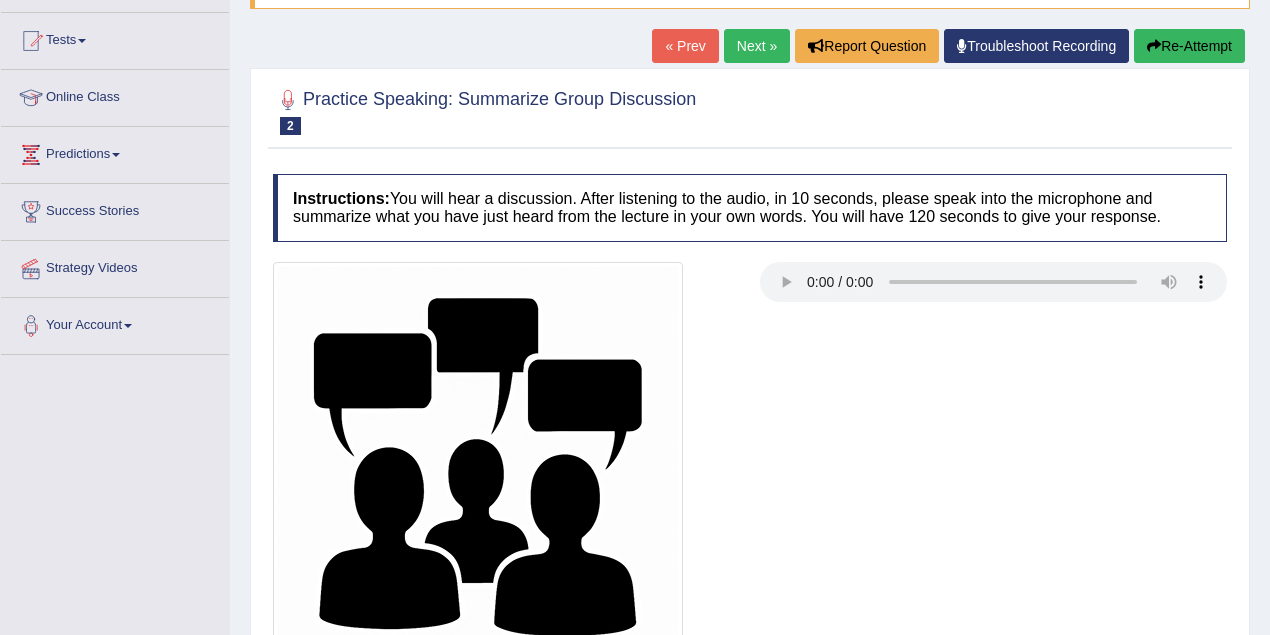 scroll, scrollTop: 200, scrollLeft: 0, axis: vertical 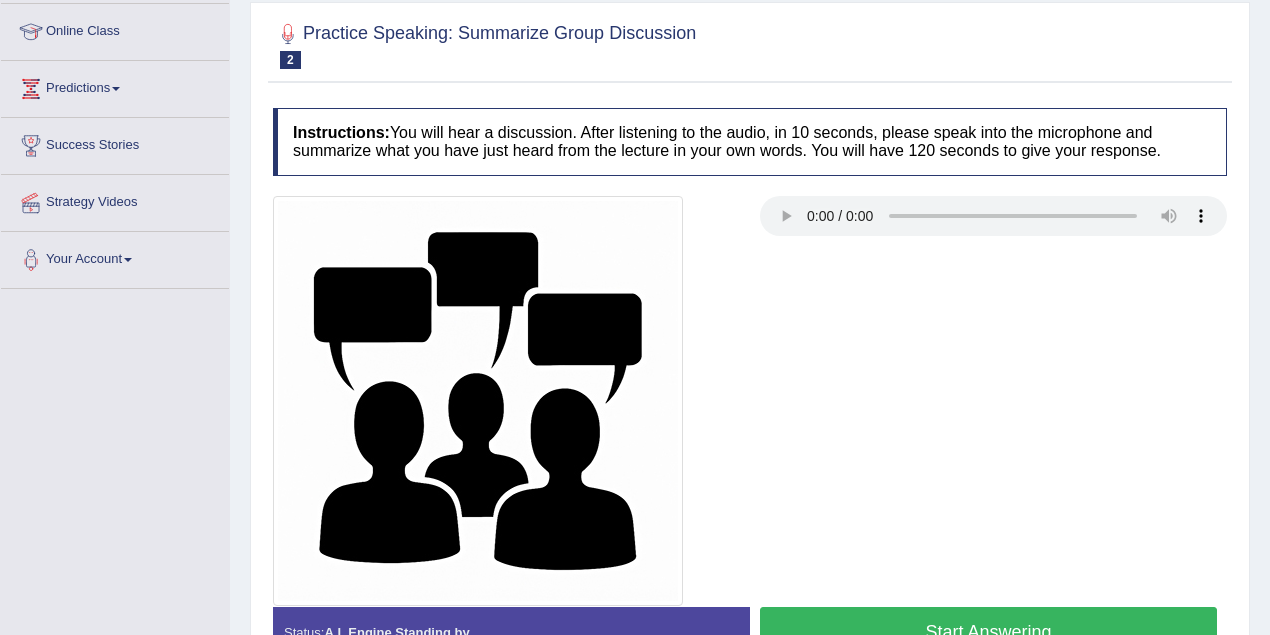 click on "Start Answering" at bounding box center [988, 632] 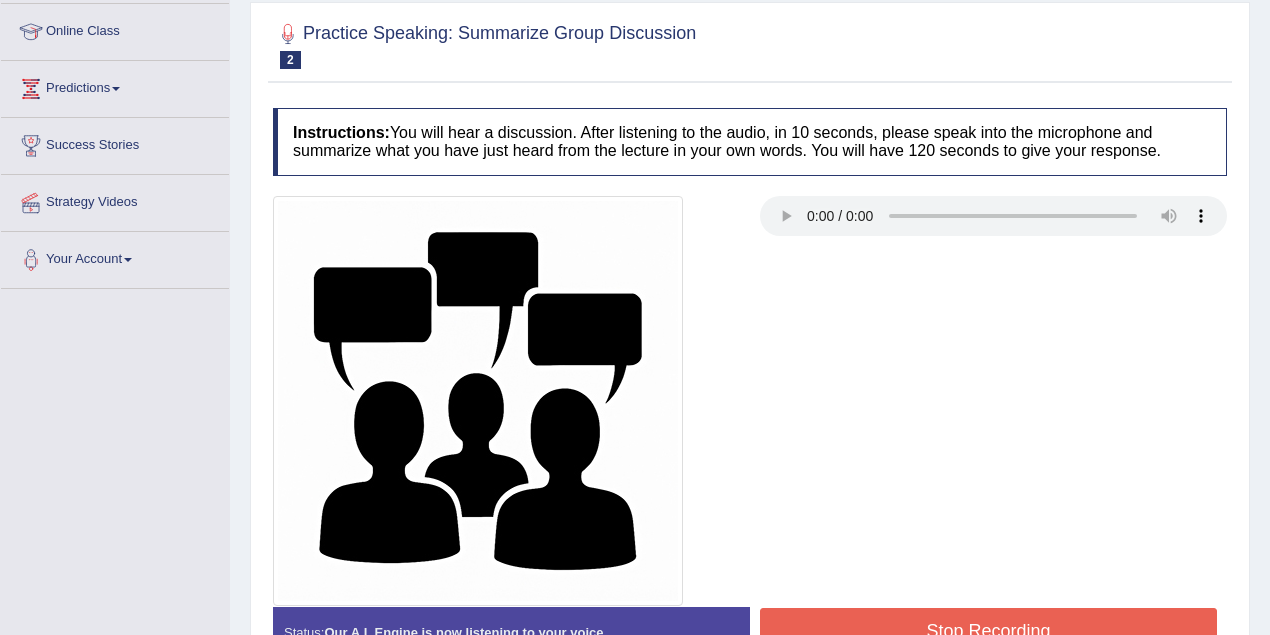 click on "Stop Recording" at bounding box center [988, 631] 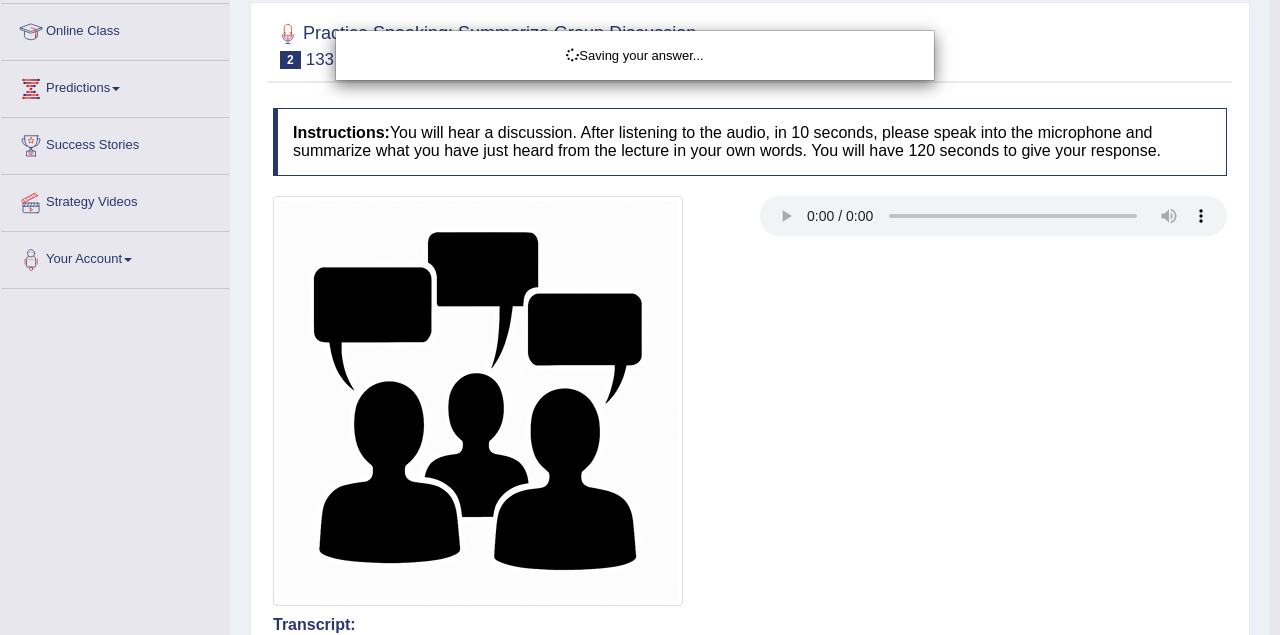 click on "Saving your answer..." at bounding box center [640, 317] 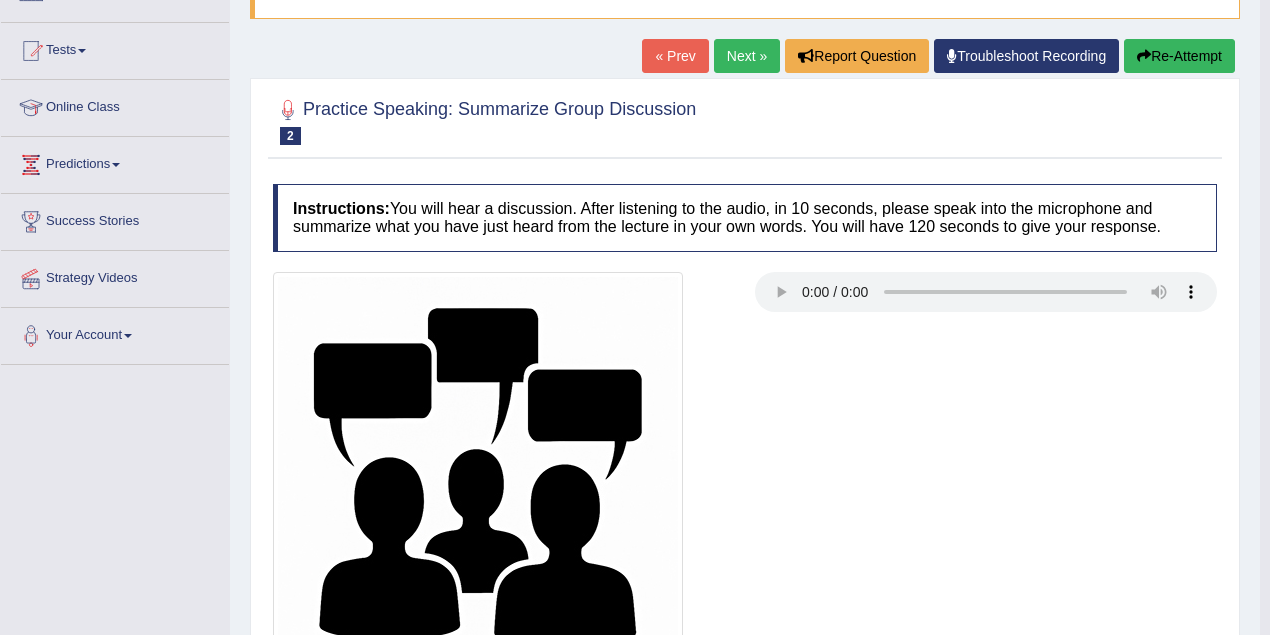 scroll, scrollTop: 0, scrollLeft: 0, axis: both 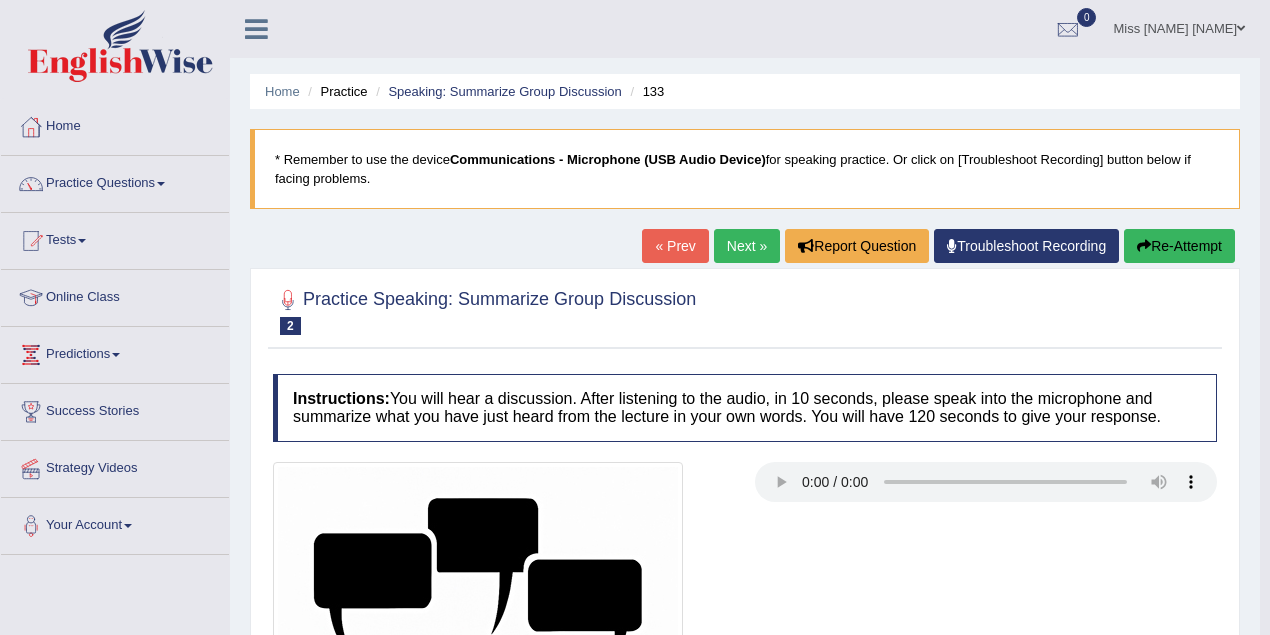click on "Next »" at bounding box center [747, 246] 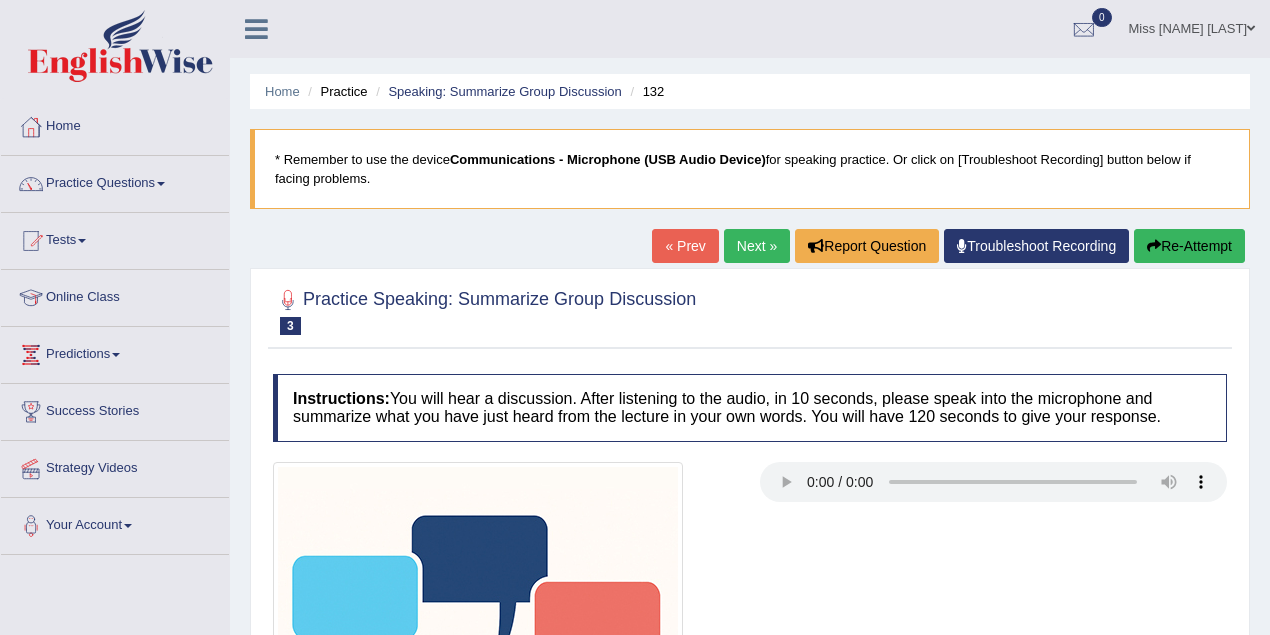 scroll, scrollTop: 0, scrollLeft: 0, axis: both 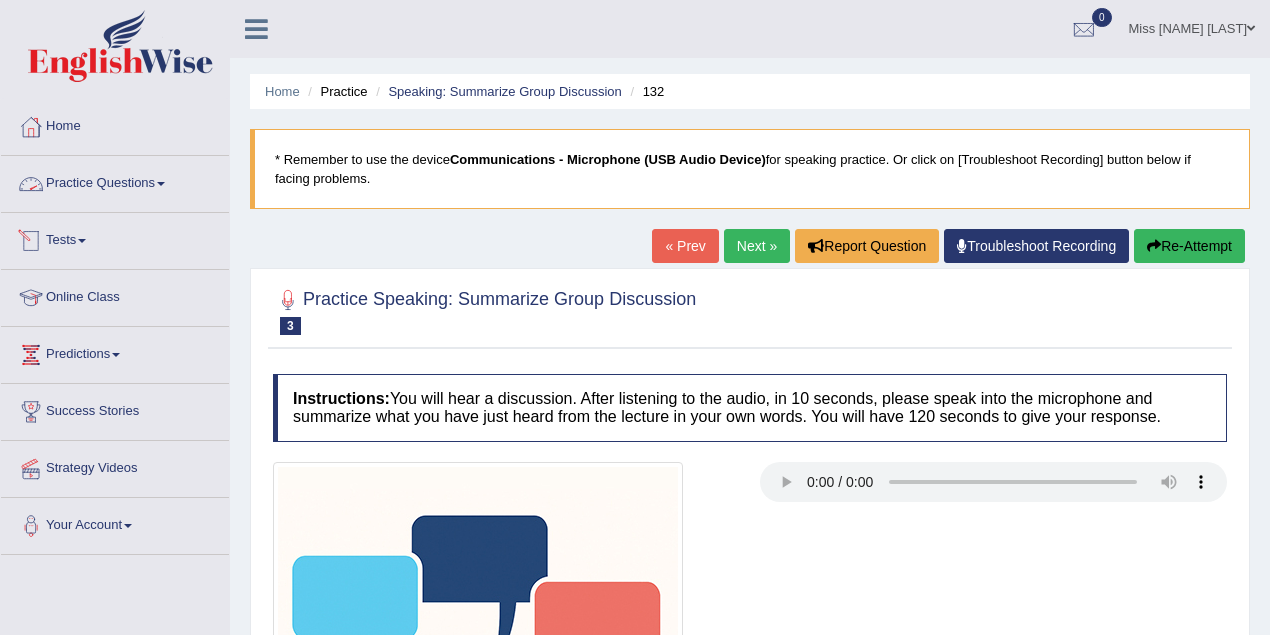 click on "Practice Questions" at bounding box center [115, 181] 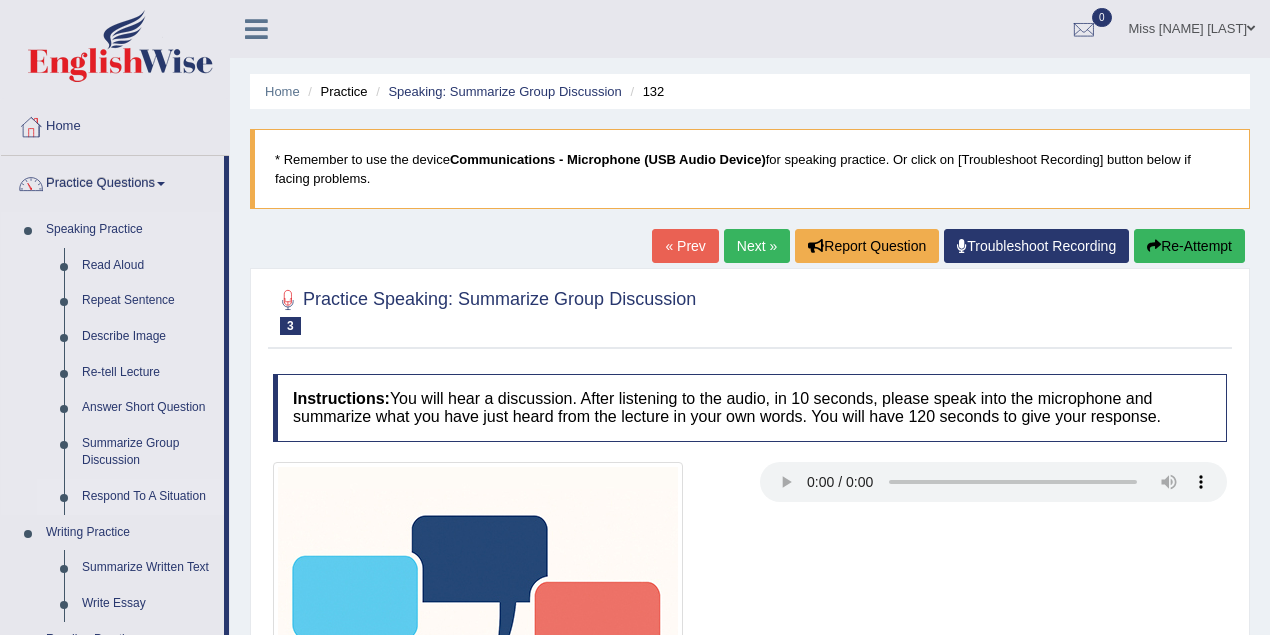 click on "Respond To A Situation" at bounding box center (148, 497) 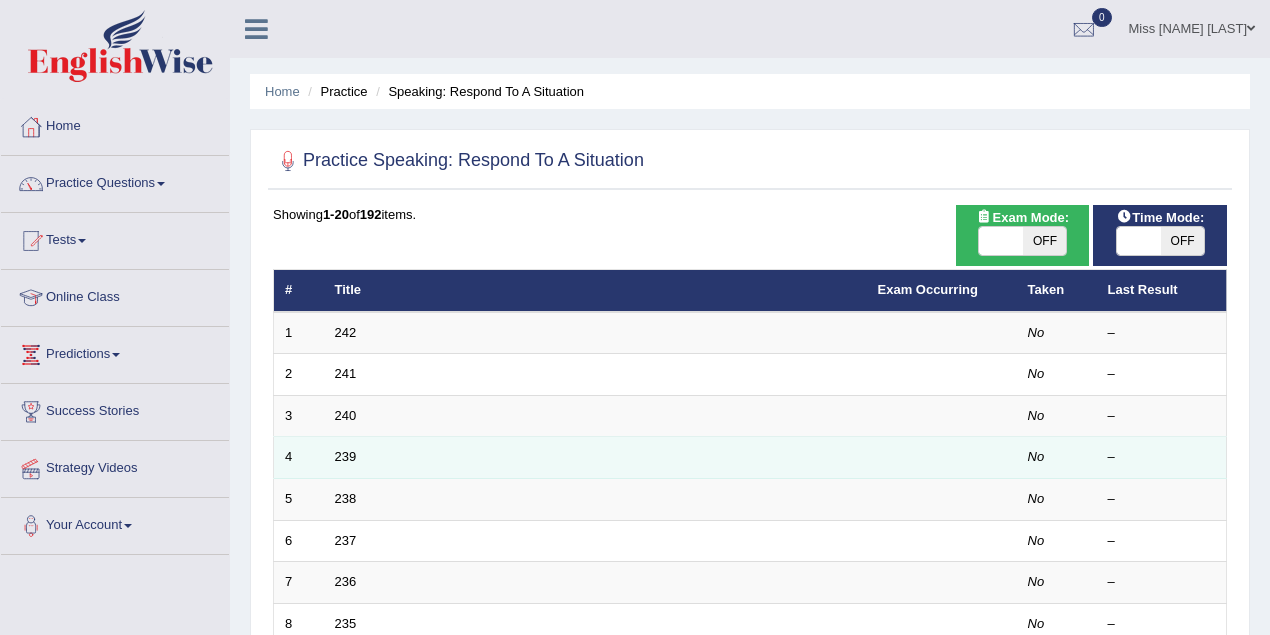 scroll, scrollTop: 200, scrollLeft: 0, axis: vertical 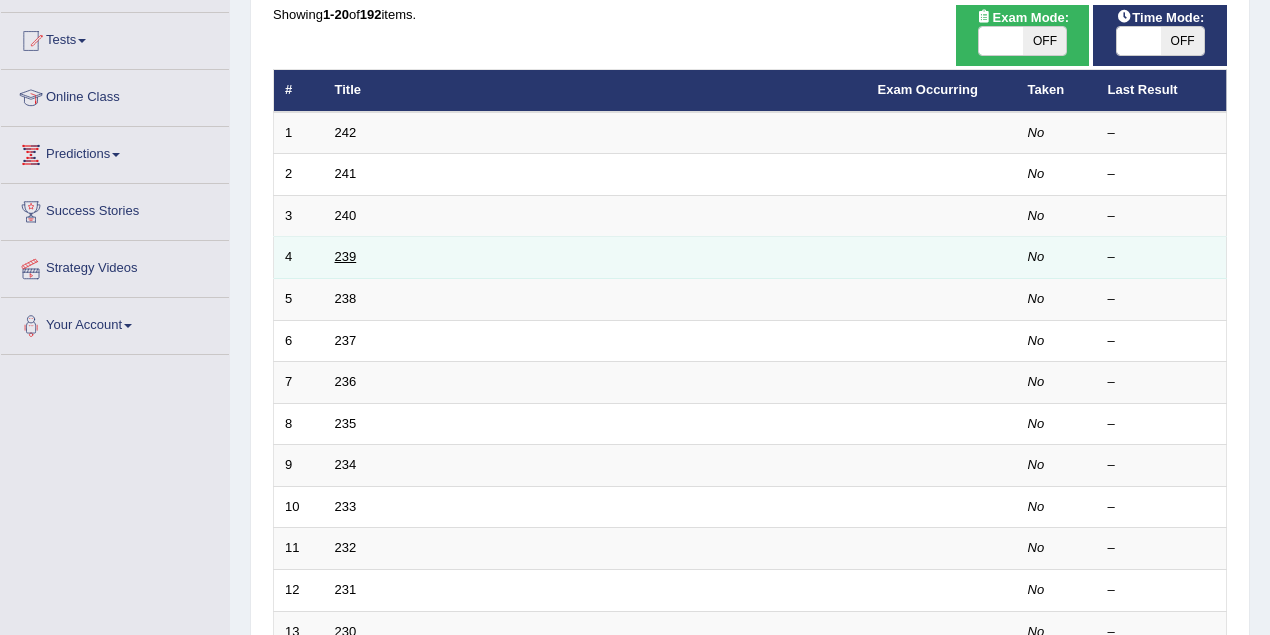 click on "239" at bounding box center (346, 256) 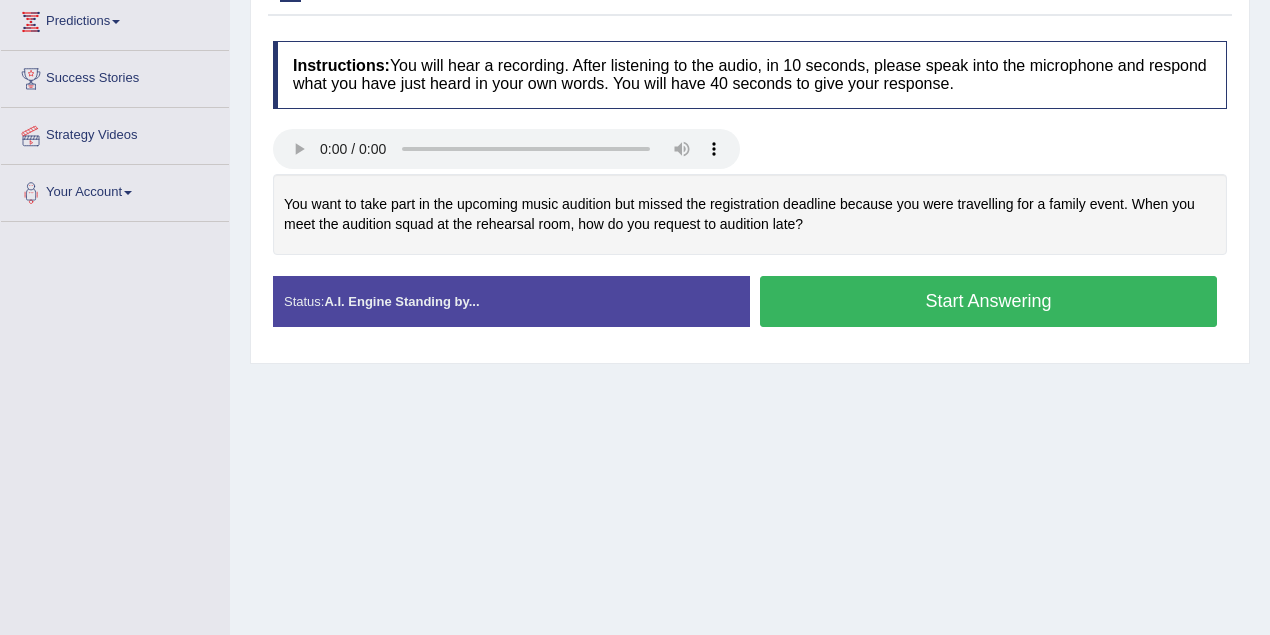 scroll, scrollTop: 0, scrollLeft: 0, axis: both 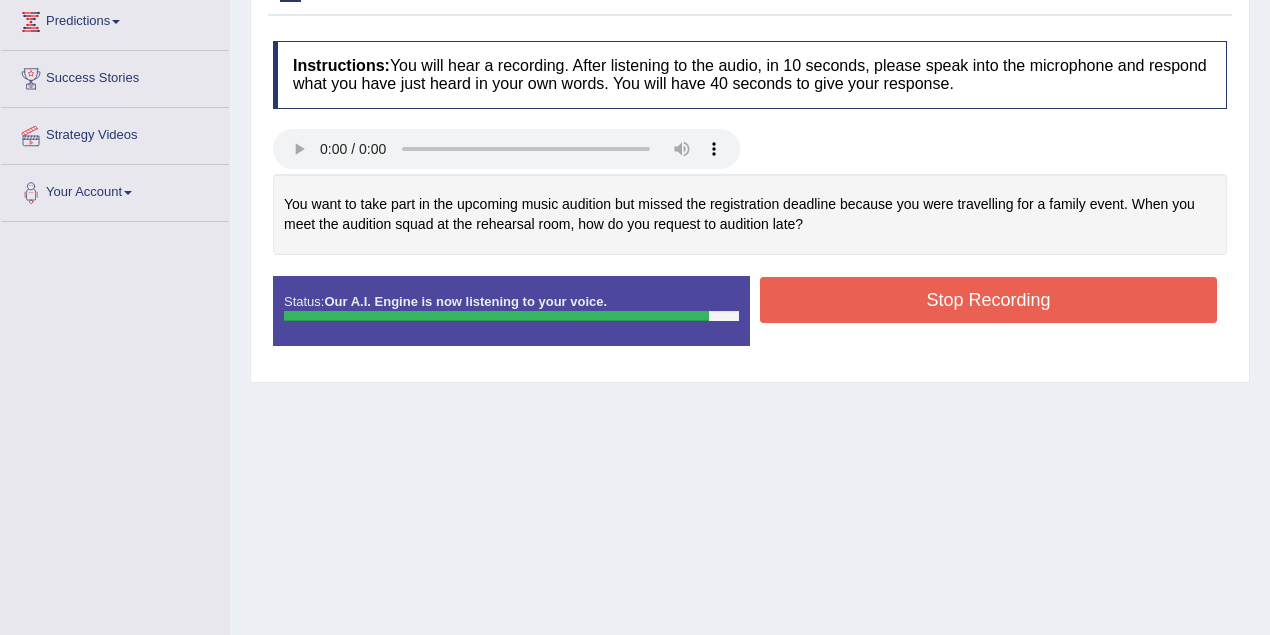 click on "Stop Recording" at bounding box center (988, 300) 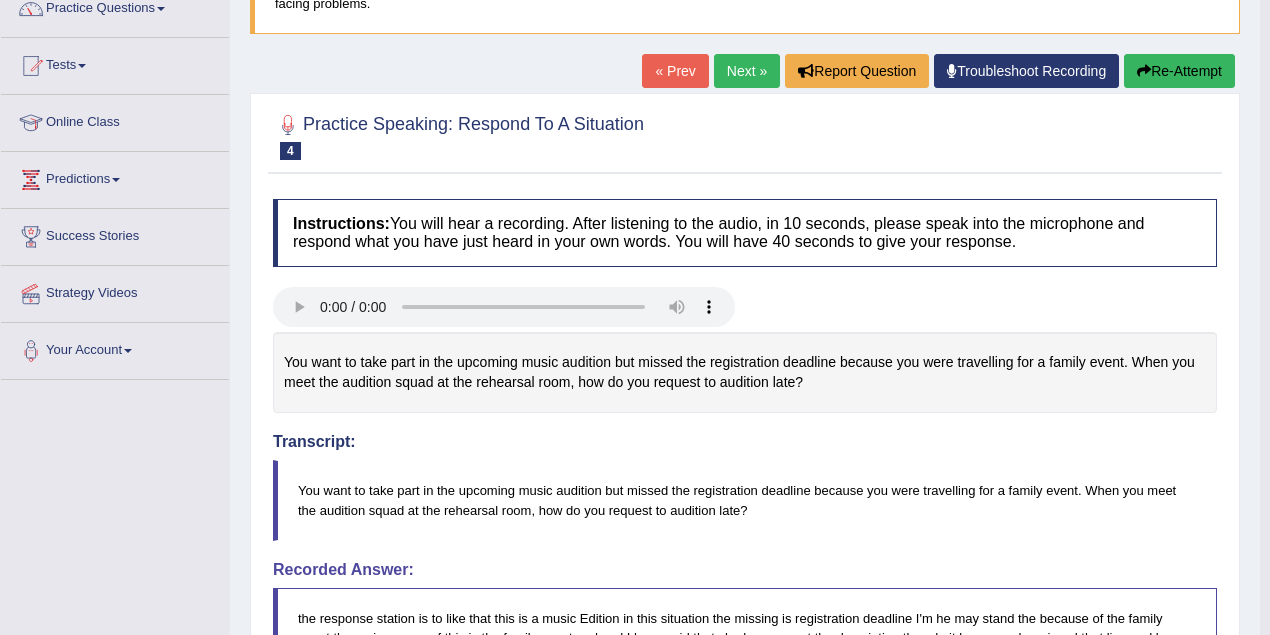 scroll, scrollTop: 19, scrollLeft: 0, axis: vertical 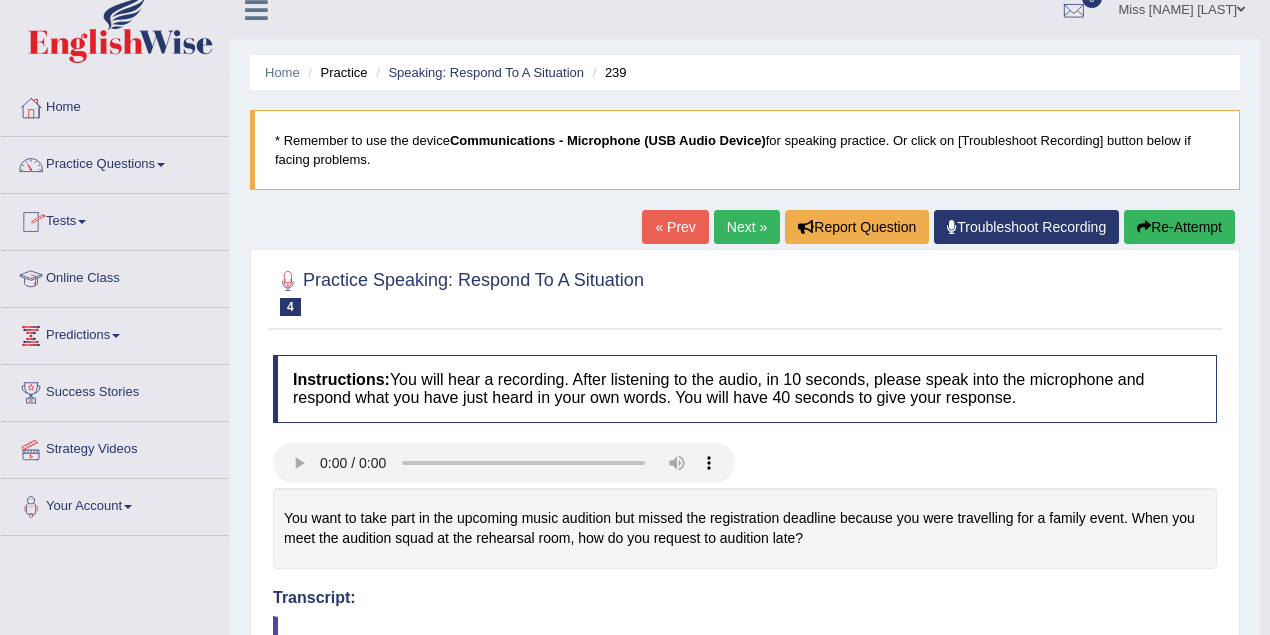 click on "Home" at bounding box center [115, 105] 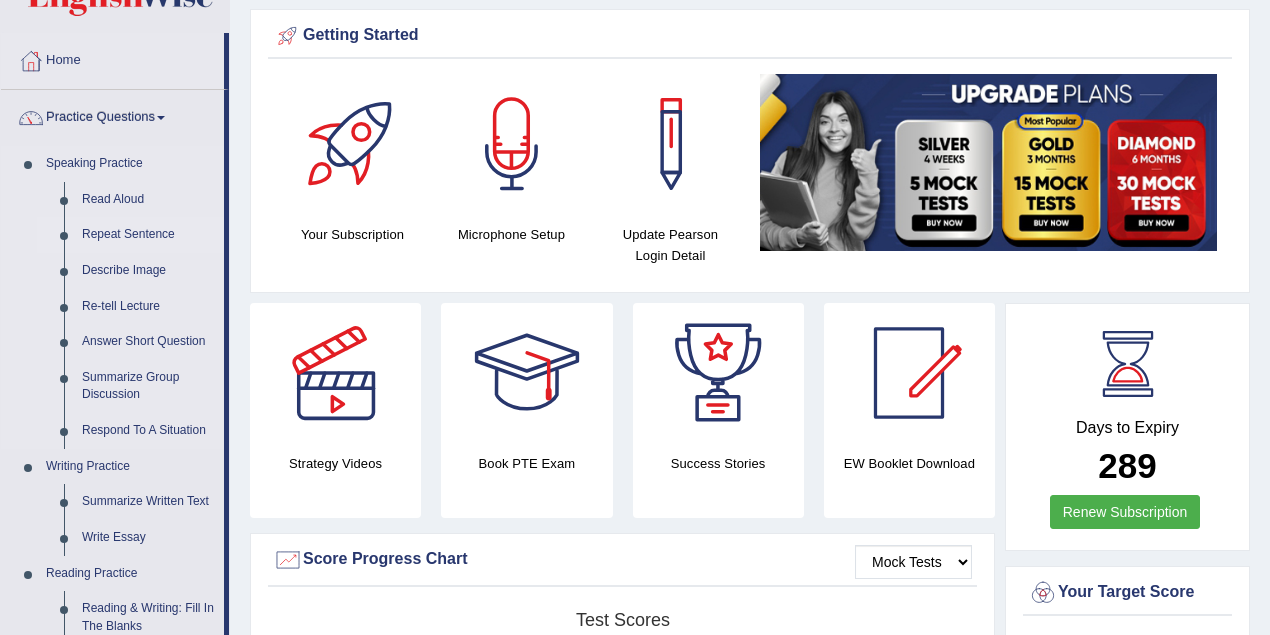 scroll, scrollTop: 66, scrollLeft: 0, axis: vertical 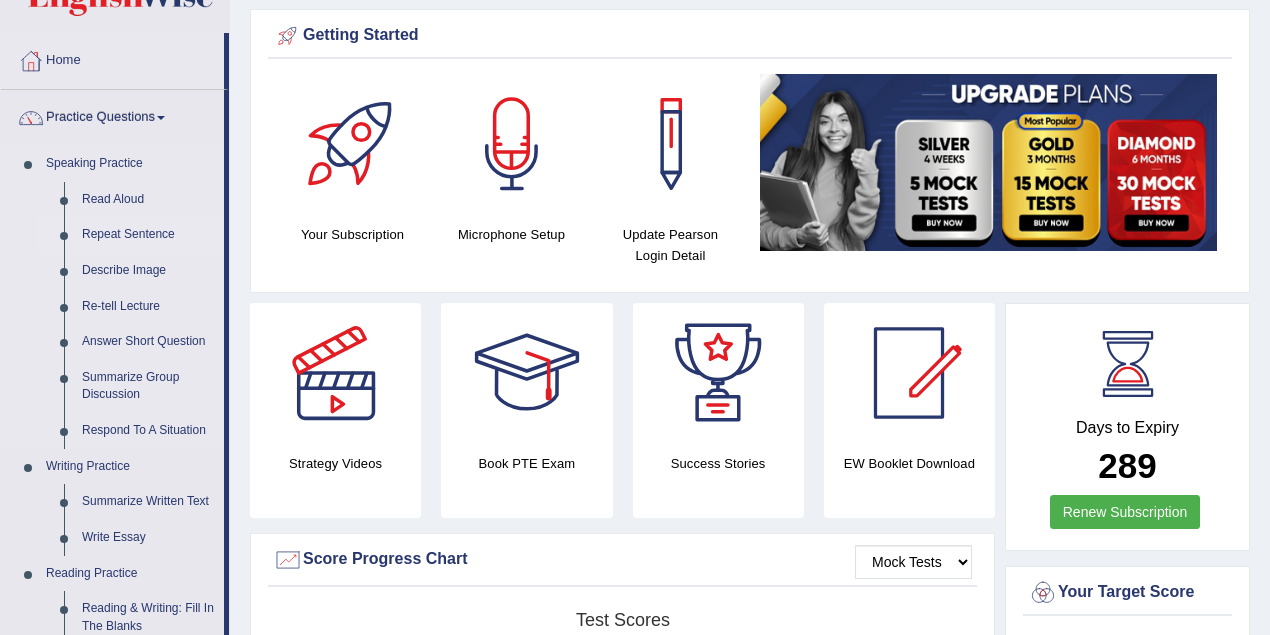 click on "Repeat Sentence" at bounding box center (148, 235) 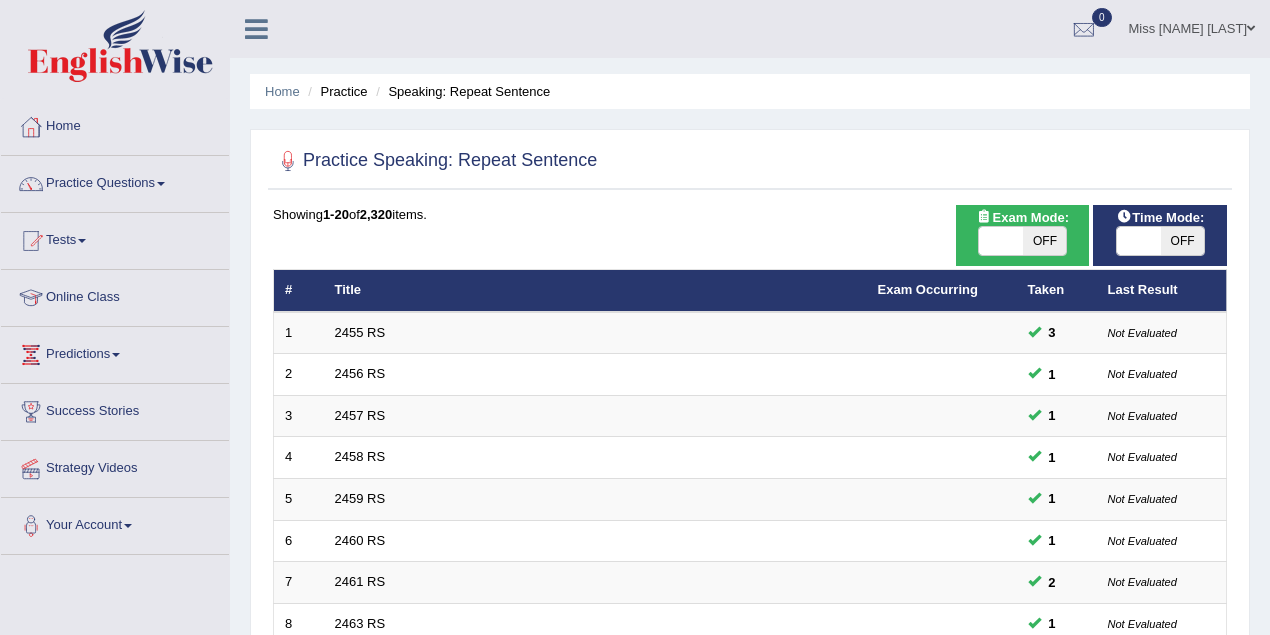 scroll, scrollTop: 0, scrollLeft: 0, axis: both 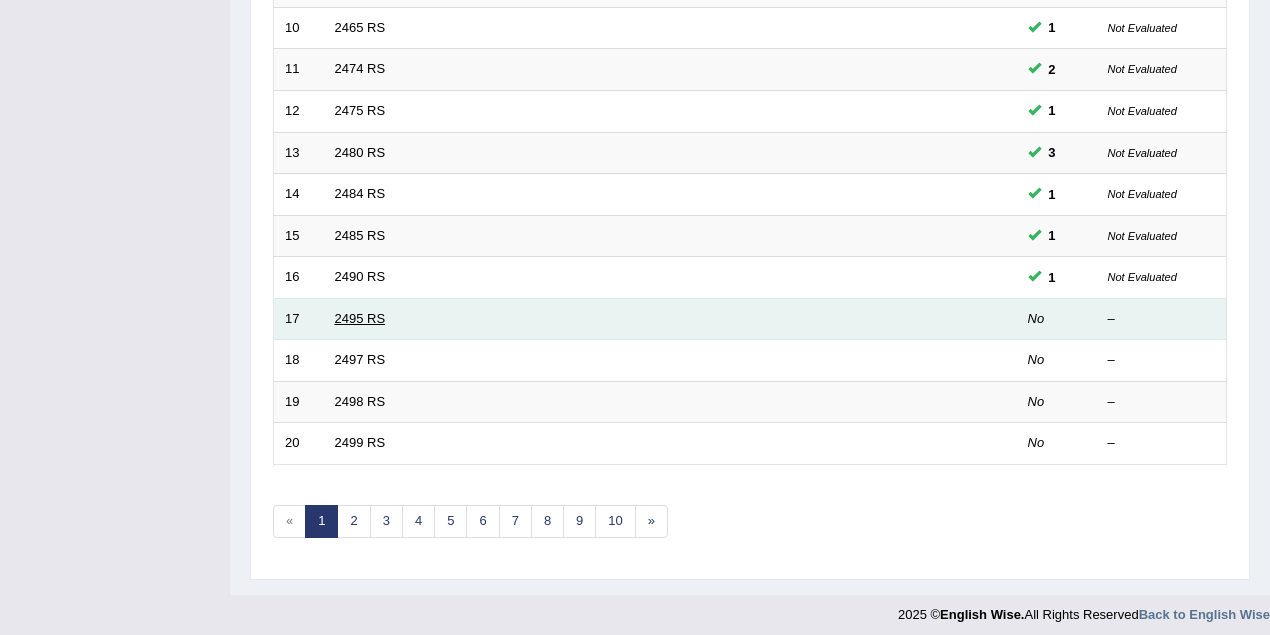 click on "2495 RS" at bounding box center [360, 318] 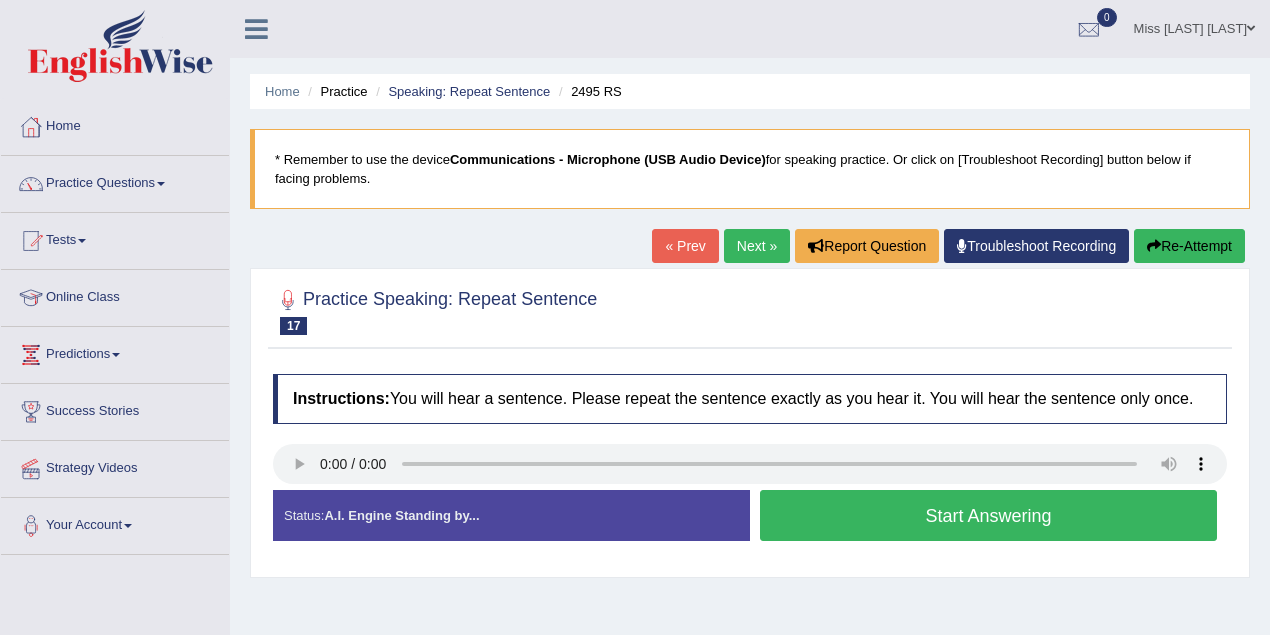 scroll, scrollTop: 0, scrollLeft: 0, axis: both 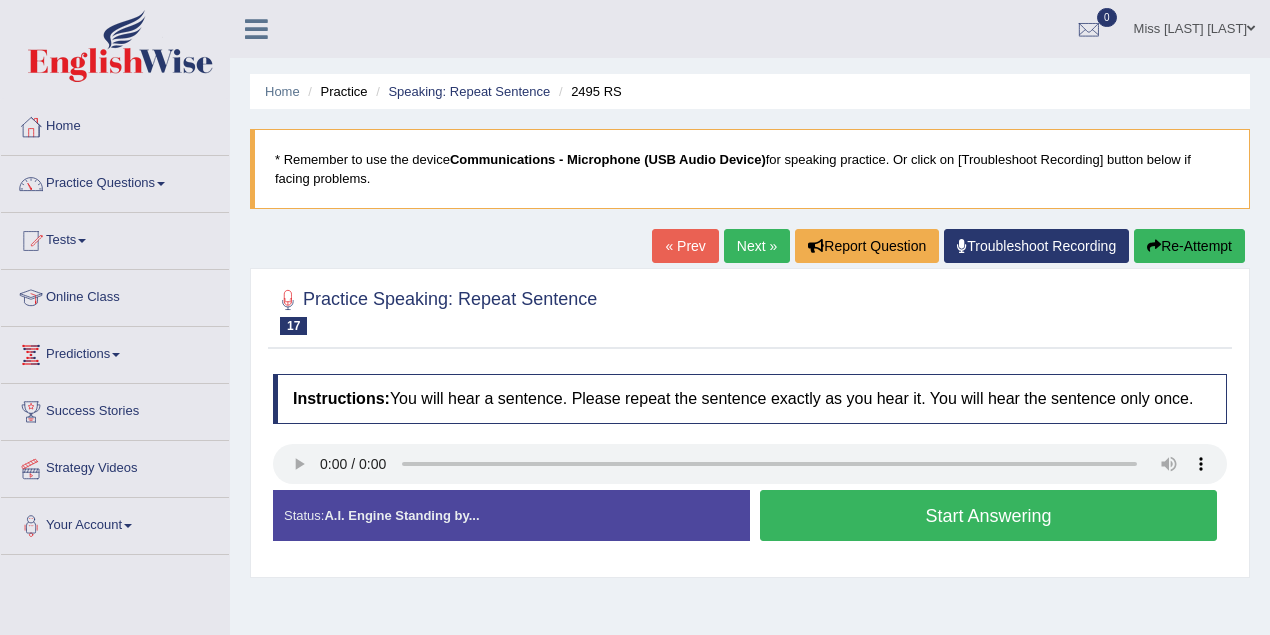 click on "Start Answering" at bounding box center (988, 515) 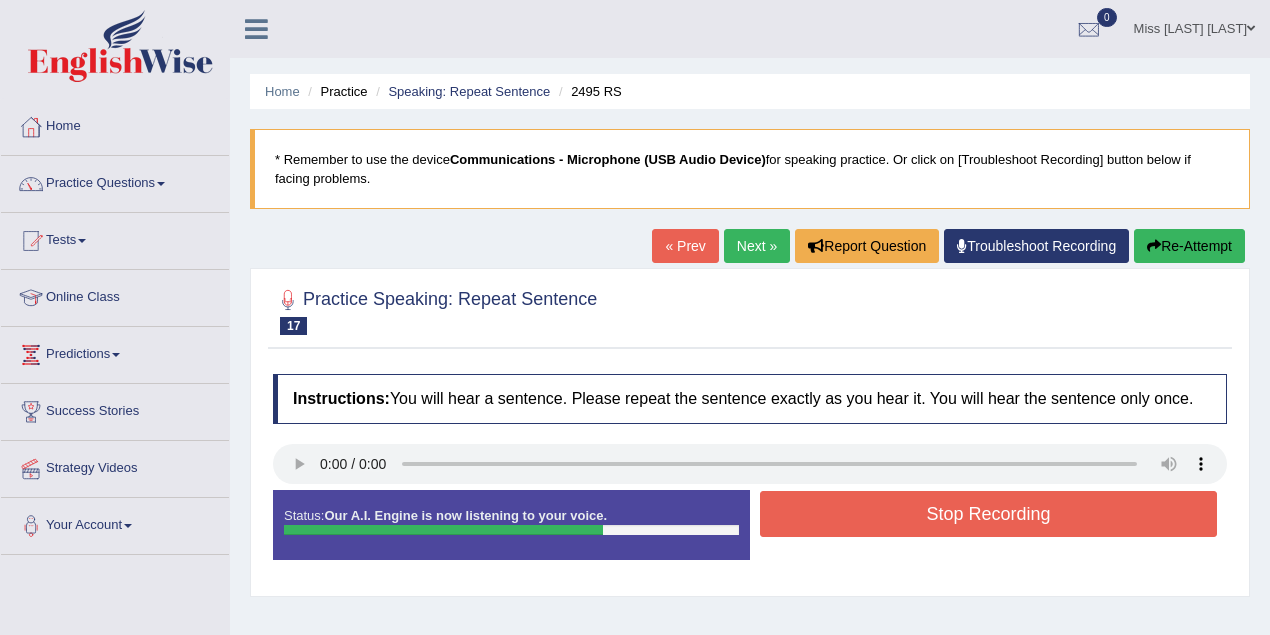 click on "Stop Recording" at bounding box center (988, 514) 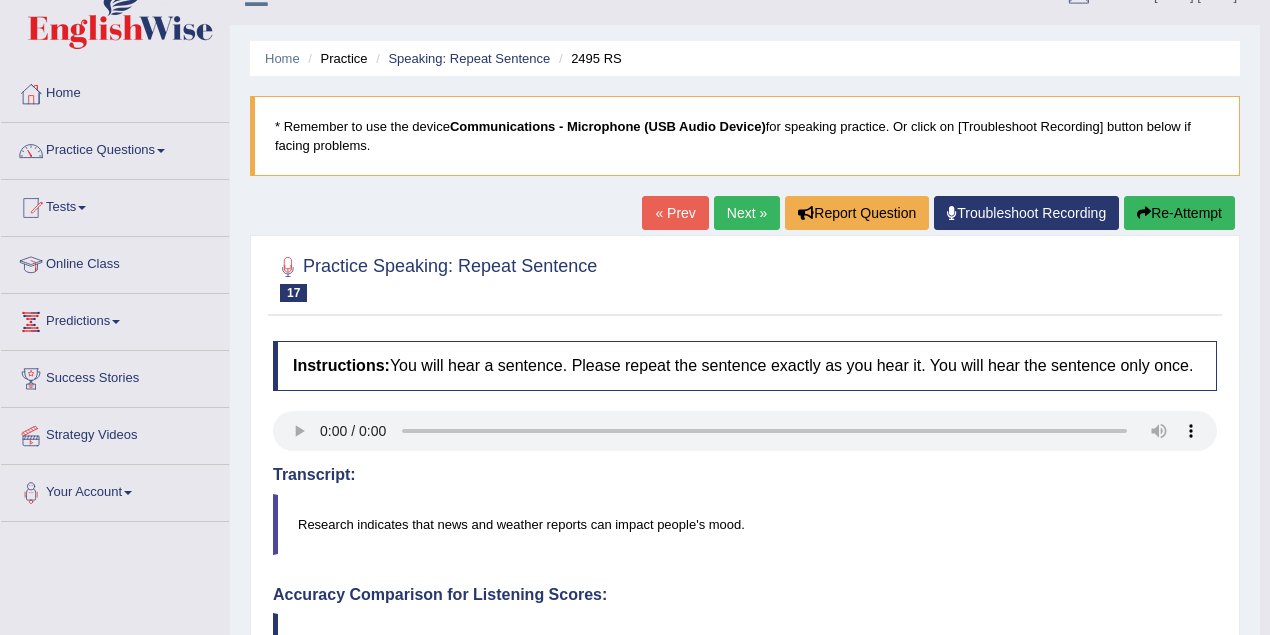 scroll, scrollTop: 0, scrollLeft: 0, axis: both 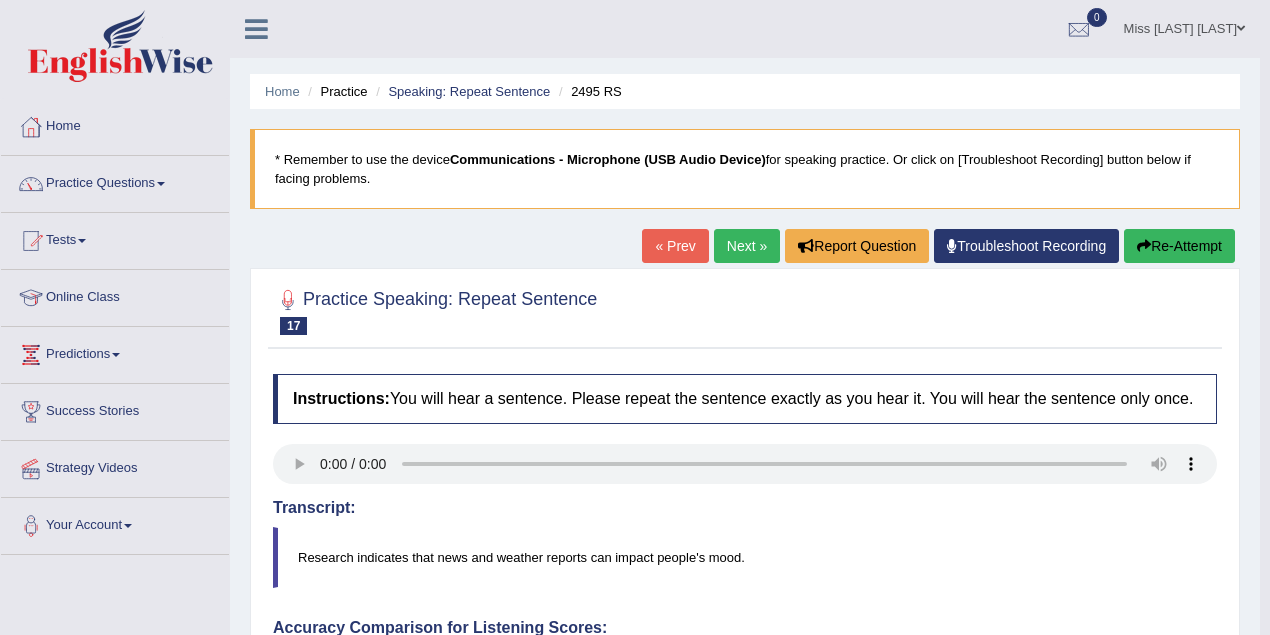 click on "Re-Attempt" at bounding box center [1179, 246] 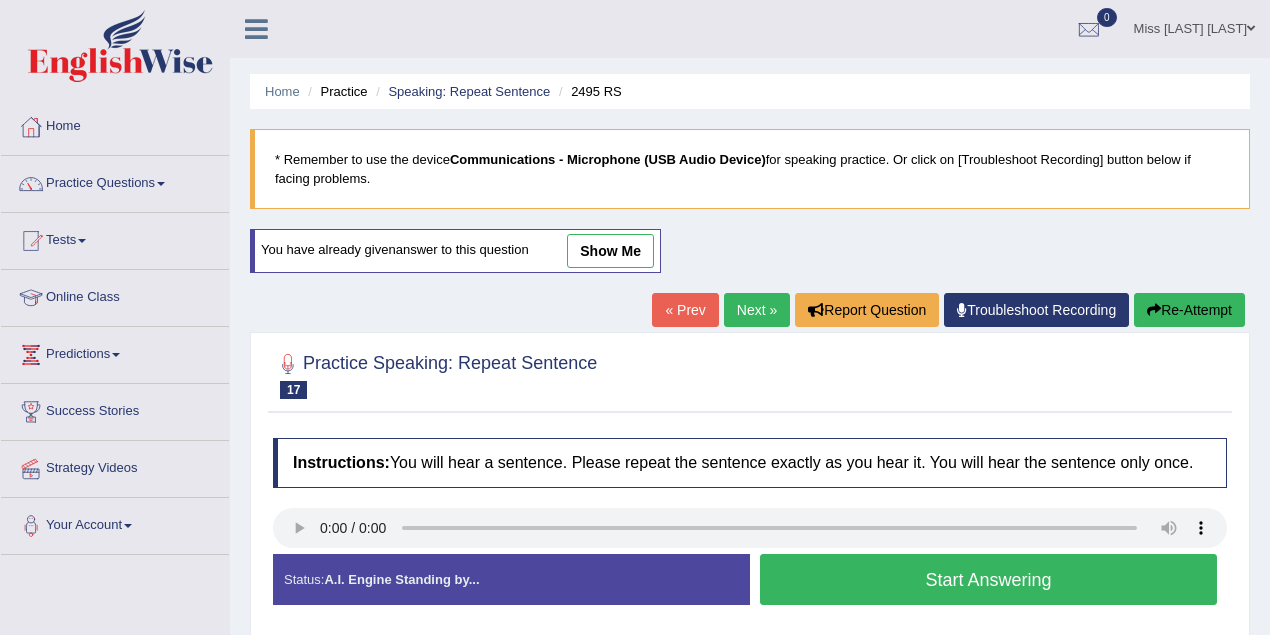 scroll, scrollTop: 0, scrollLeft: 0, axis: both 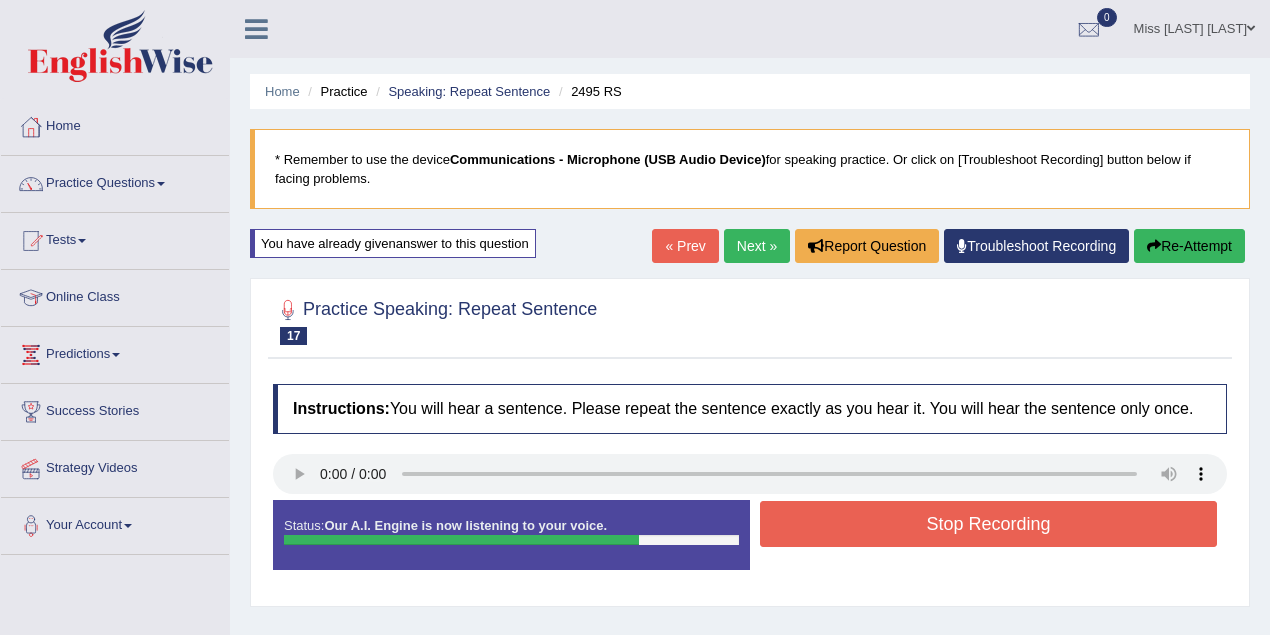 click on "Stop Recording" at bounding box center (988, 524) 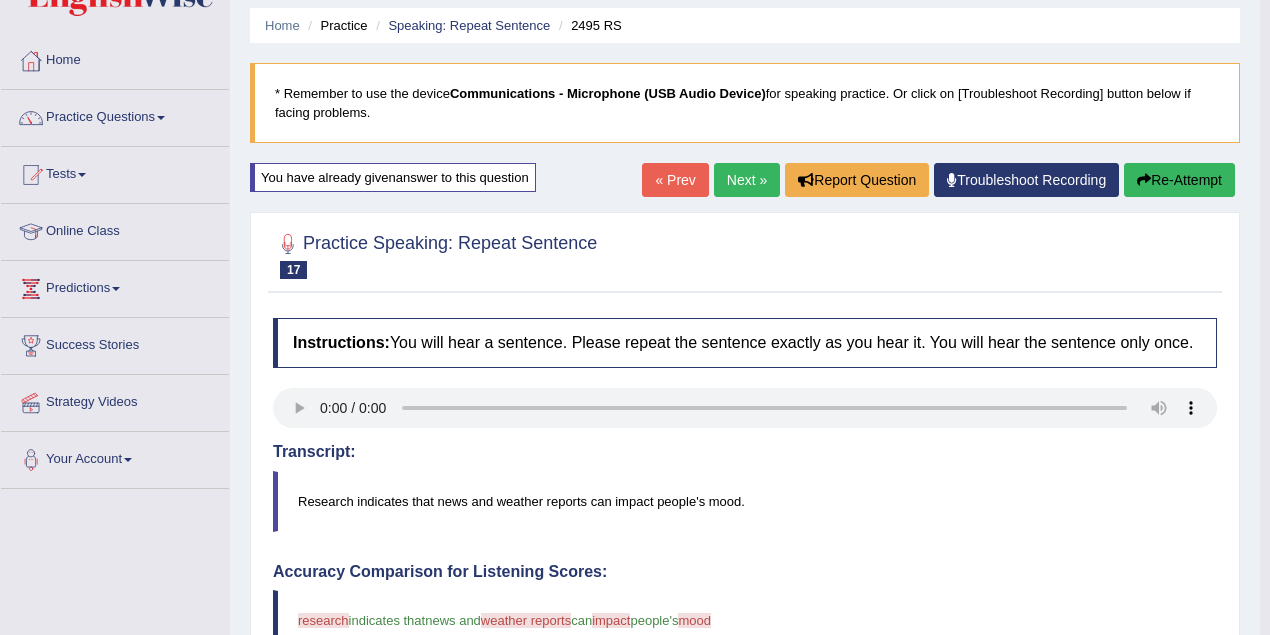 scroll, scrollTop: 0, scrollLeft: 0, axis: both 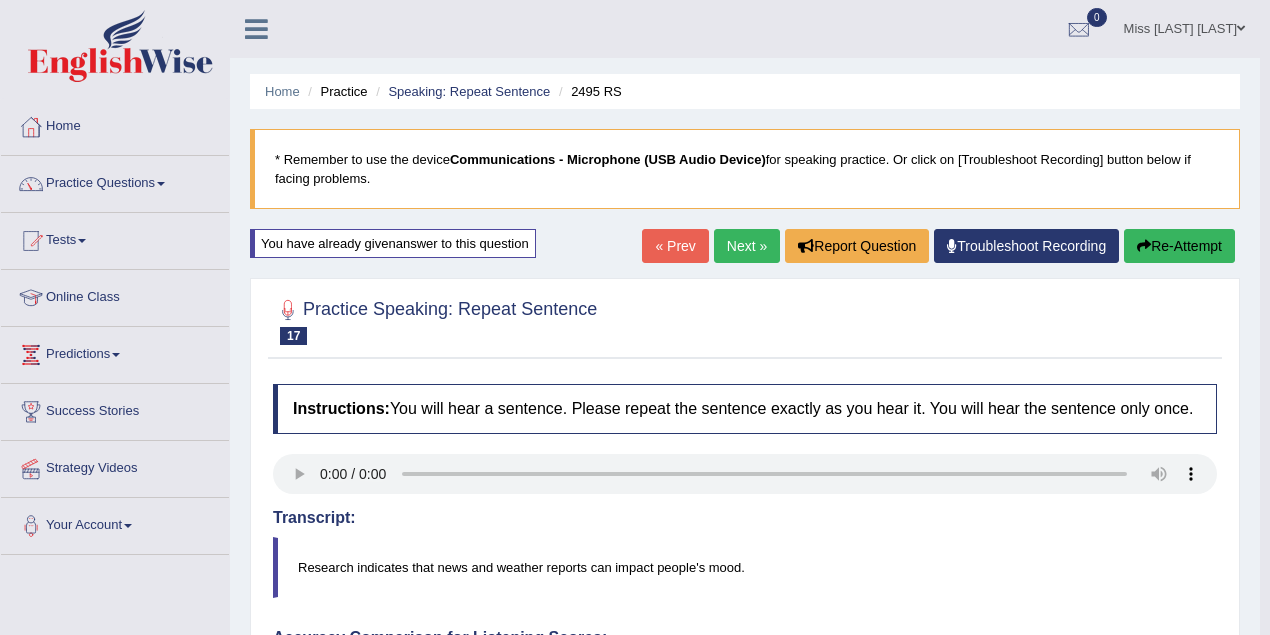 click on "Next »" at bounding box center [747, 246] 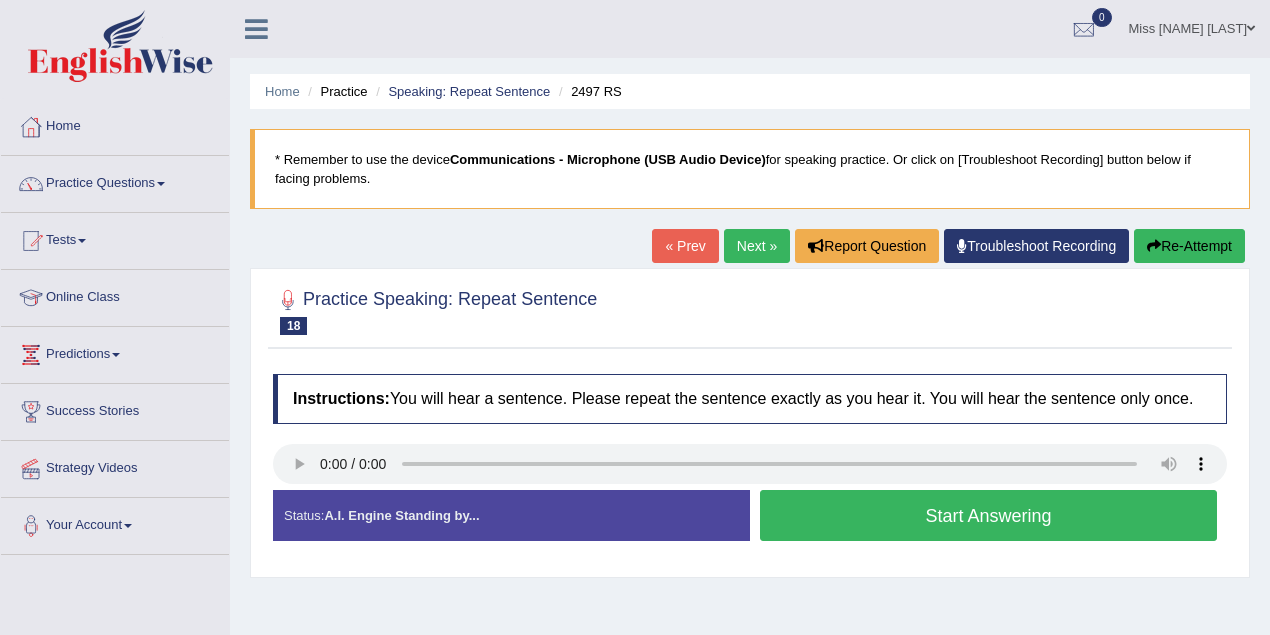 scroll, scrollTop: 0, scrollLeft: 0, axis: both 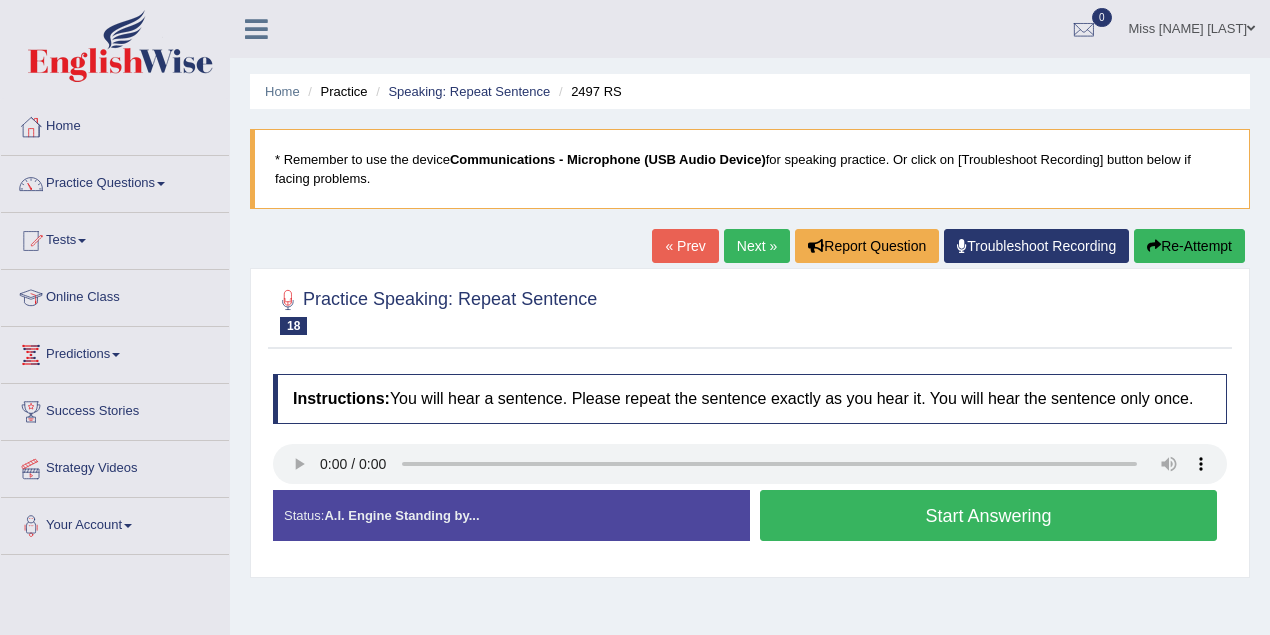 click on "Start Answering" at bounding box center (988, 515) 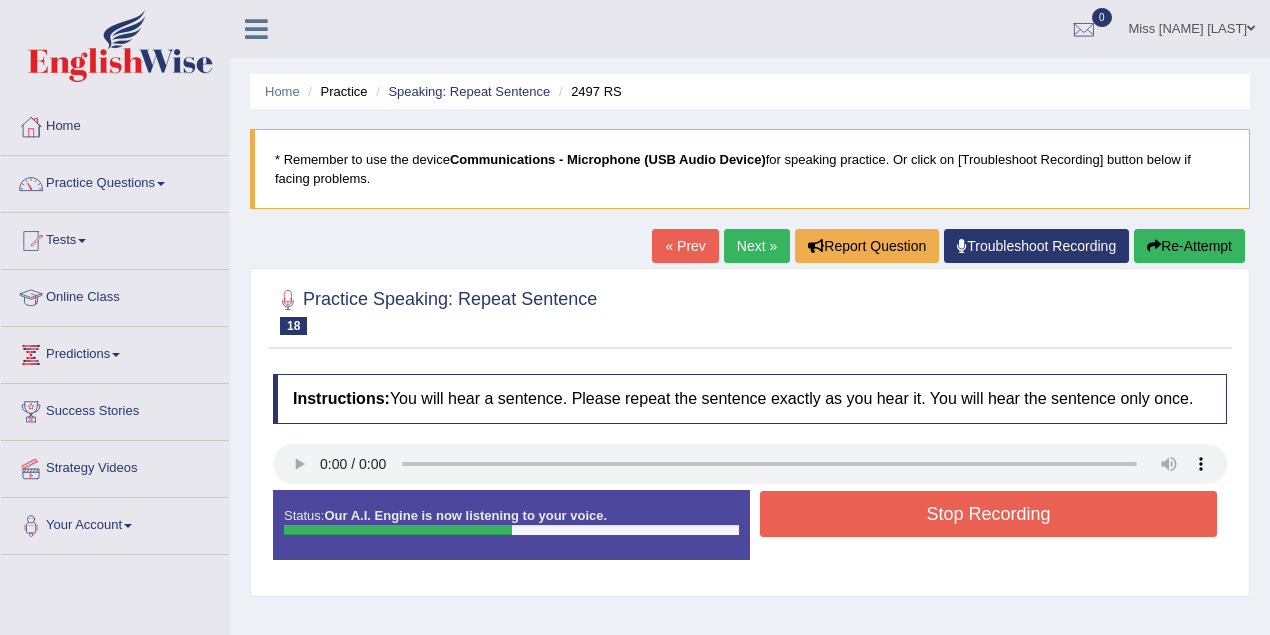 click on "Stop Recording" at bounding box center (988, 514) 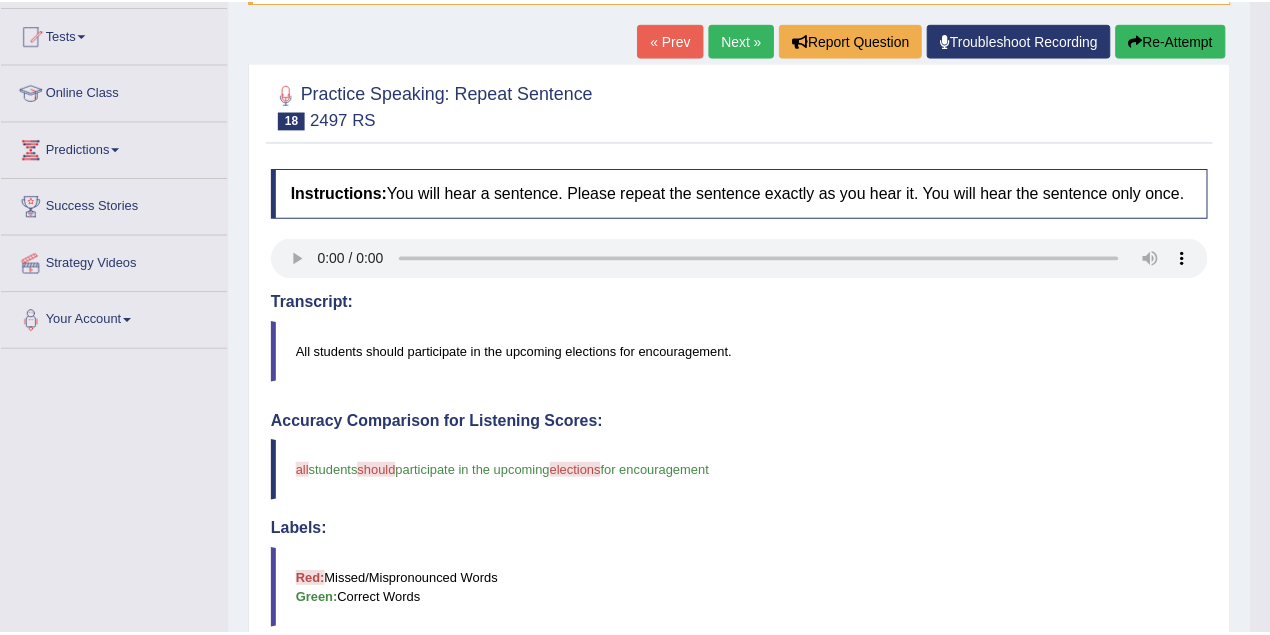 scroll, scrollTop: 266, scrollLeft: 0, axis: vertical 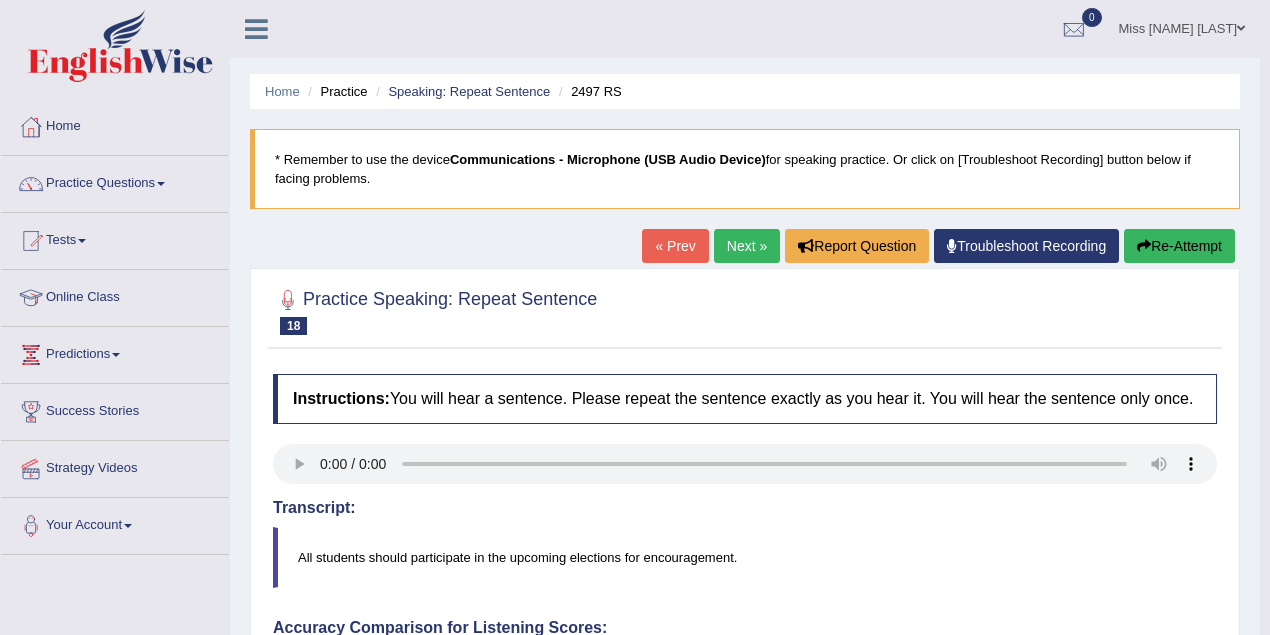 click on "Next »" at bounding box center [747, 246] 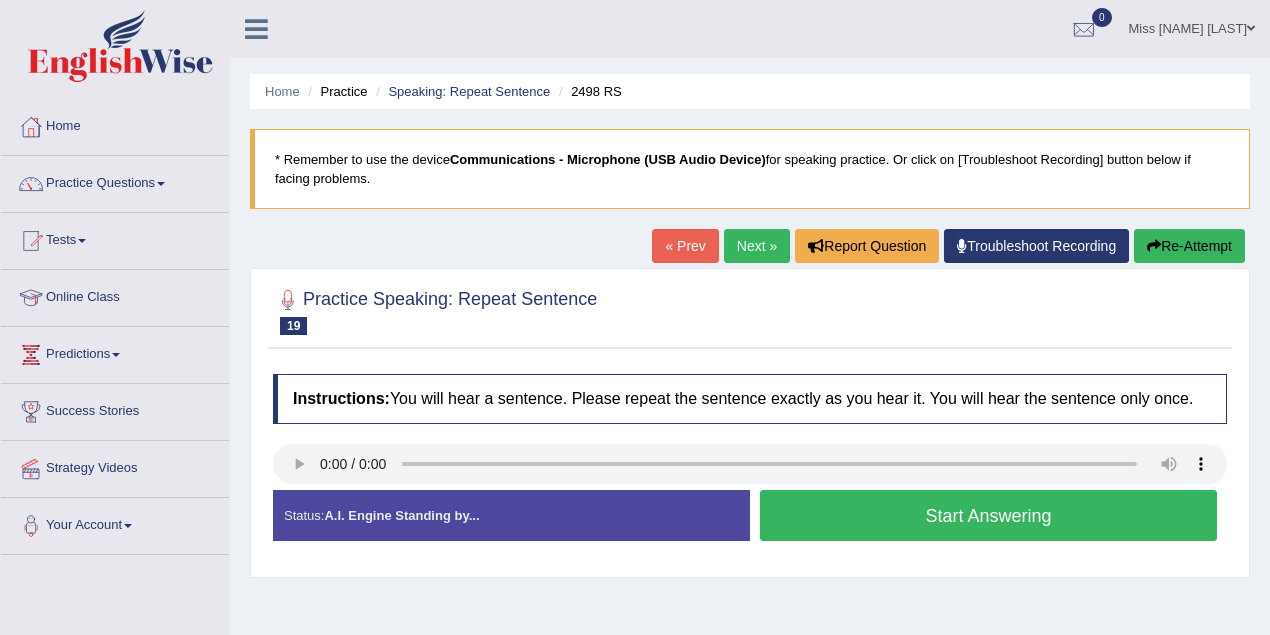 scroll, scrollTop: 0, scrollLeft: 0, axis: both 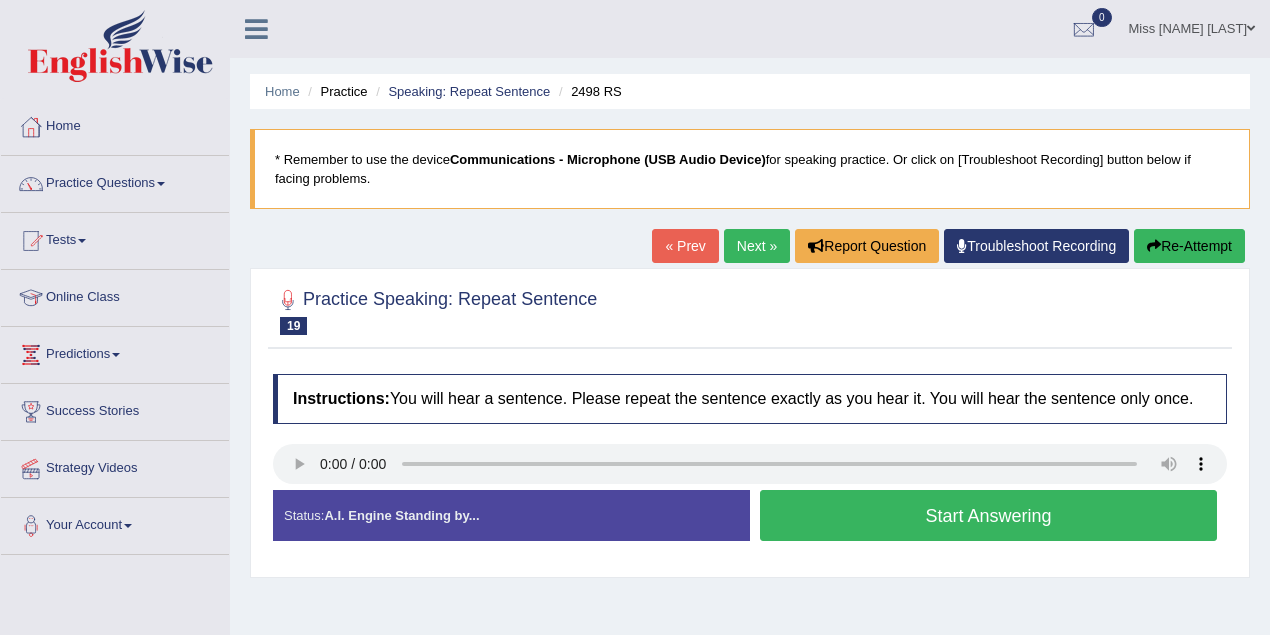click on "Next »" at bounding box center [757, 246] 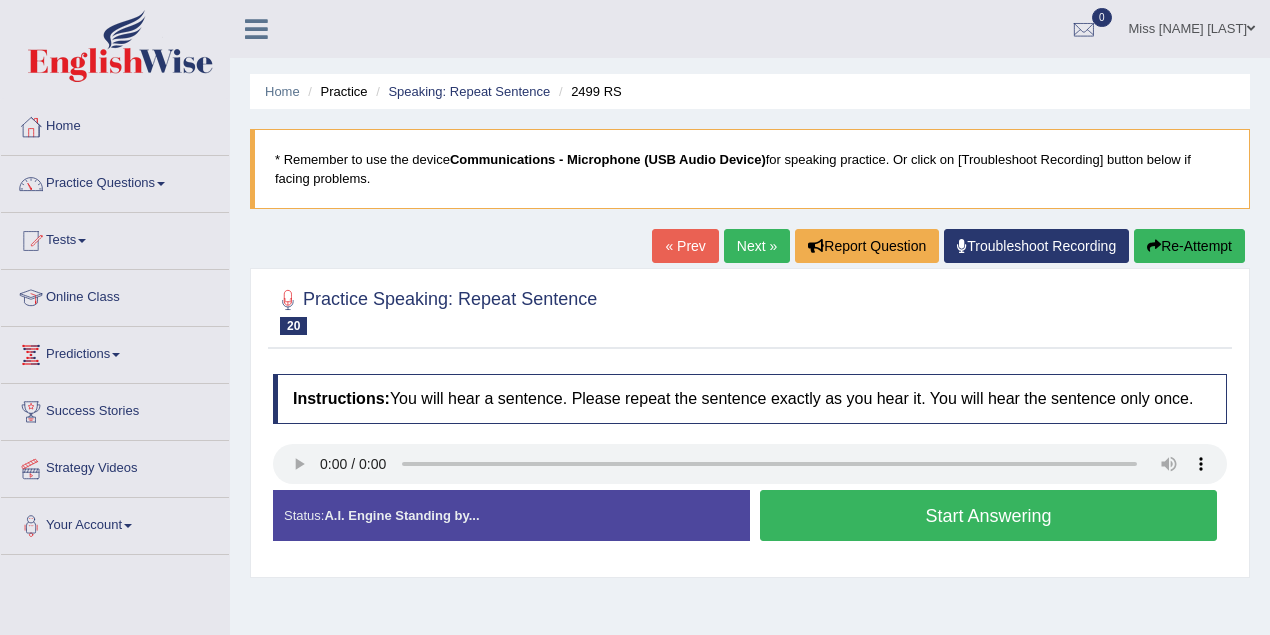 scroll, scrollTop: 0, scrollLeft: 0, axis: both 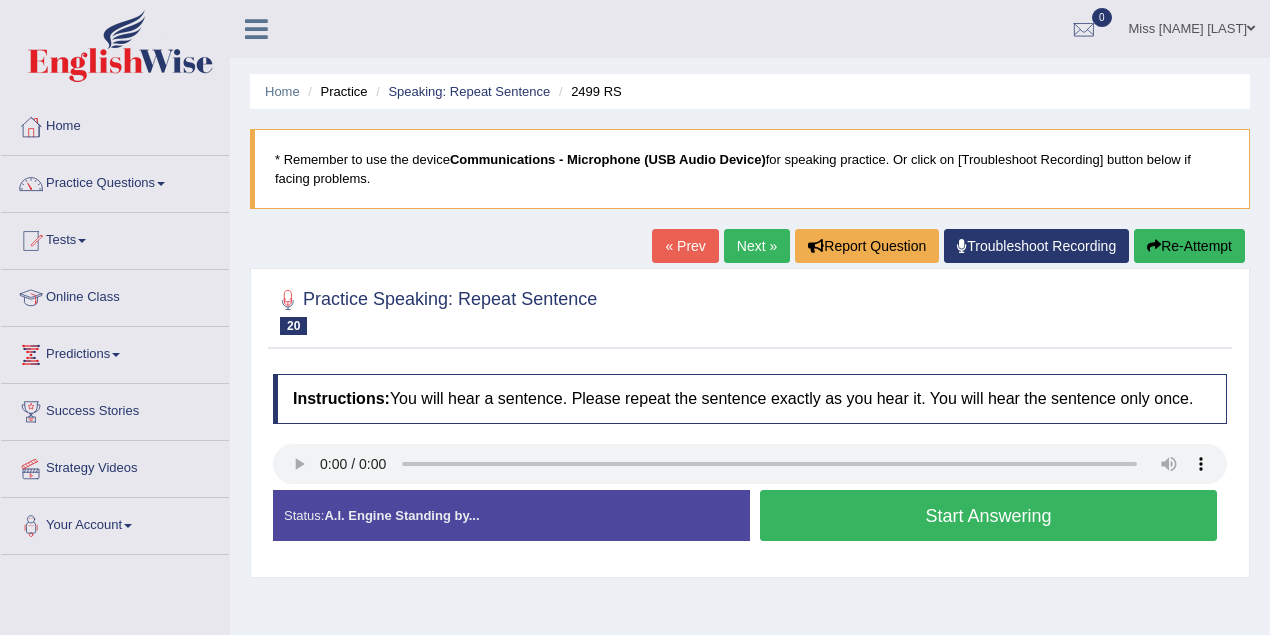 click on "Start Answering" at bounding box center [988, 515] 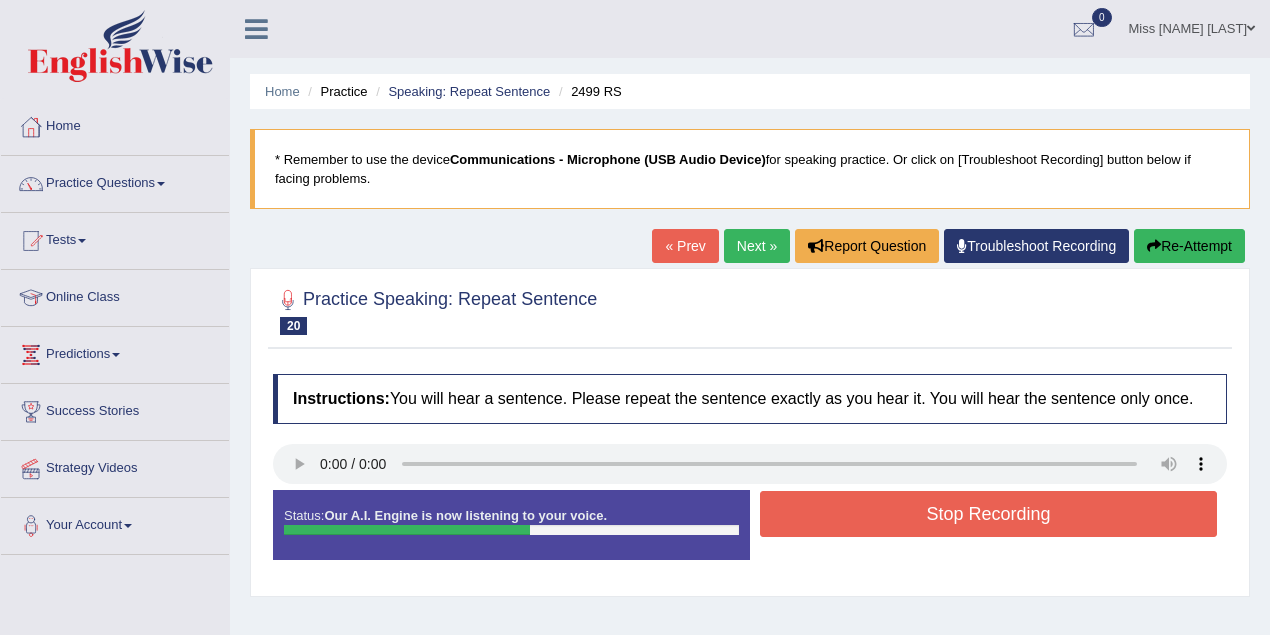 click on "Stop Recording" at bounding box center [988, 514] 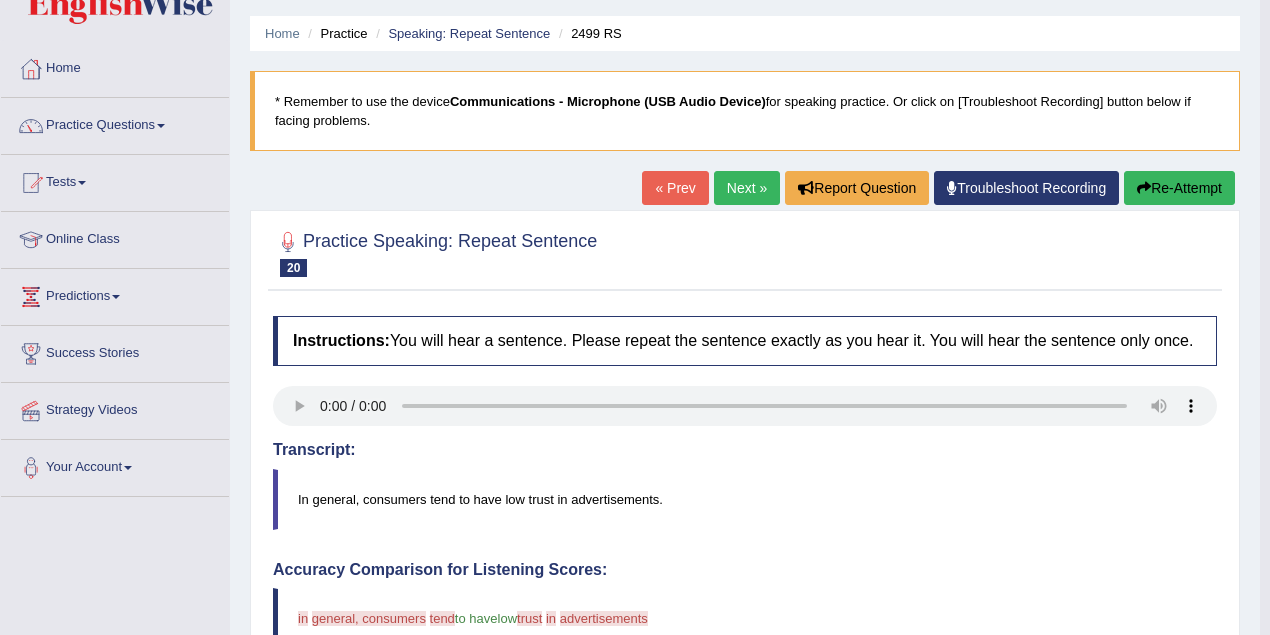scroll, scrollTop: 200, scrollLeft: 0, axis: vertical 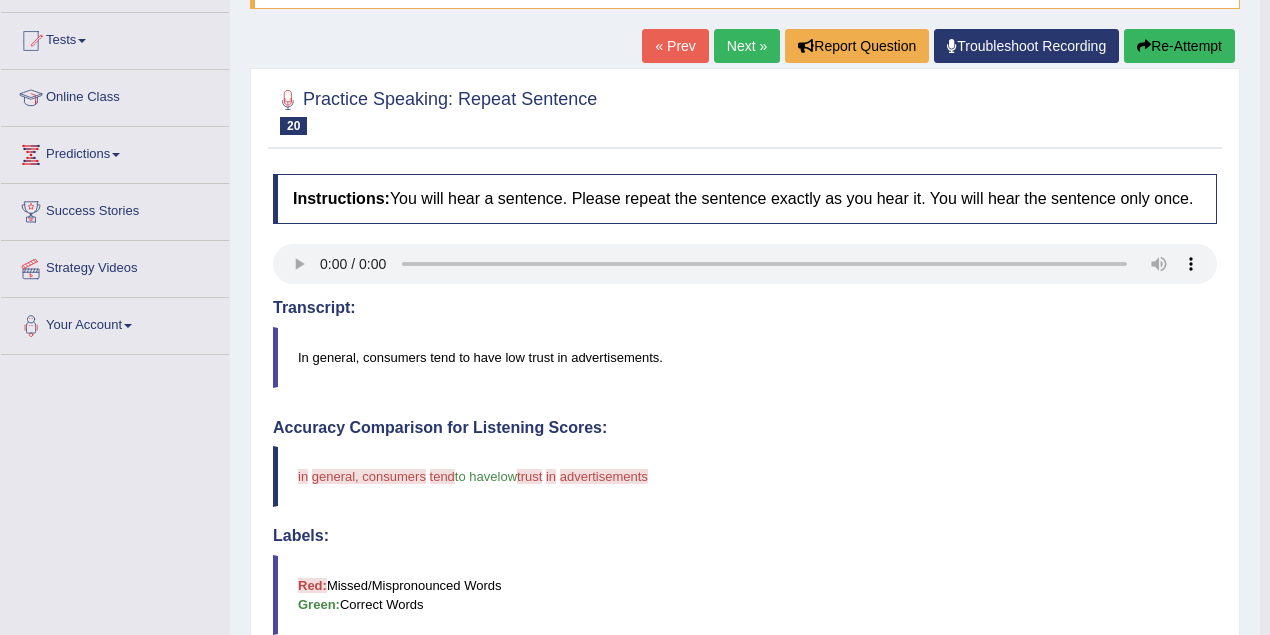 drag, startPoint x: 816, startPoint y: 525, endPoint x: 800, endPoint y: 540, distance: 21.931713 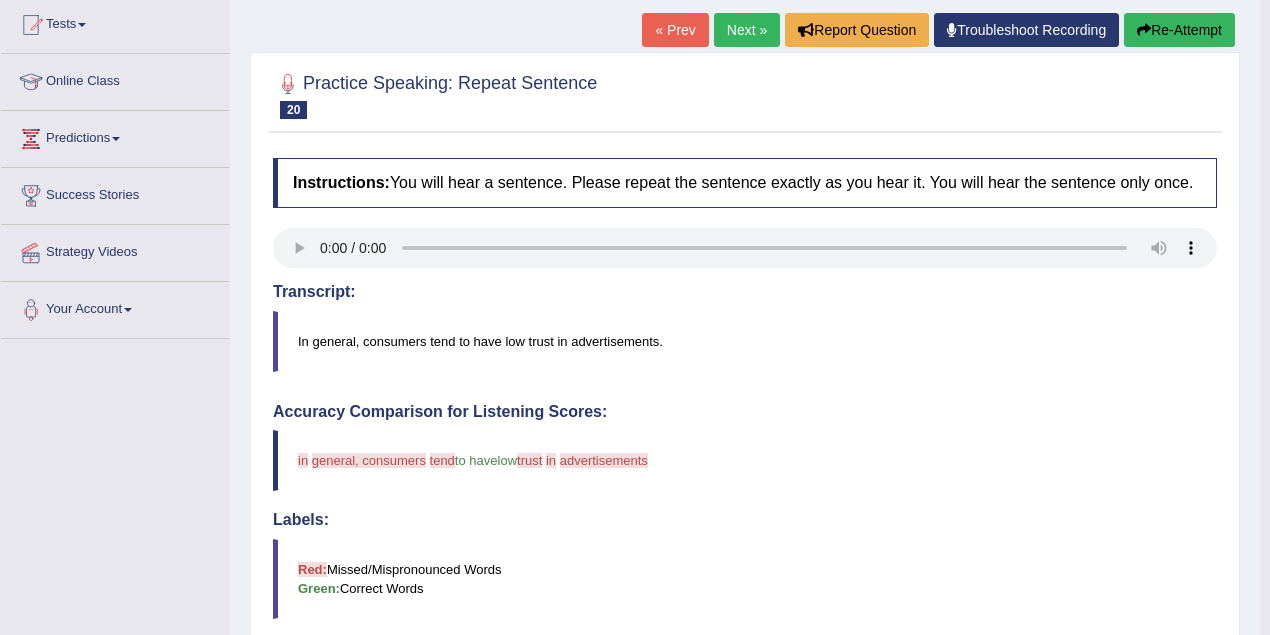 scroll, scrollTop: 0, scrollLeft: 0, axis: both 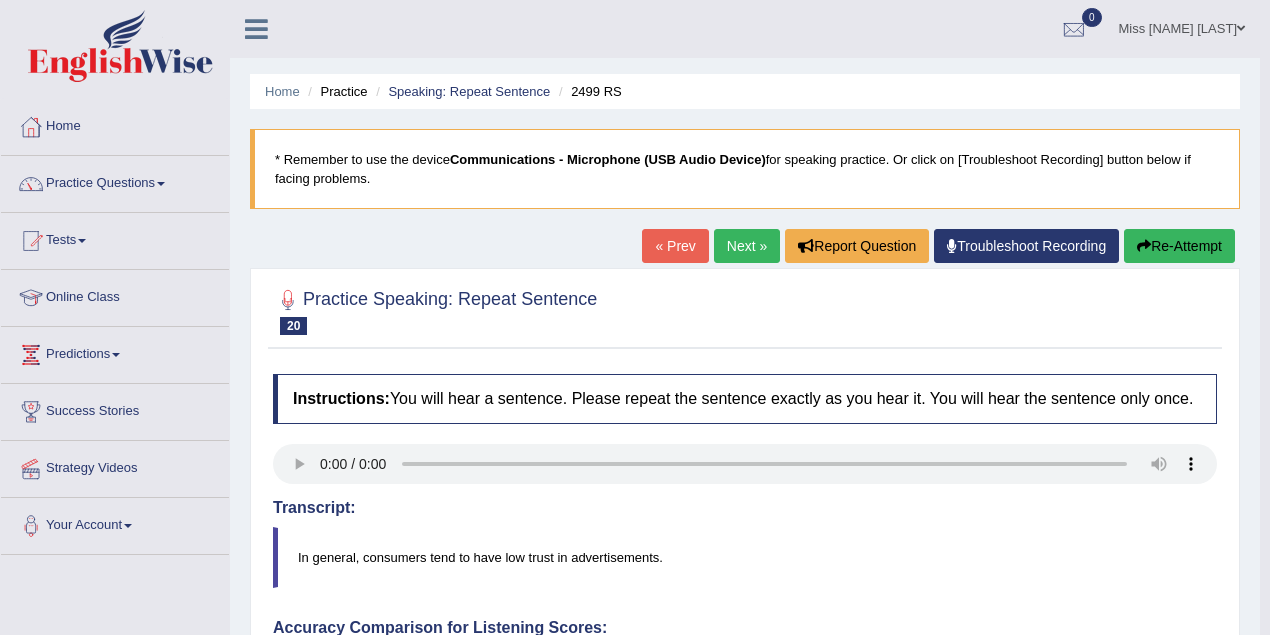 click on "Re-Attempt" at bounding box center (1179, 246) 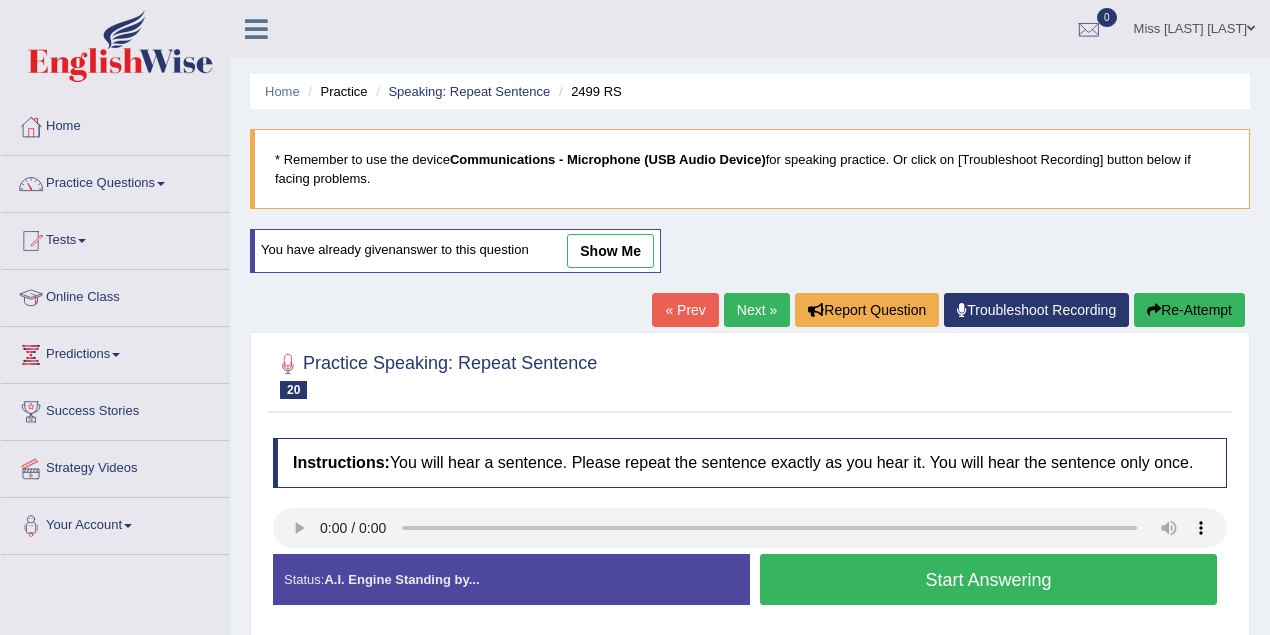 scroll, scrollTop: 0, scrollLeft: 0, axis: both 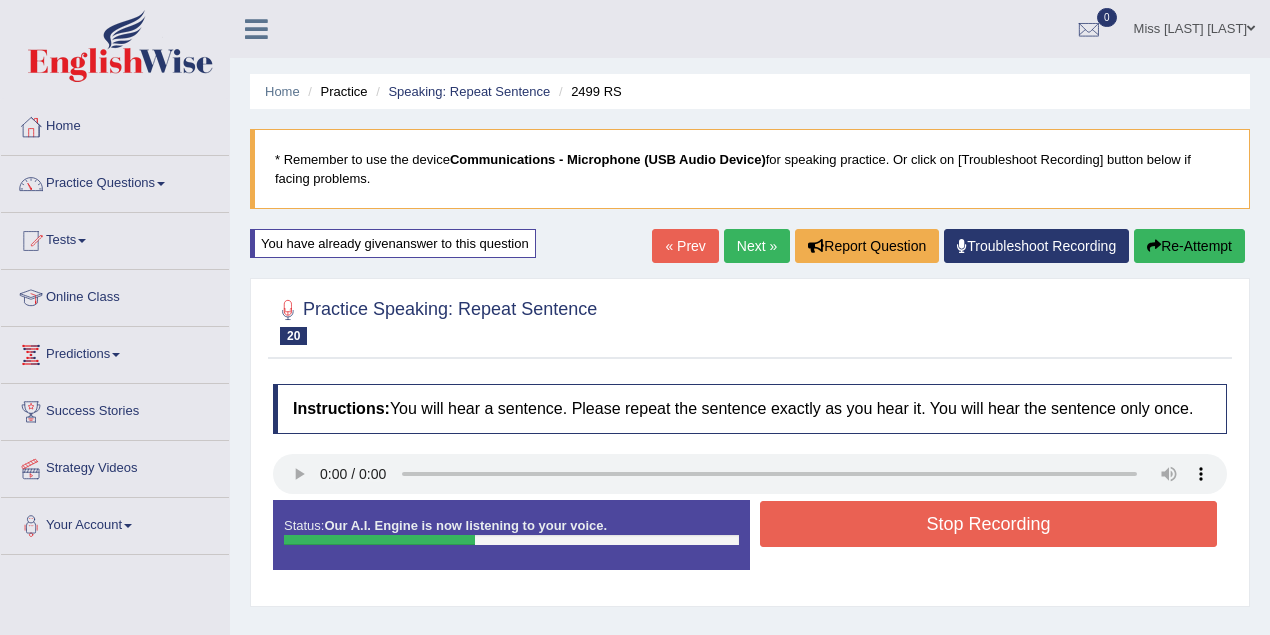 click on "Status:  Our A.I. Engine is now listening to your voice. Start Answering Stop Recording" at bounding box center [750, 545] 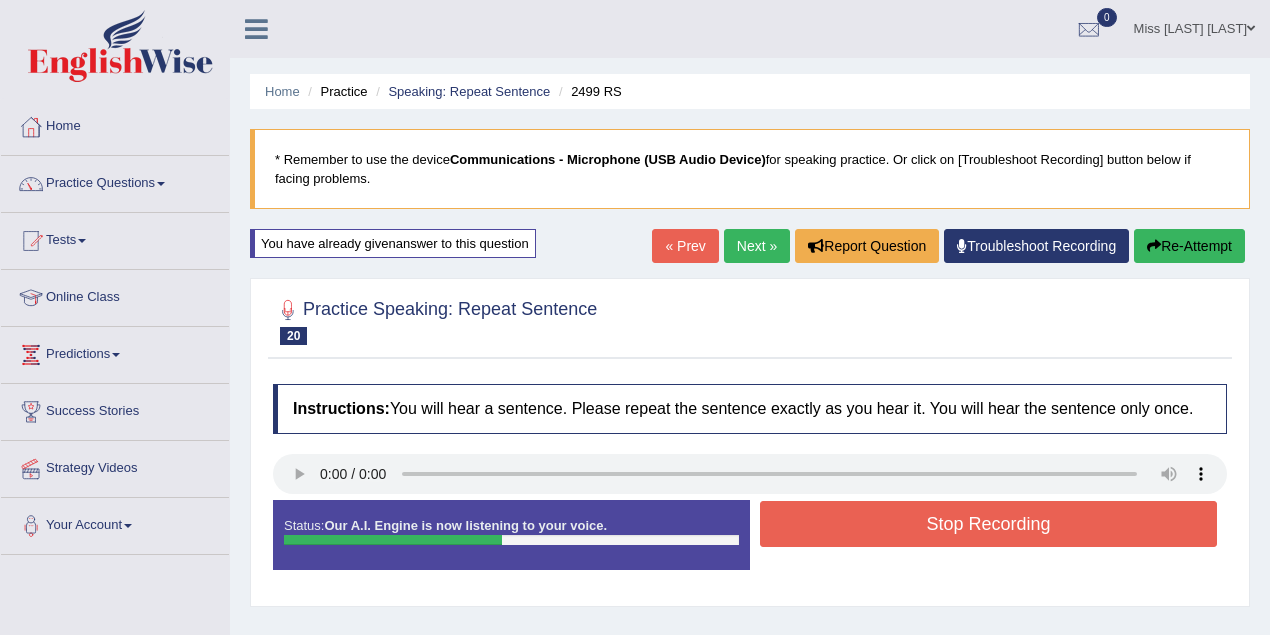 click on "Stop Recording" at bounding box center (988, 524) 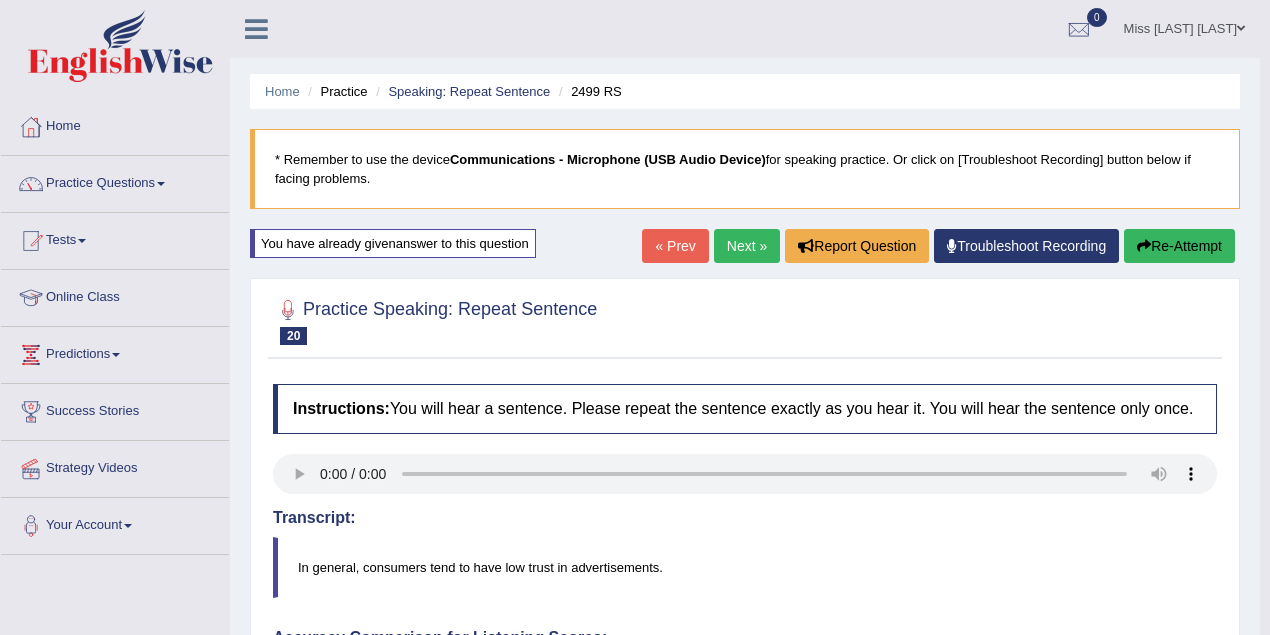 click on "« Prev Next »  Report Question  Troubleshoot Recording  Re-Attempt" at bounding box center (941, 248) 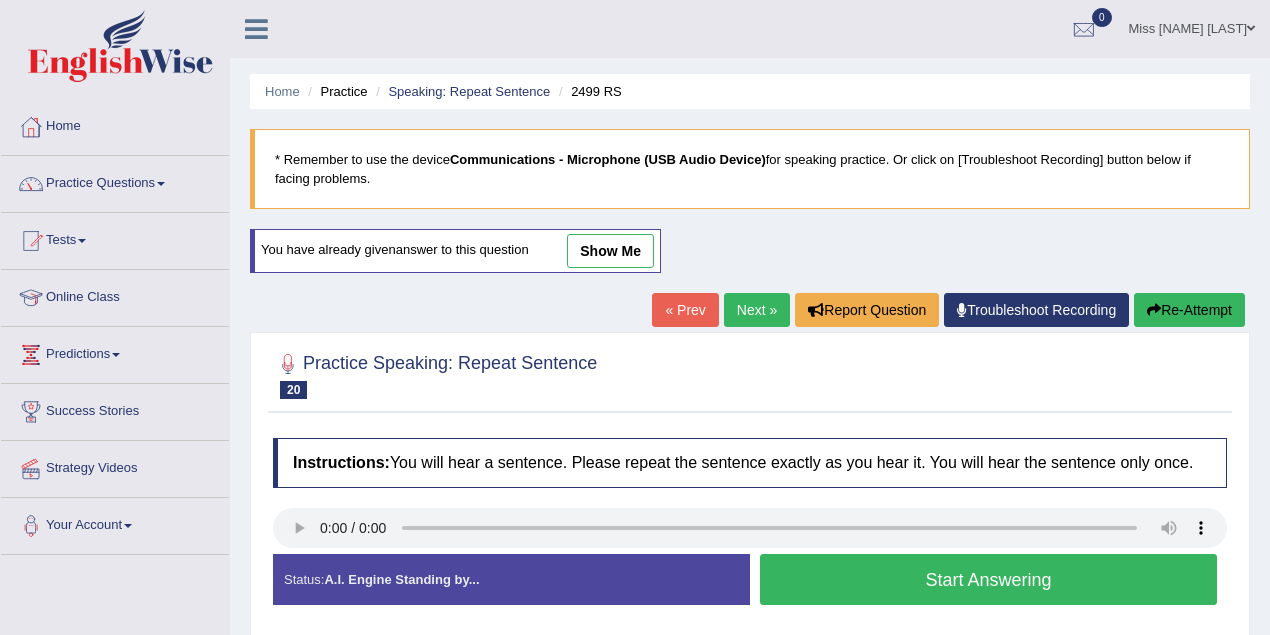 scroll, scrollTop: 0, scrollLeft: 0, axis: both 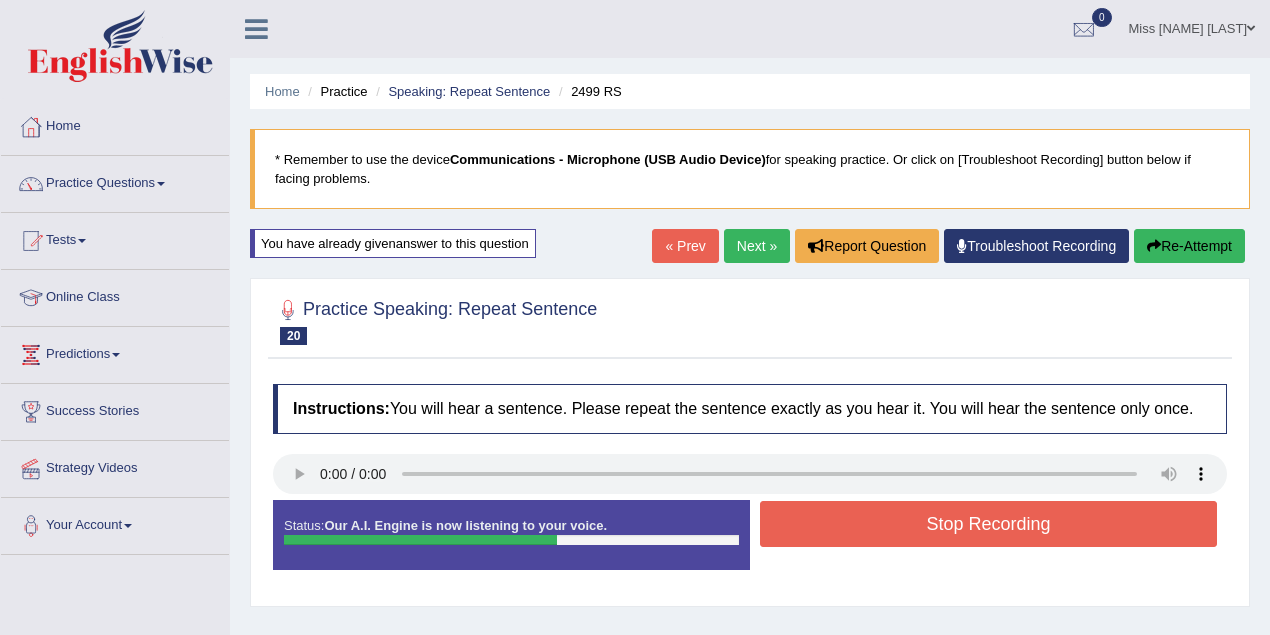 click on "Stop Recording" at bounding box center (988, 524) 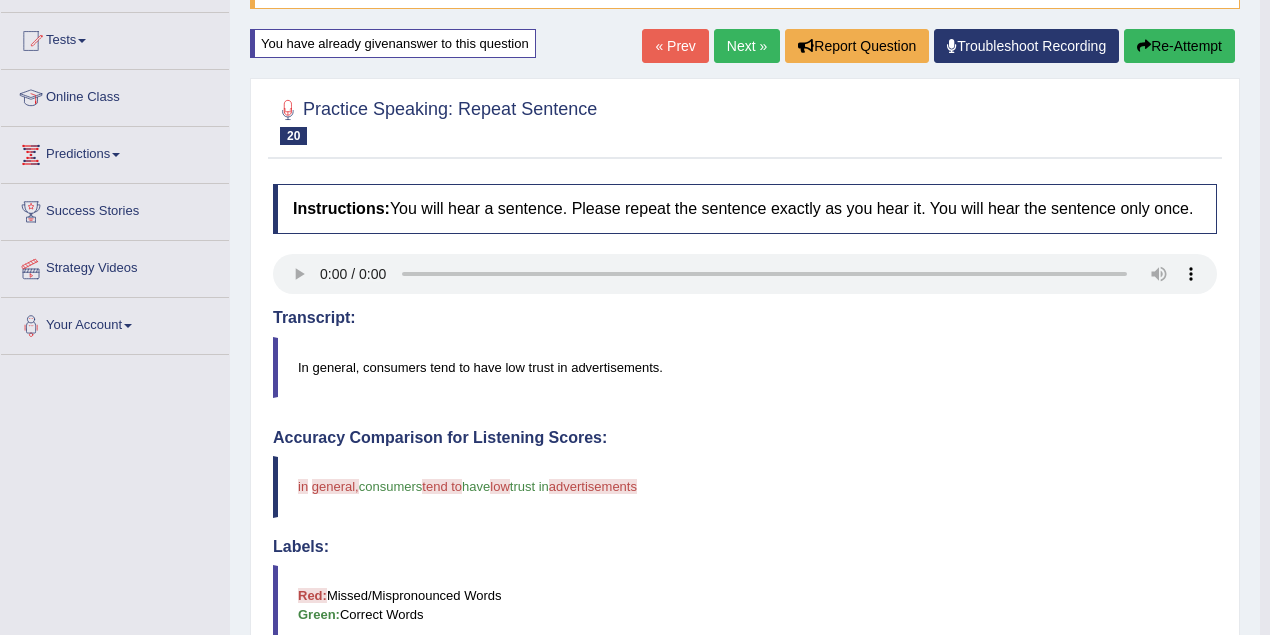 scroll, scrollTop: 0, scrollLeft: 0, axis: both 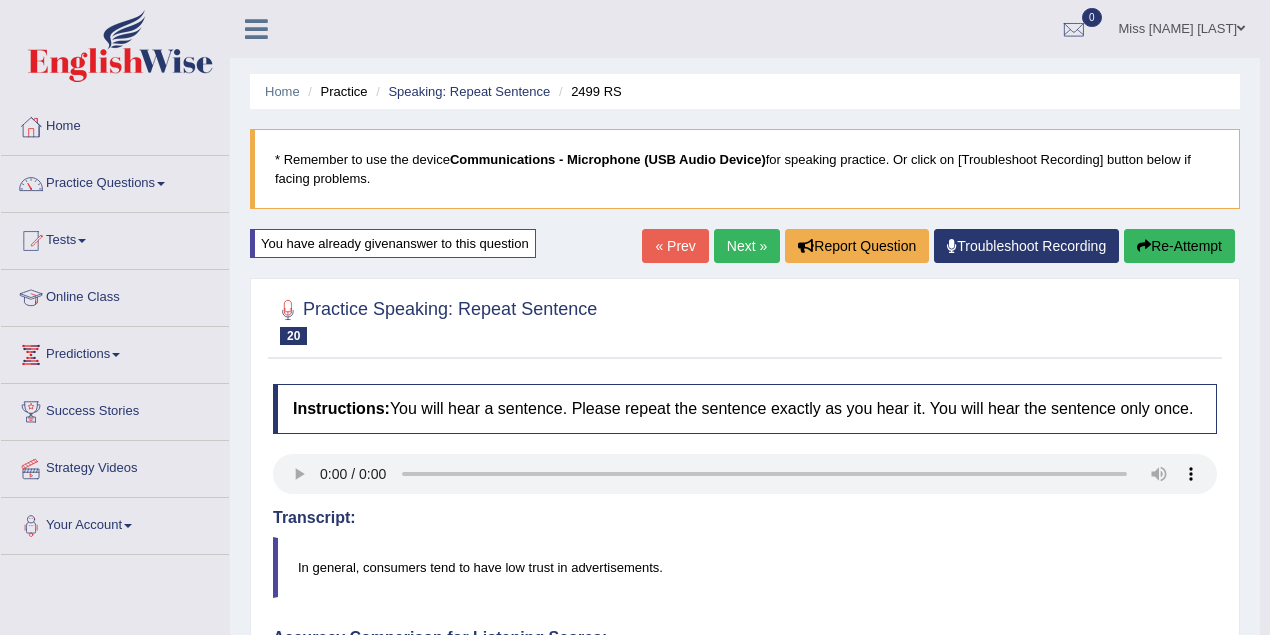 click on "Next »" at bounding box center (747, 246) 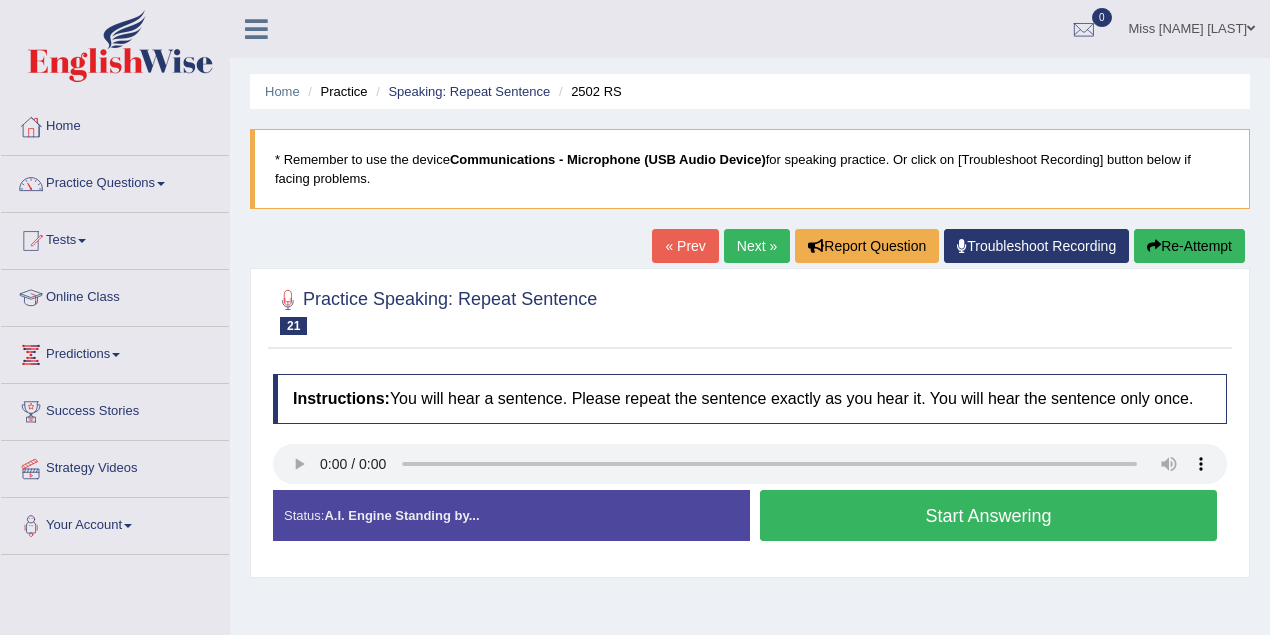 scroll, scrollTop: 0, scrollLeft: 0, axis: both 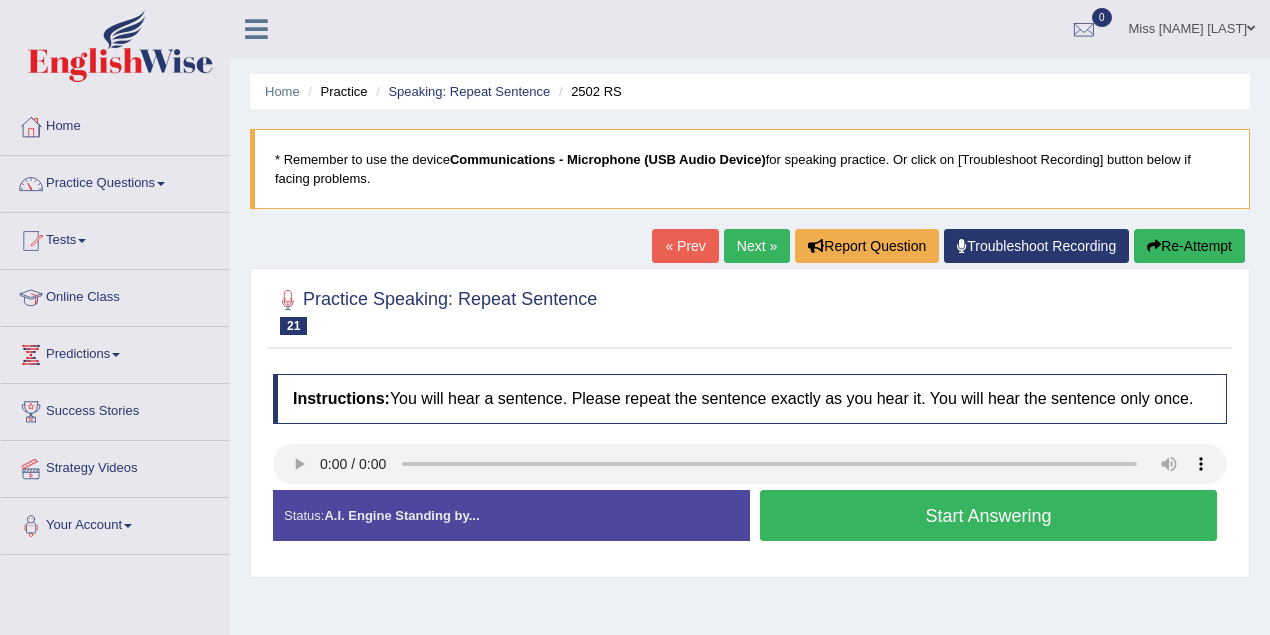 click on "Start Answering" at bounding box center [988, 515] 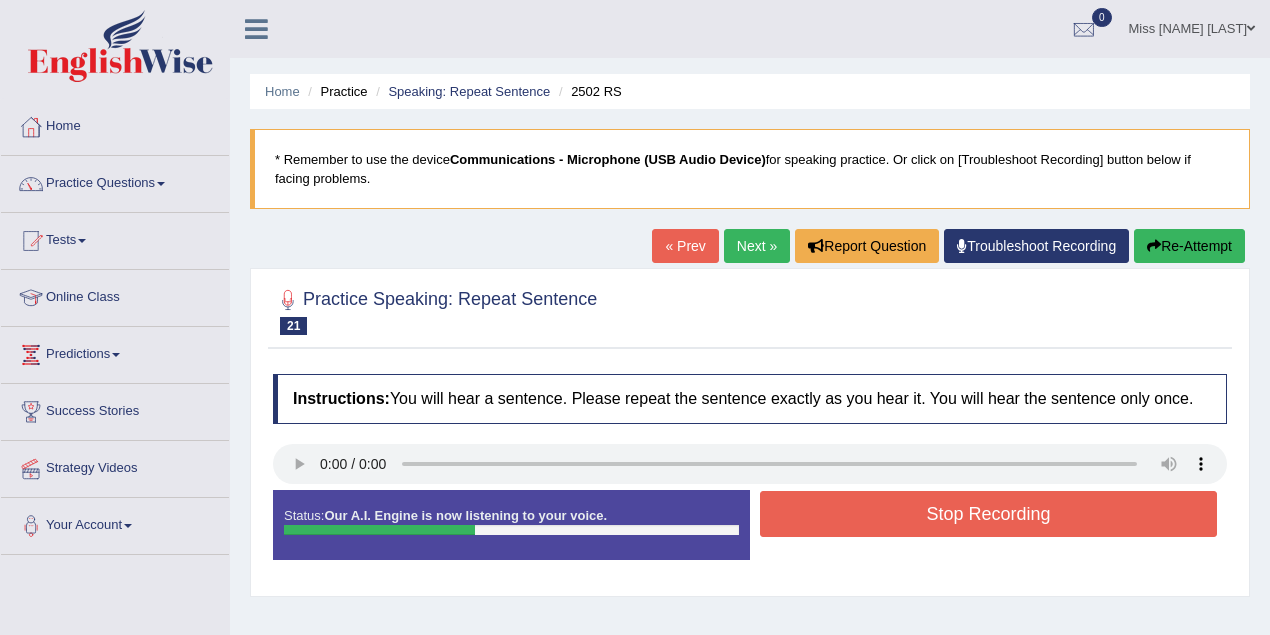 click on "Stop Recording" at bounding box center [988, 514] 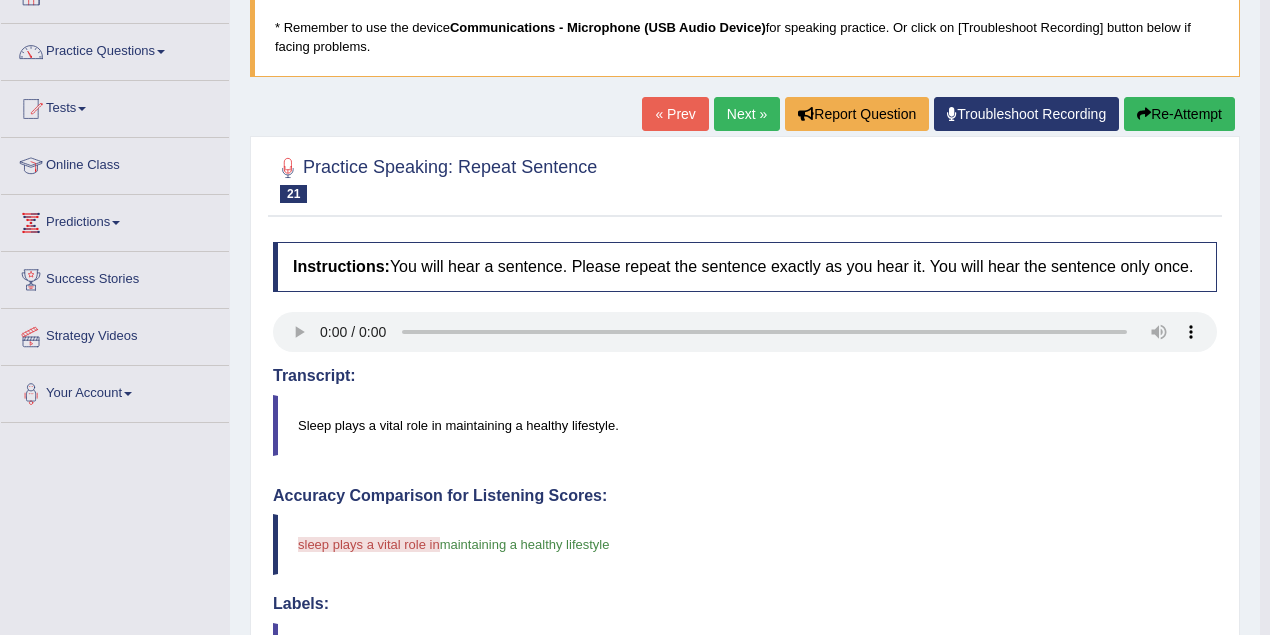 scroll, scrollTop: 0, scrollLeft: 0, axis: both 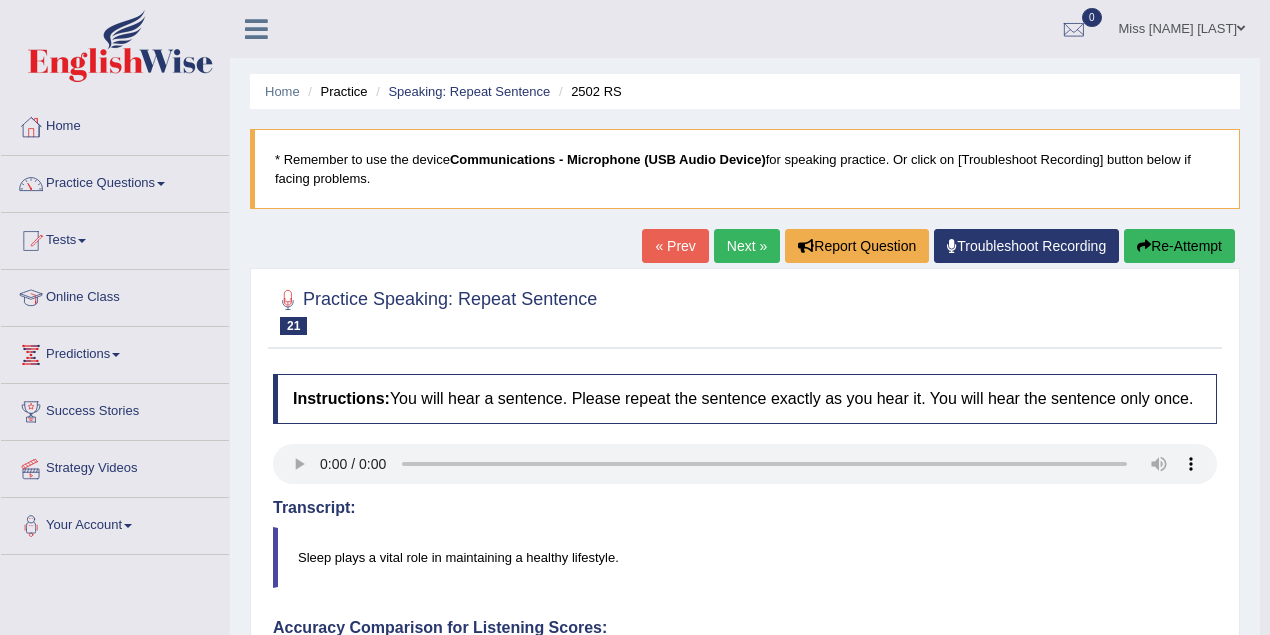 click on "Next »" at bounding box center (747, 246) 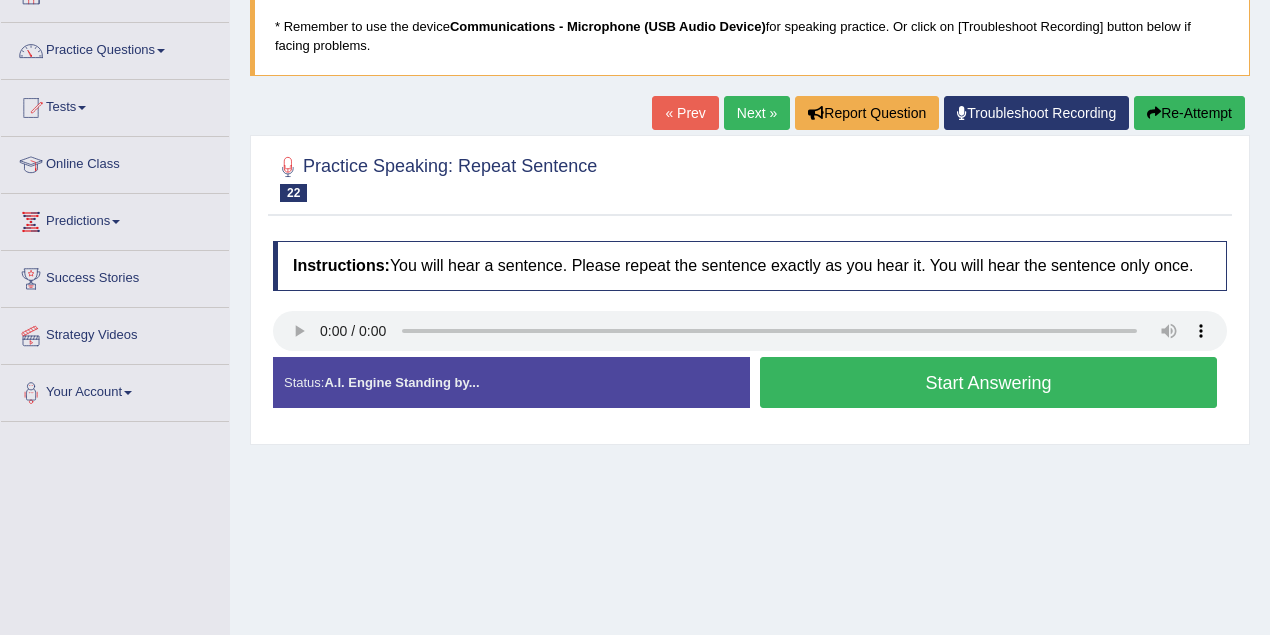 scroll, scrollTop: 0, scrollLeft: 0, axis: both 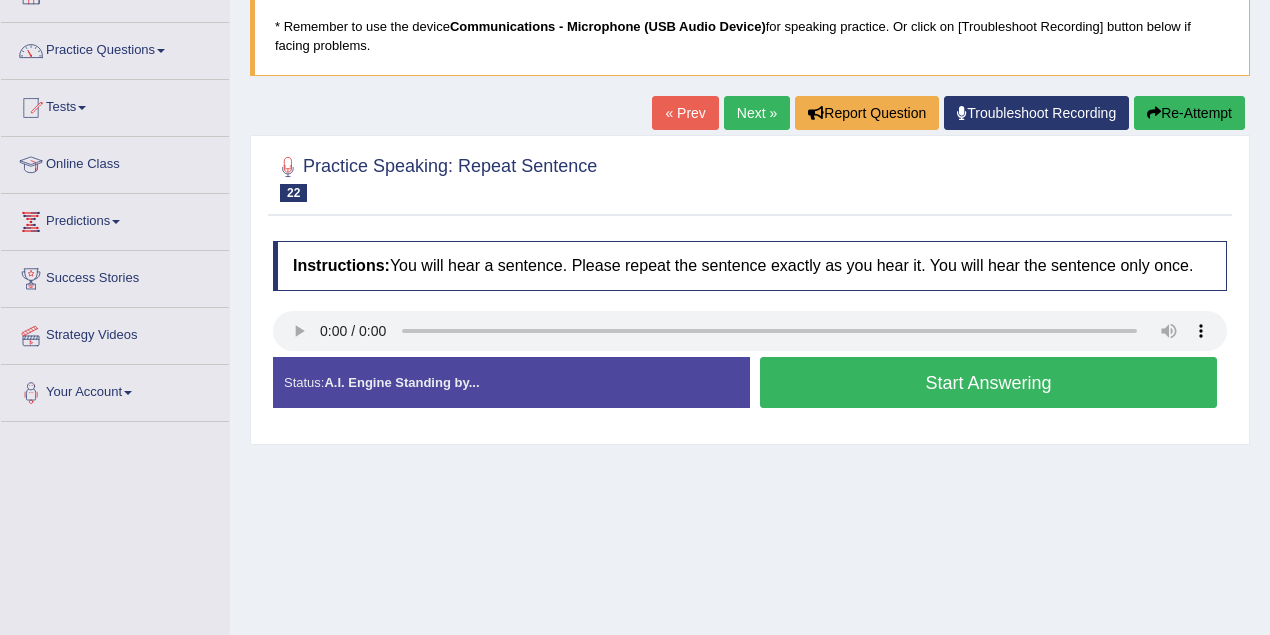 click on "Next »" at bounding box center (757, 113) 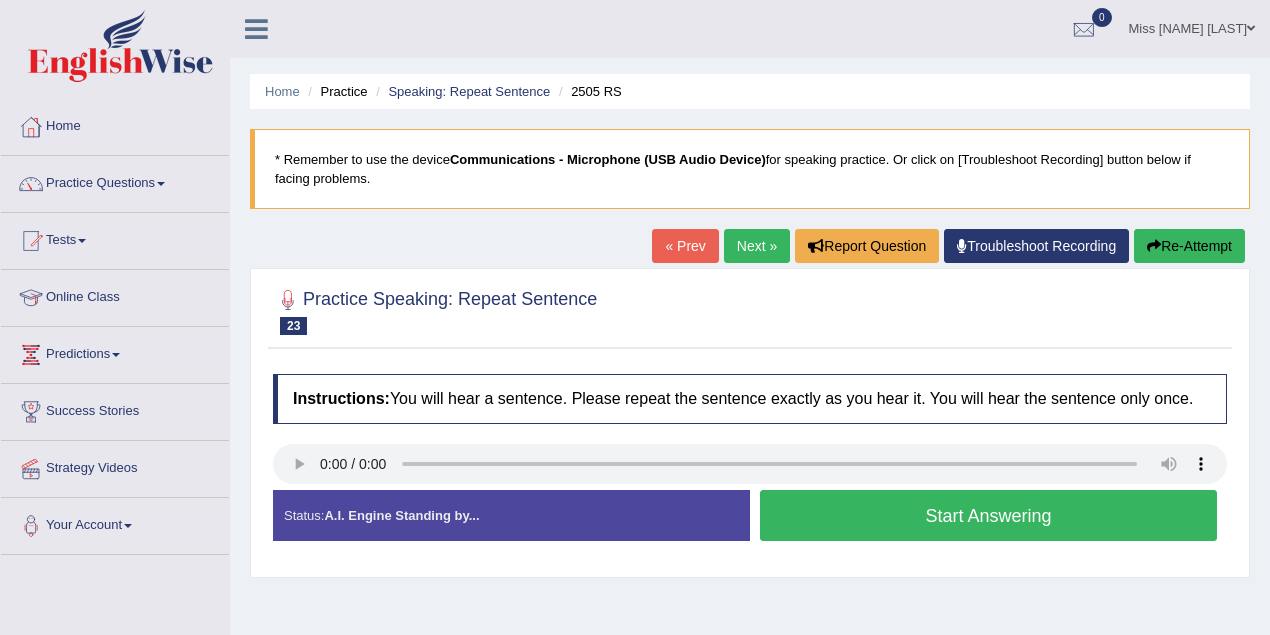 scroll, scrollTop: 0, scrollLeft: 0, axis: both 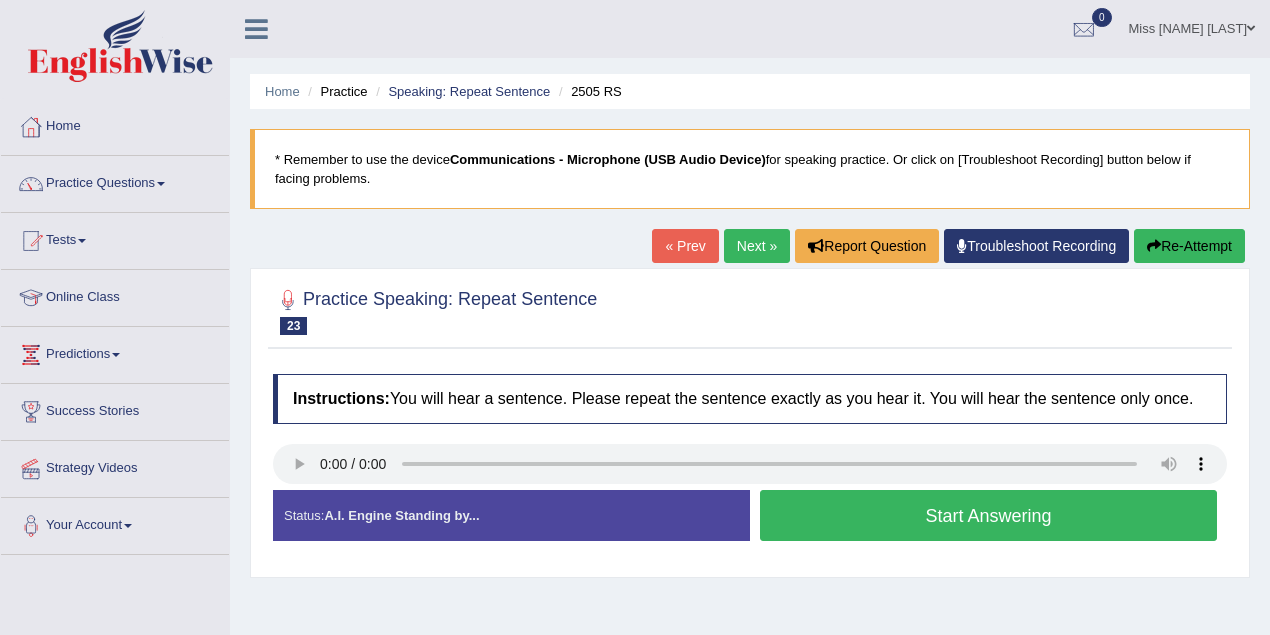 click on "Start Answering" at bounding box center [988, 515] 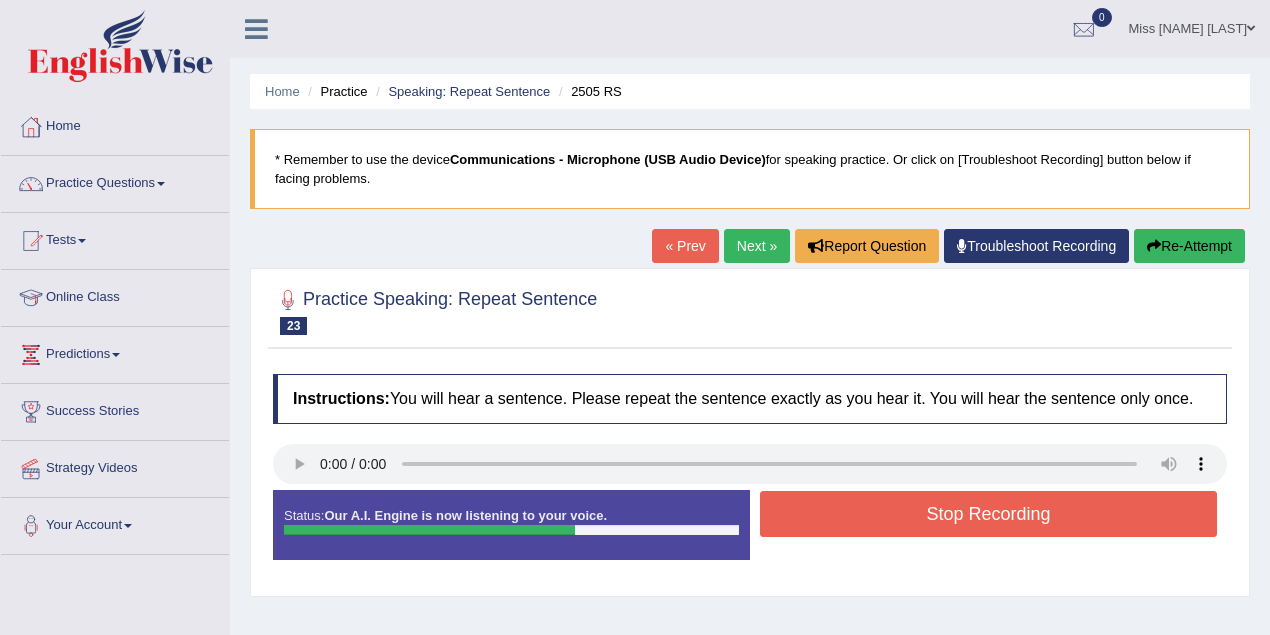 click on "Stop Recording" at bounding box center (988, 514) 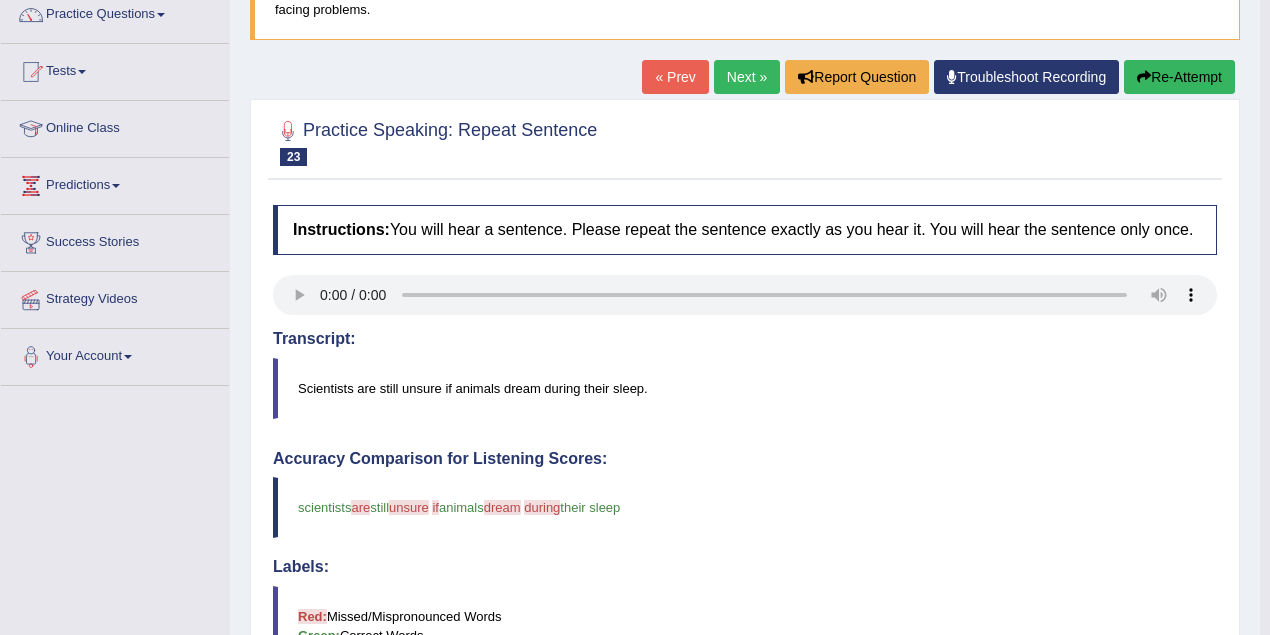 scroll, scrollTop: 133, scrollLeft: 0, axis: vertical 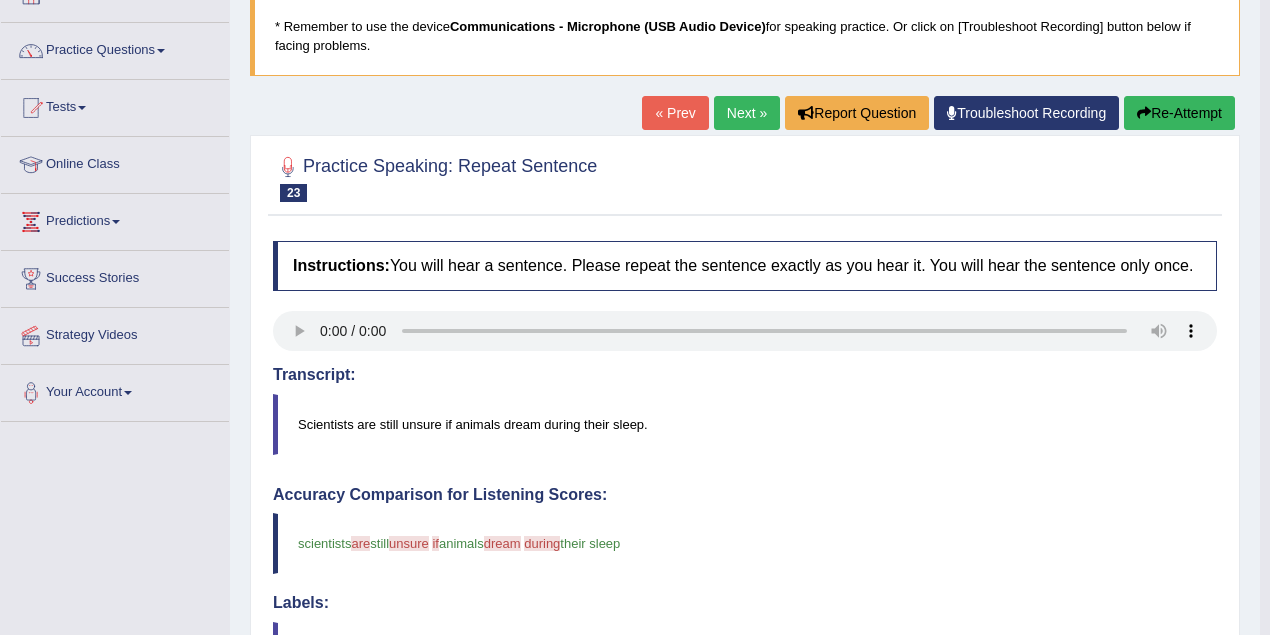 click on "Next »" at bounding box center (747, 113) 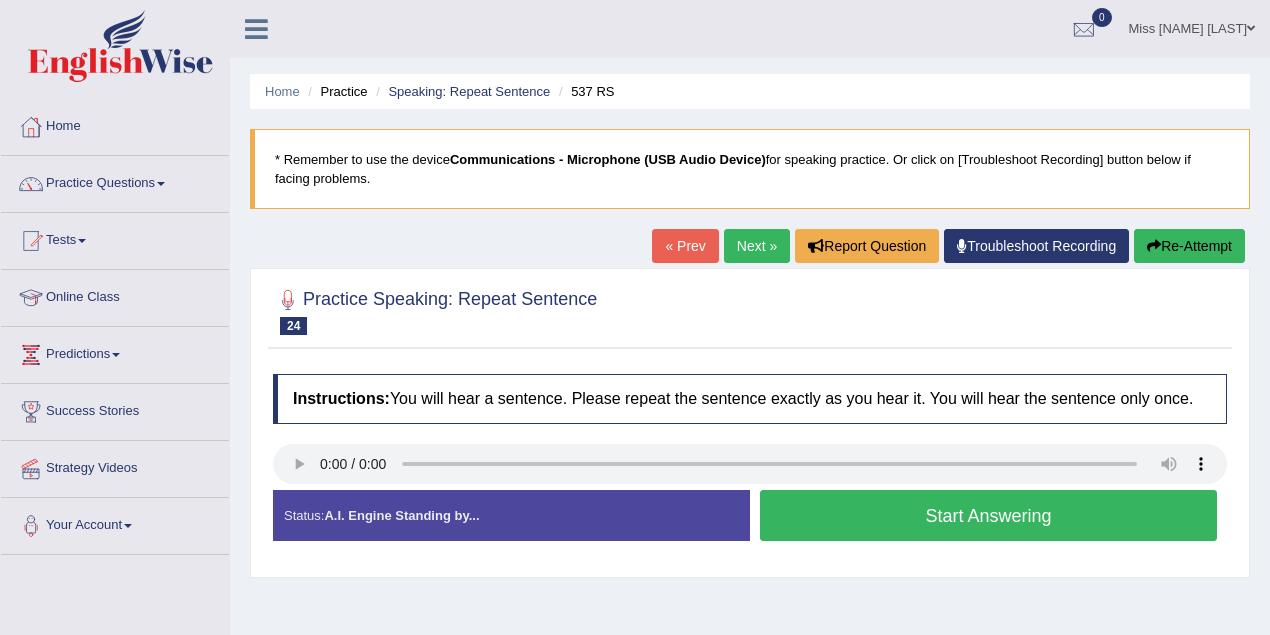 scroll, scrollTop: 0, scrollLeft: 0, axis: both 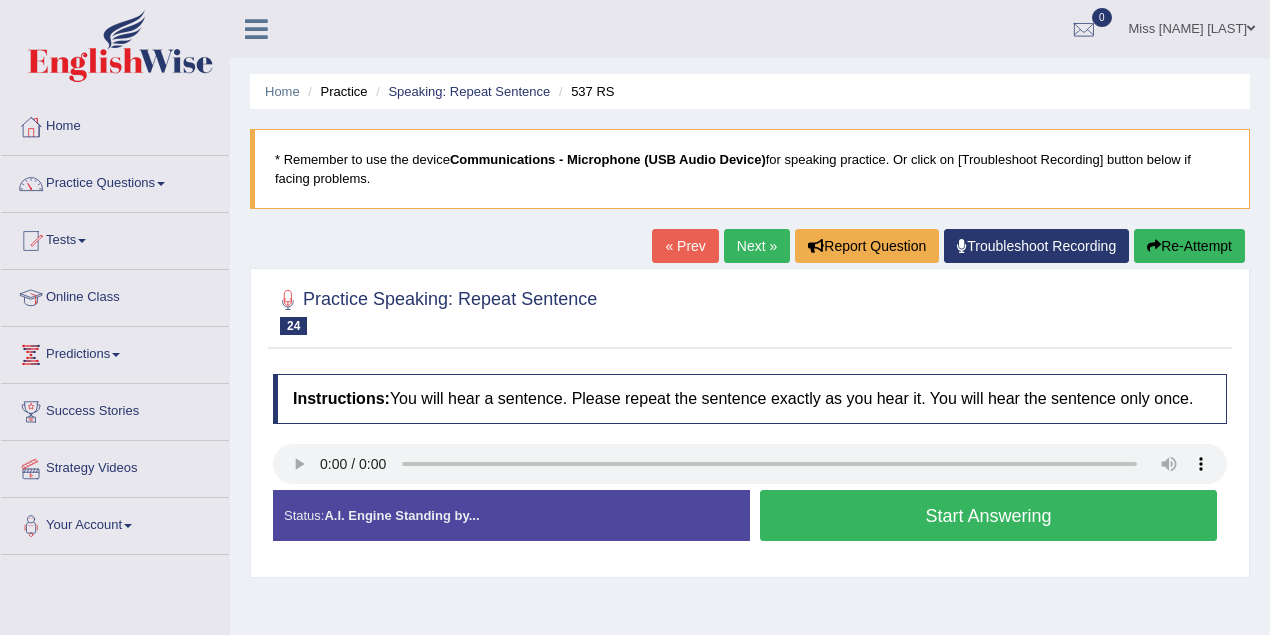 click on "Start Answering" at bounding box center (988, 515) 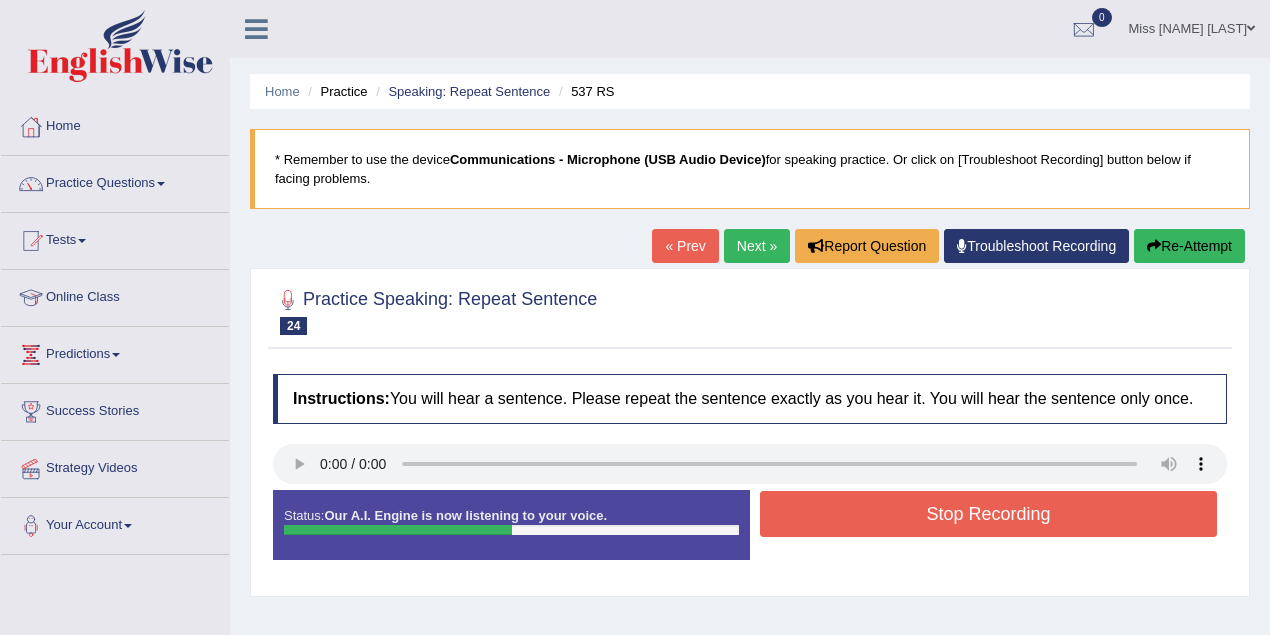 click on "Stop Recording" at bounding box center [988, 514] 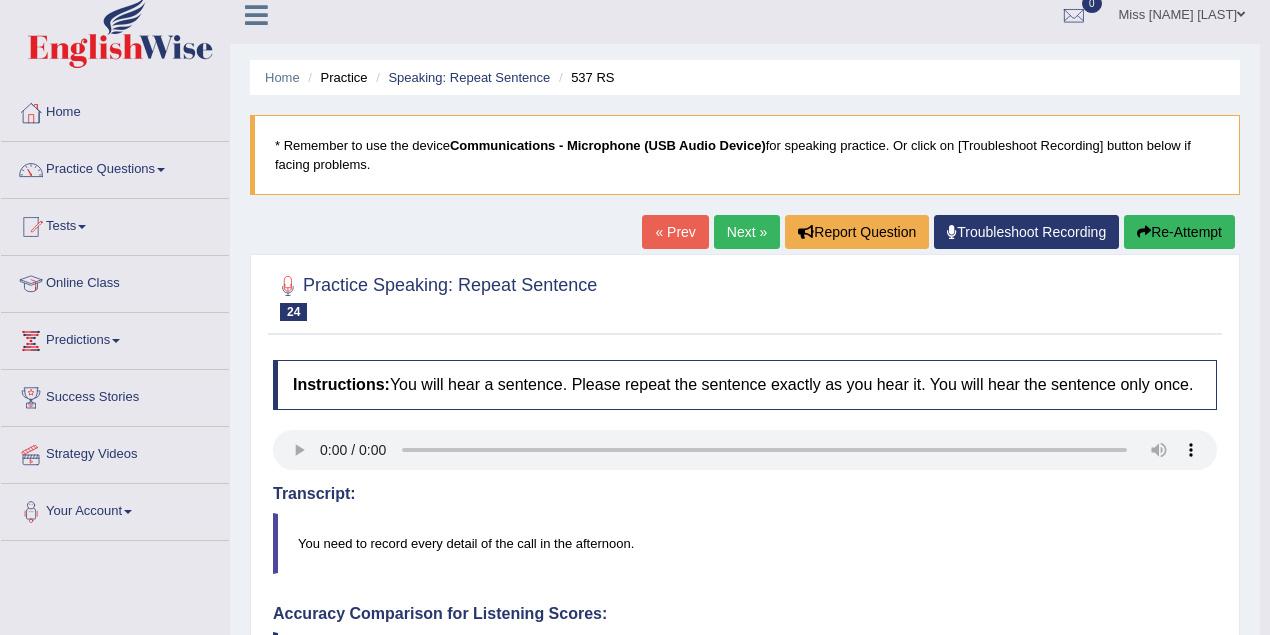 scroll, scrollTop: 0, scrollLeft: 0, axis: both 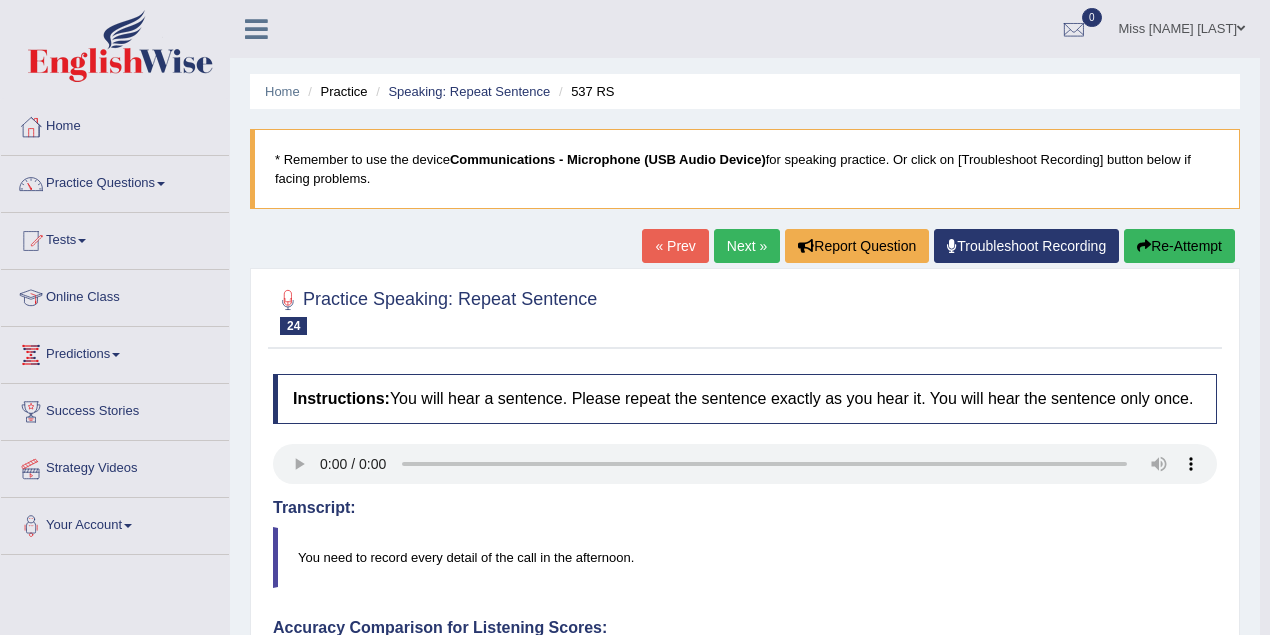 click on "Next »" at bounding box center [747, 246] 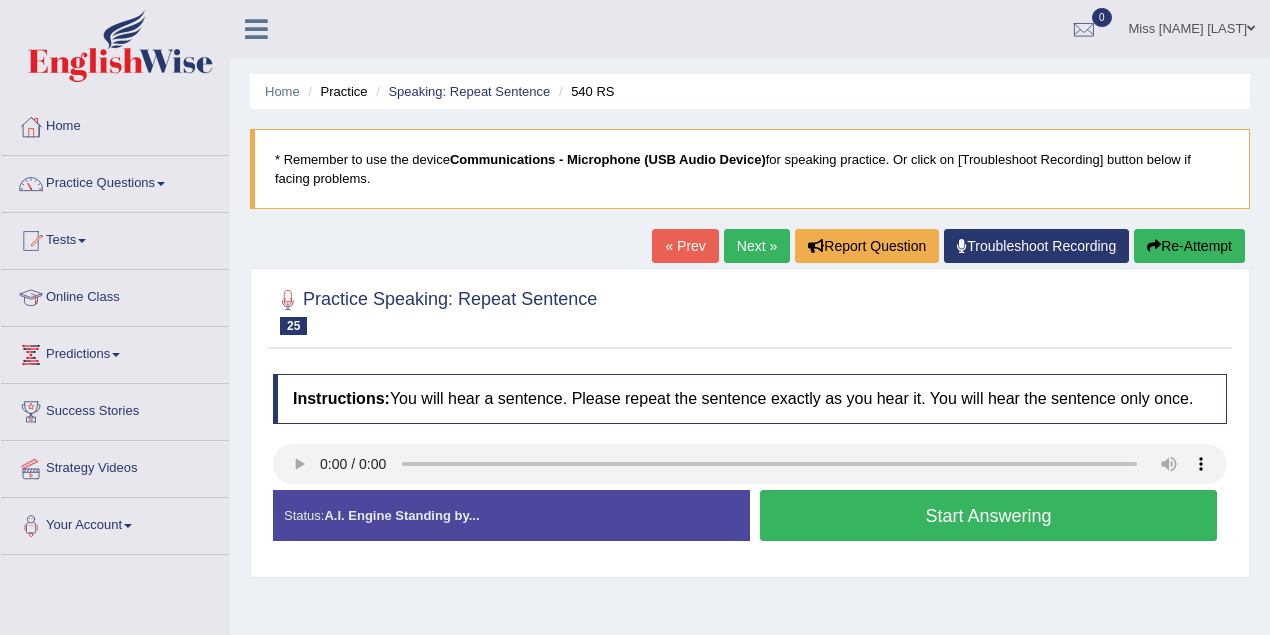 scroll, scrollTop: 0, scrollLeft: 0, axis: both 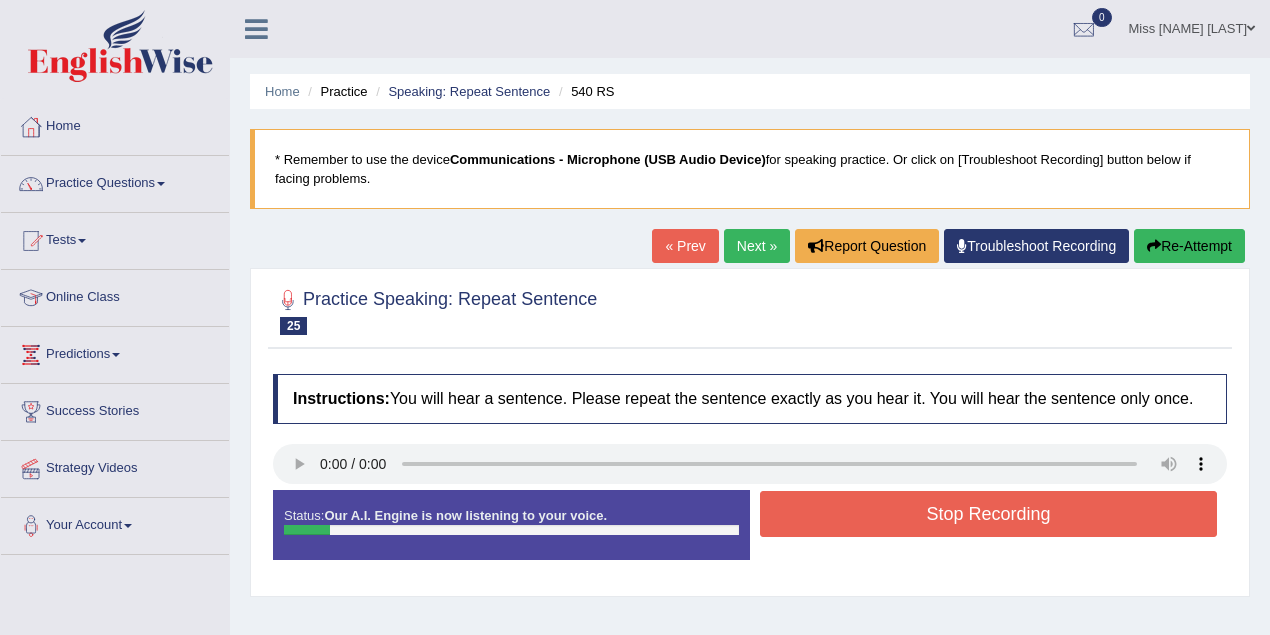 click on "Stop Recording" at bounding box center (988, 514) 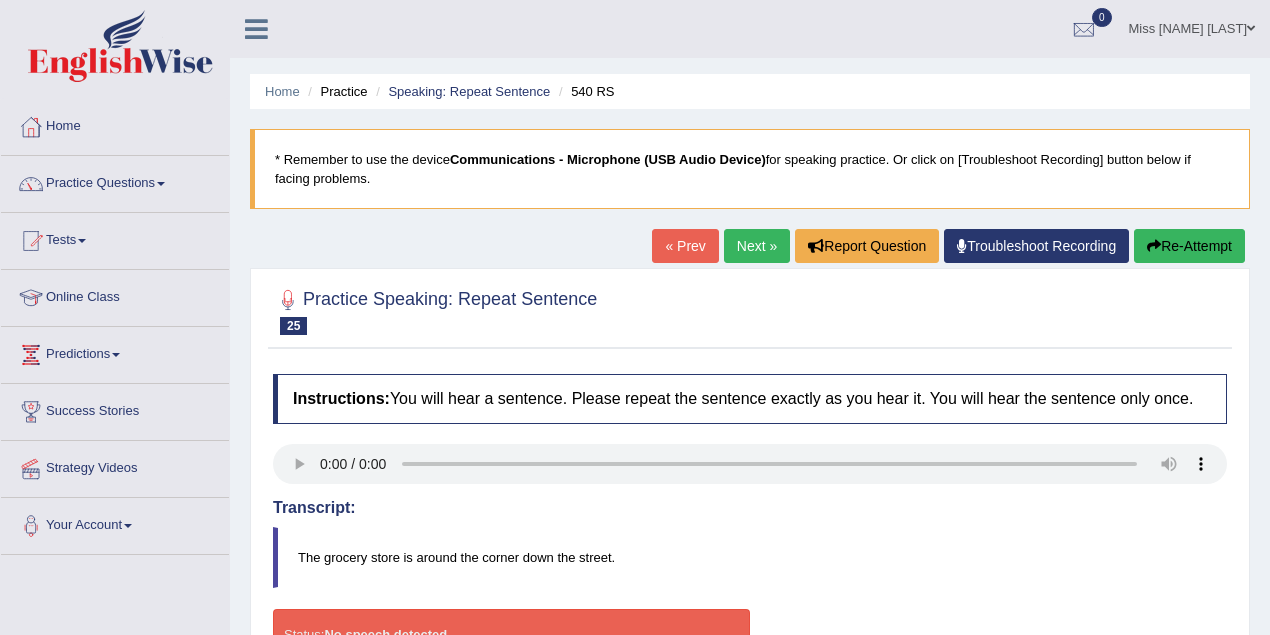 click on "Re-Attempt" at bounding box center (1189, 246) 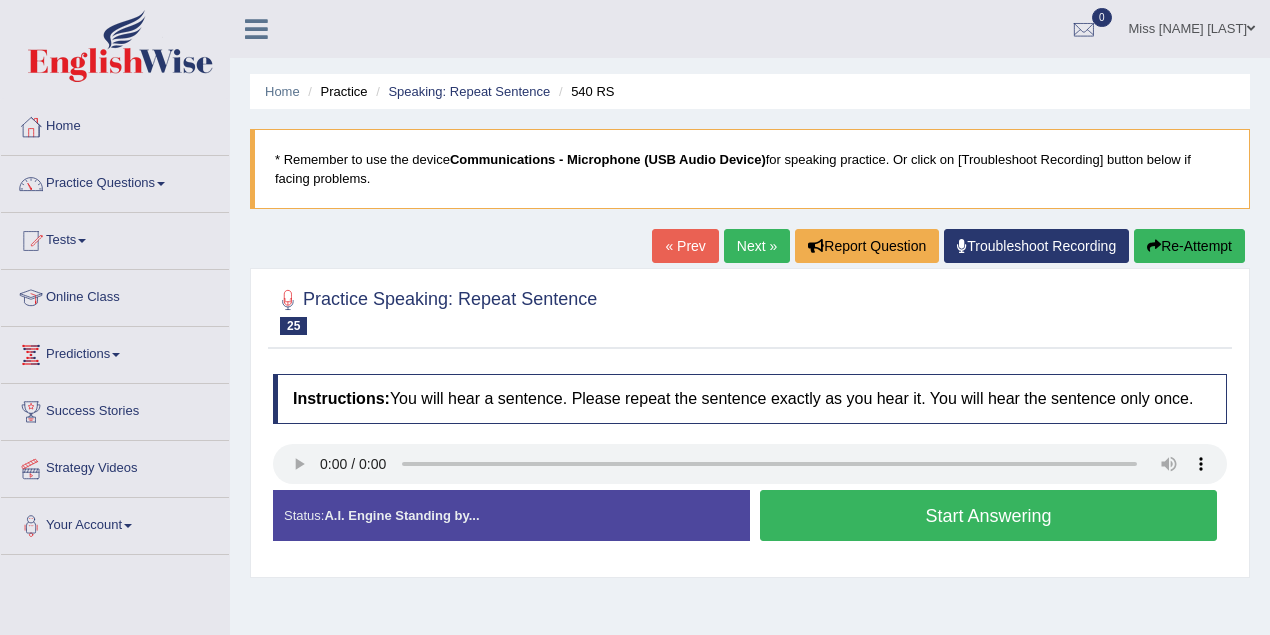 scroll, scrollTop: 0, scrollLeft: 0, axis: both 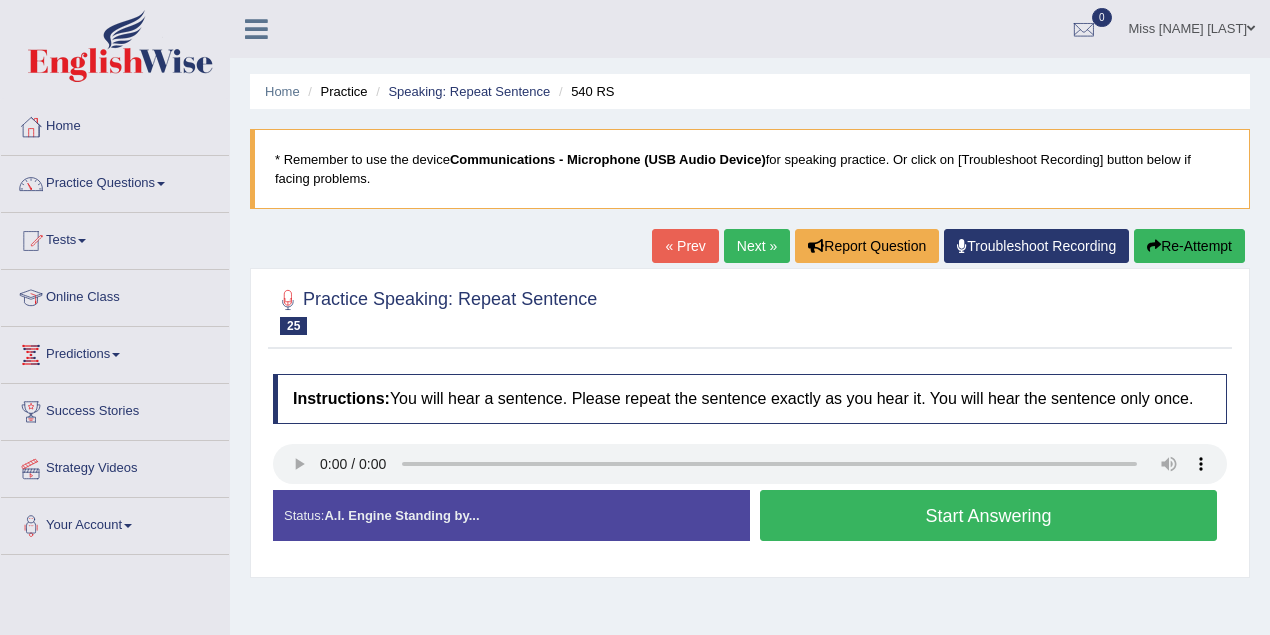 click on "Start Answering" at bounding box center [988, 515] 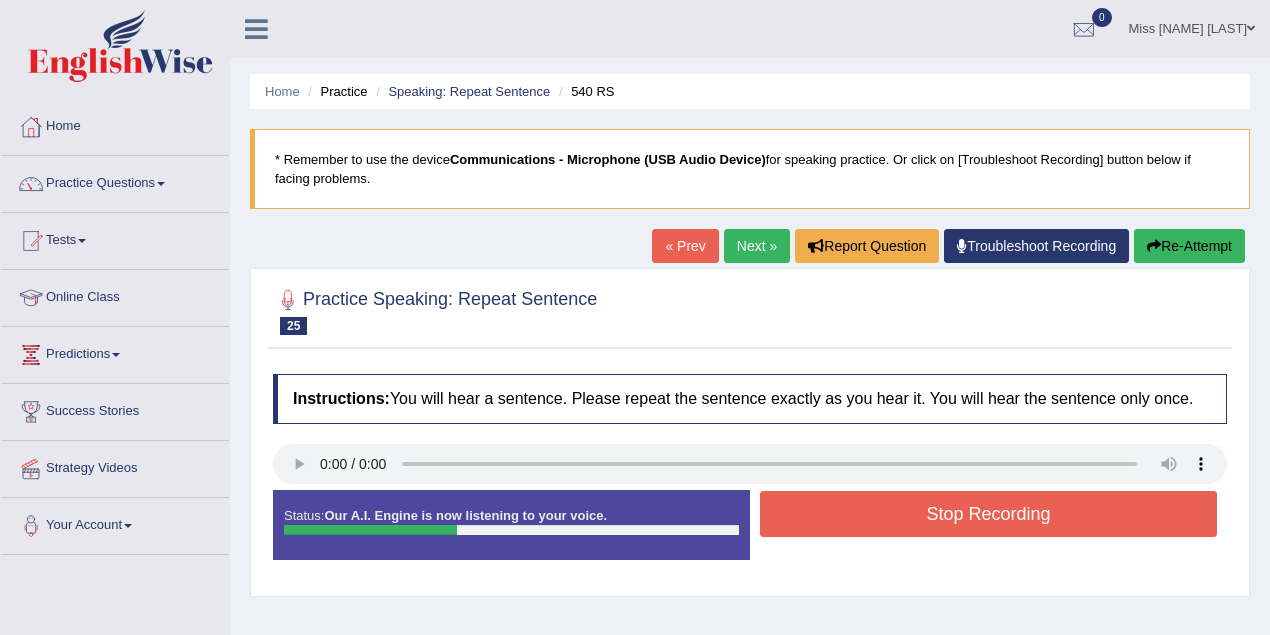 click on "Stop Recording" at bounding box center [988, 514] 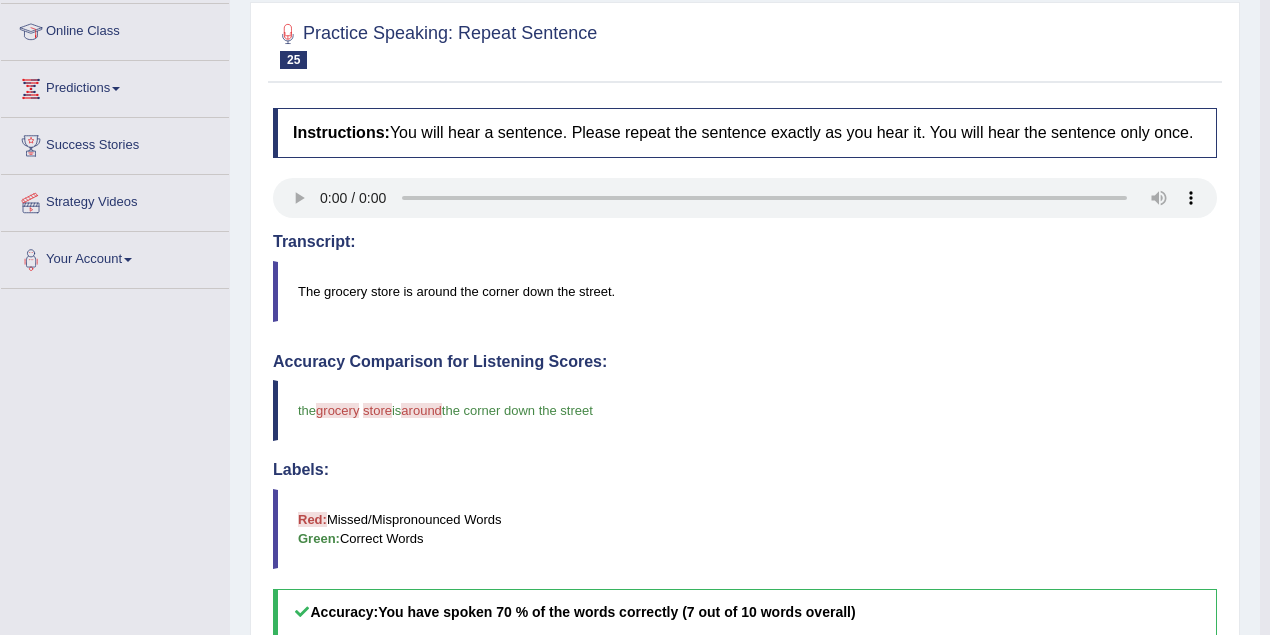 scroll, scrollTop: 0, scrollLeft: 0, axis: both 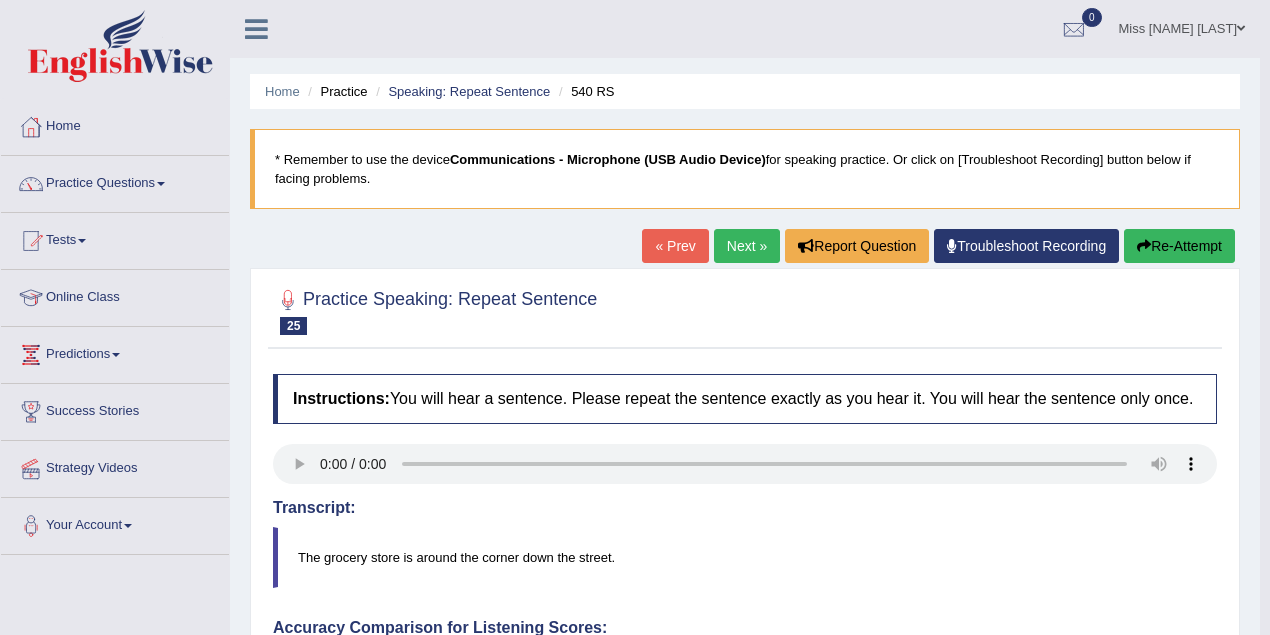 click on "Next »" at bounding box center (747, 246) 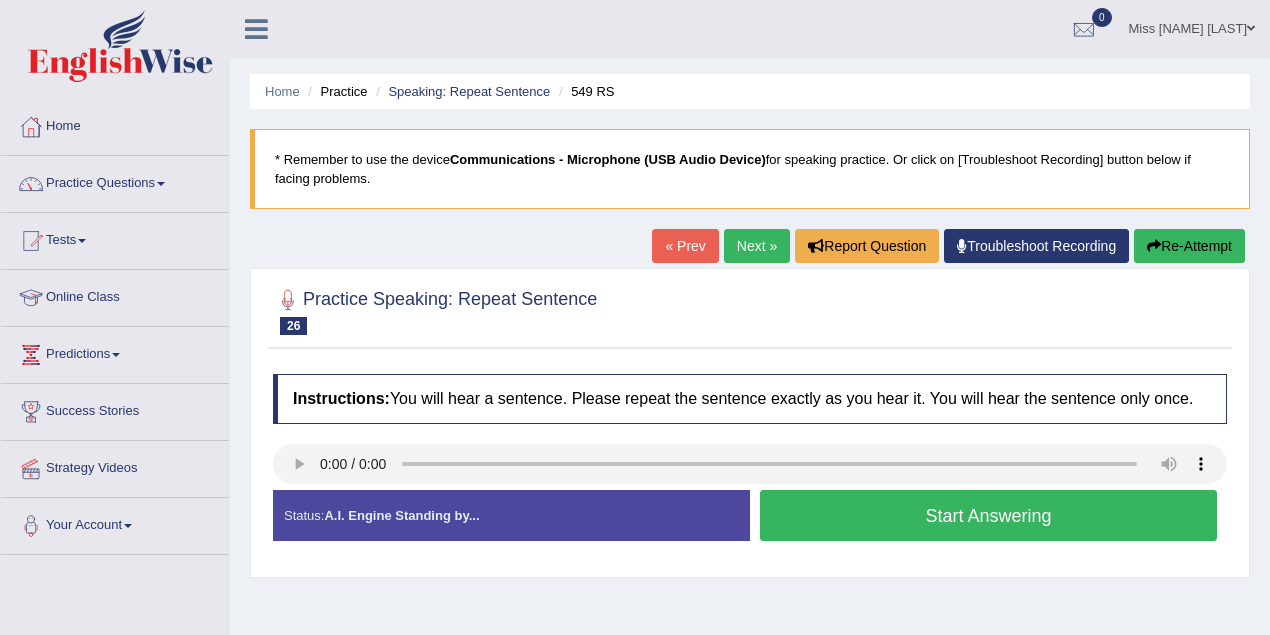 scroll, scrollTop: 0, scrollLeft: 0, axis: both 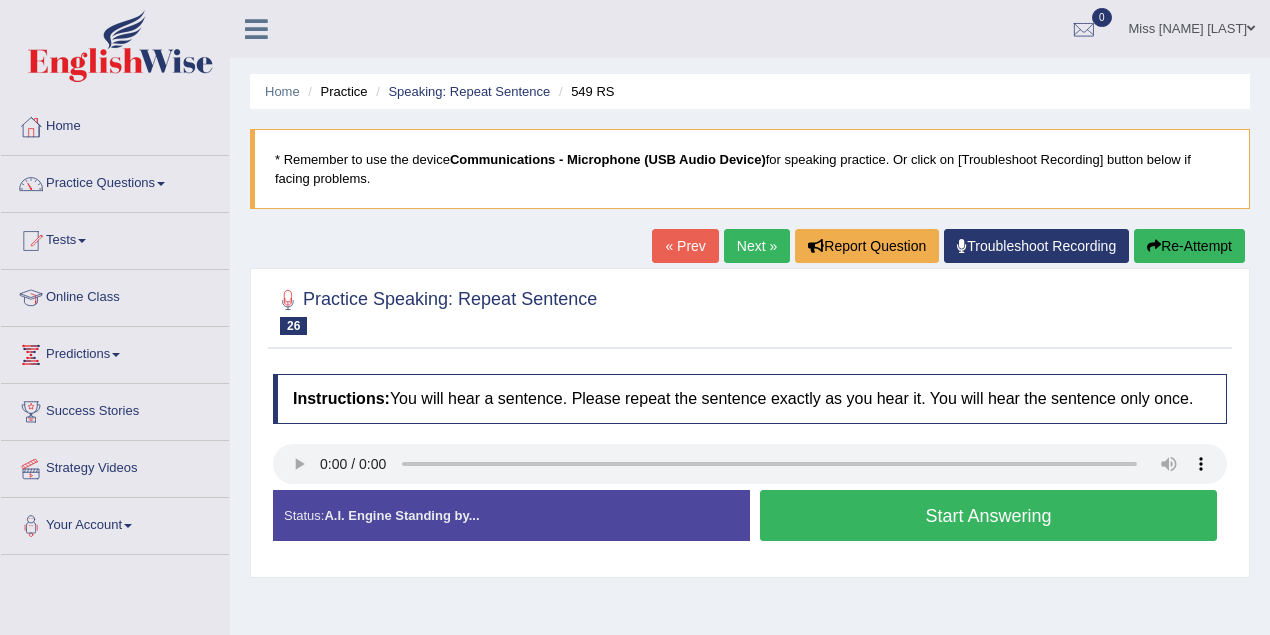 click on "Start Answering" at bounding box center [988, 515] 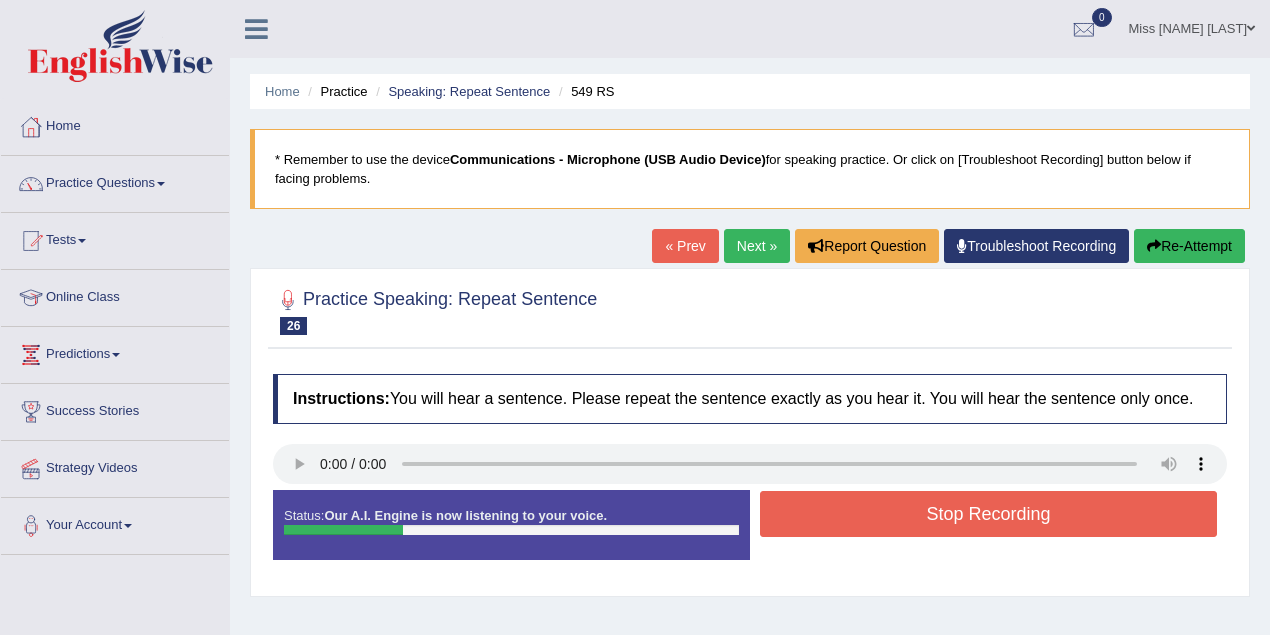 click on "Stop Recording" at bounding box center [988, 514] 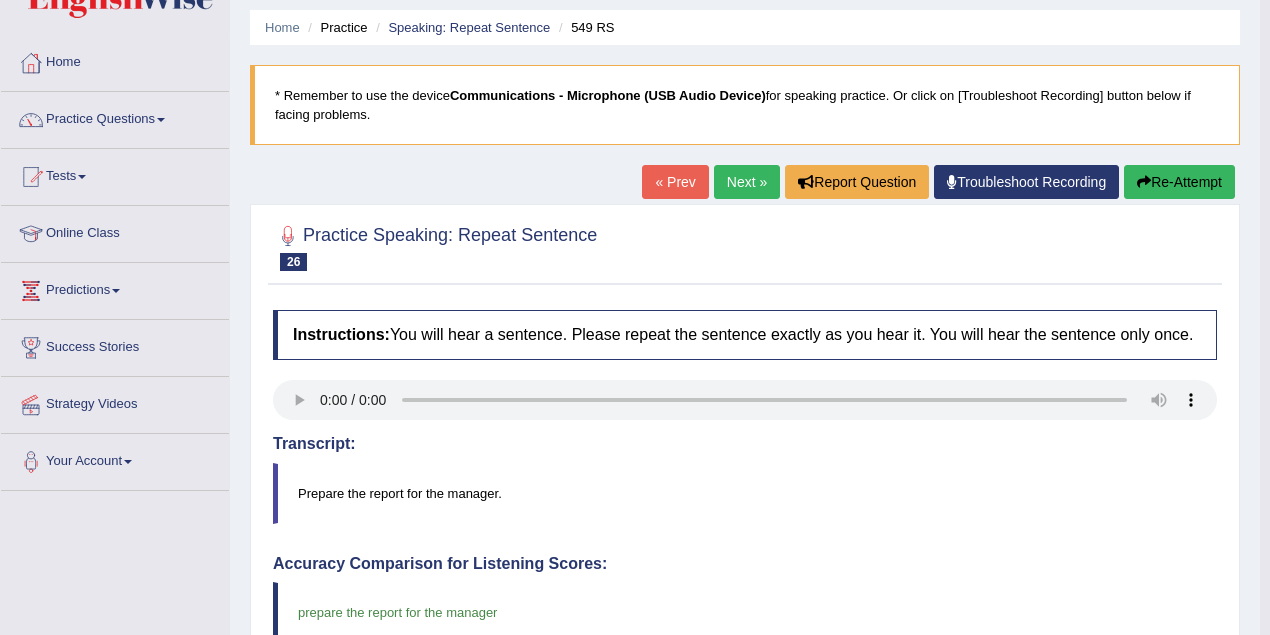 scroll, scrollTop: 0, scrollLeft: 0, axis: both 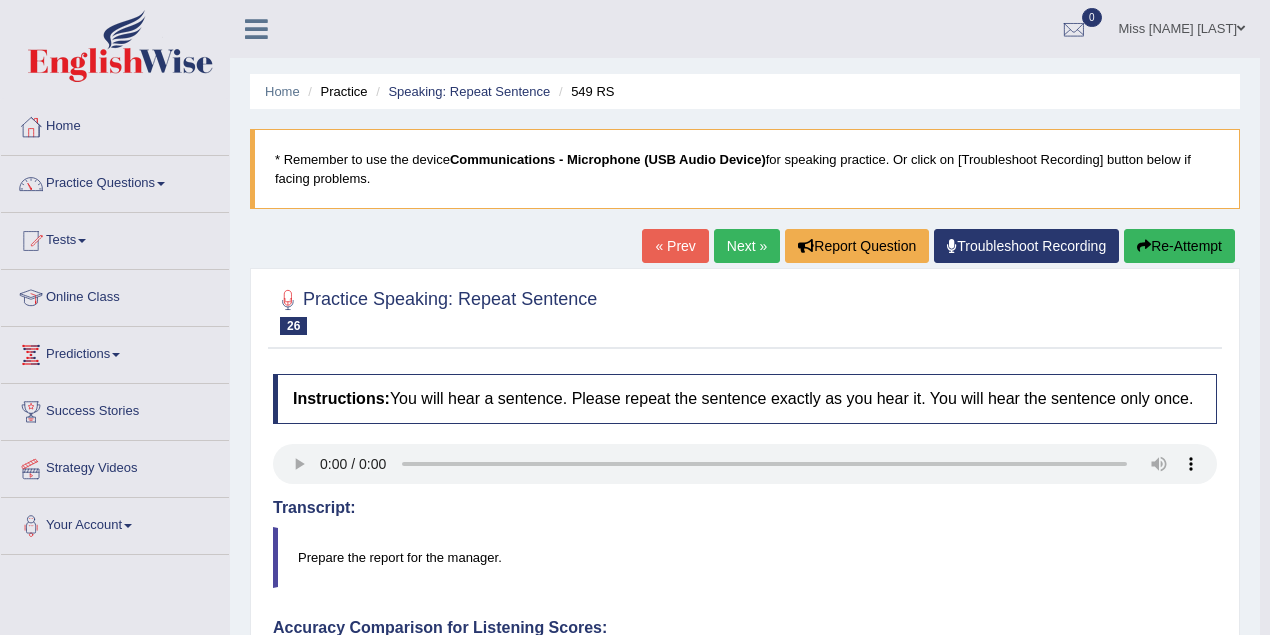 click on "Next »" at bounding box center [747, 246] 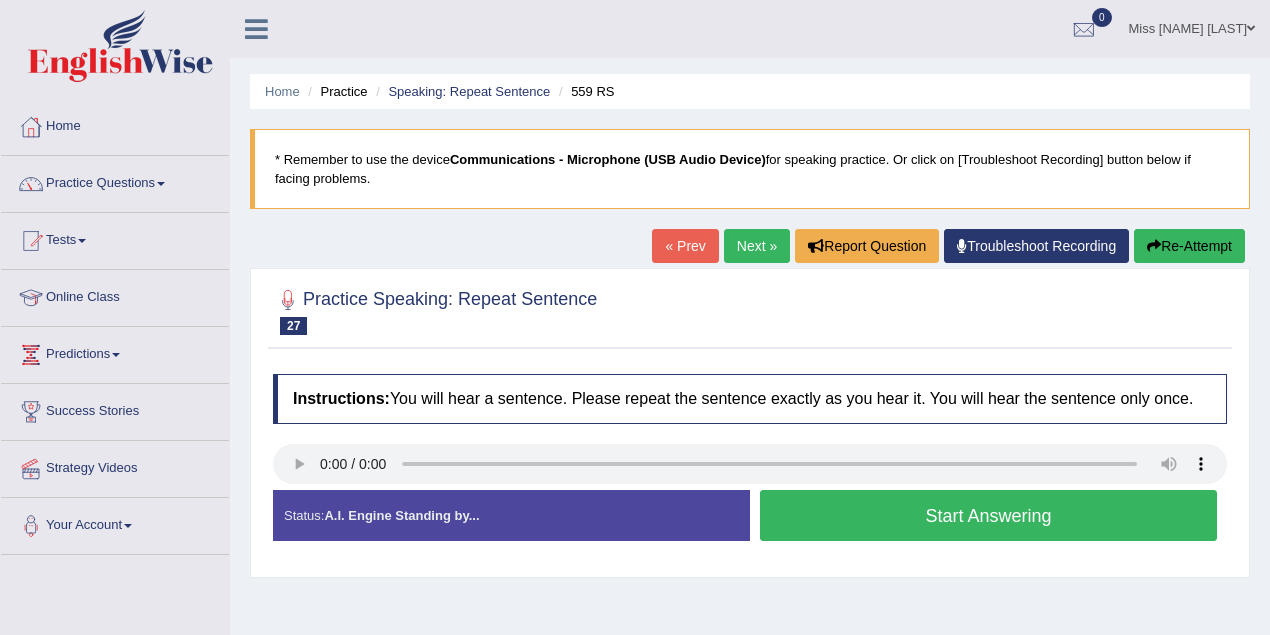 scroll, scrollTop: 0, scrollLeft: 0, axis: both 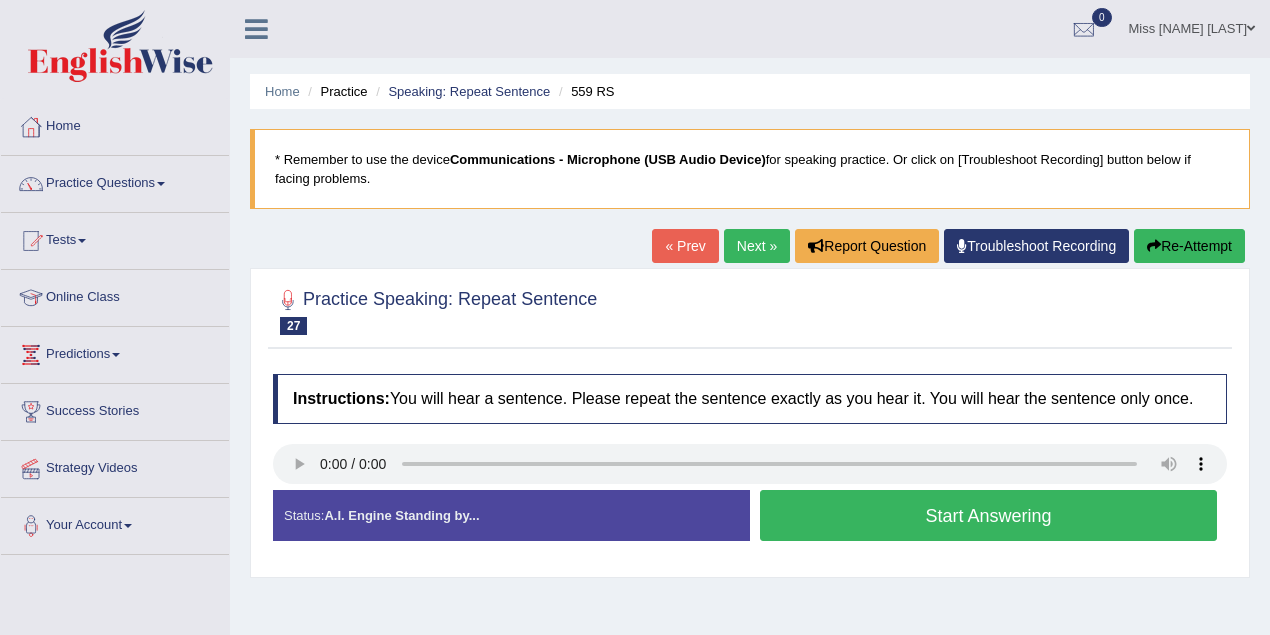 click on "Start Answering" at bounding box center (988, 515) 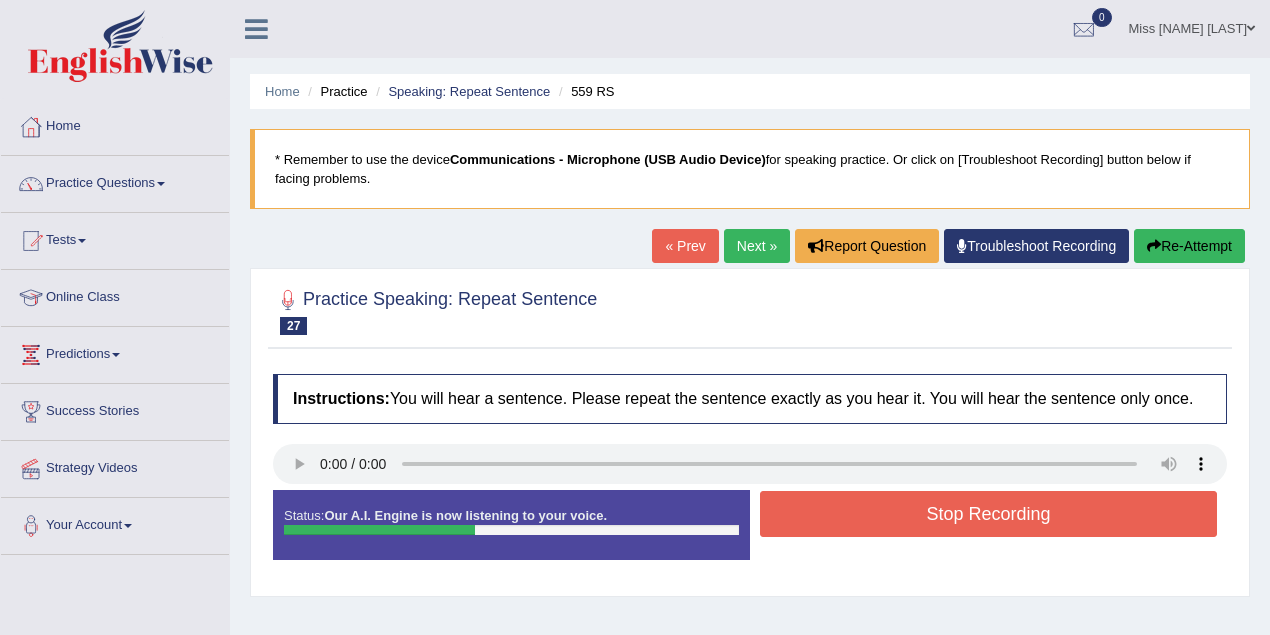 click on "Stop Recording" at bounding box center [988, 514] 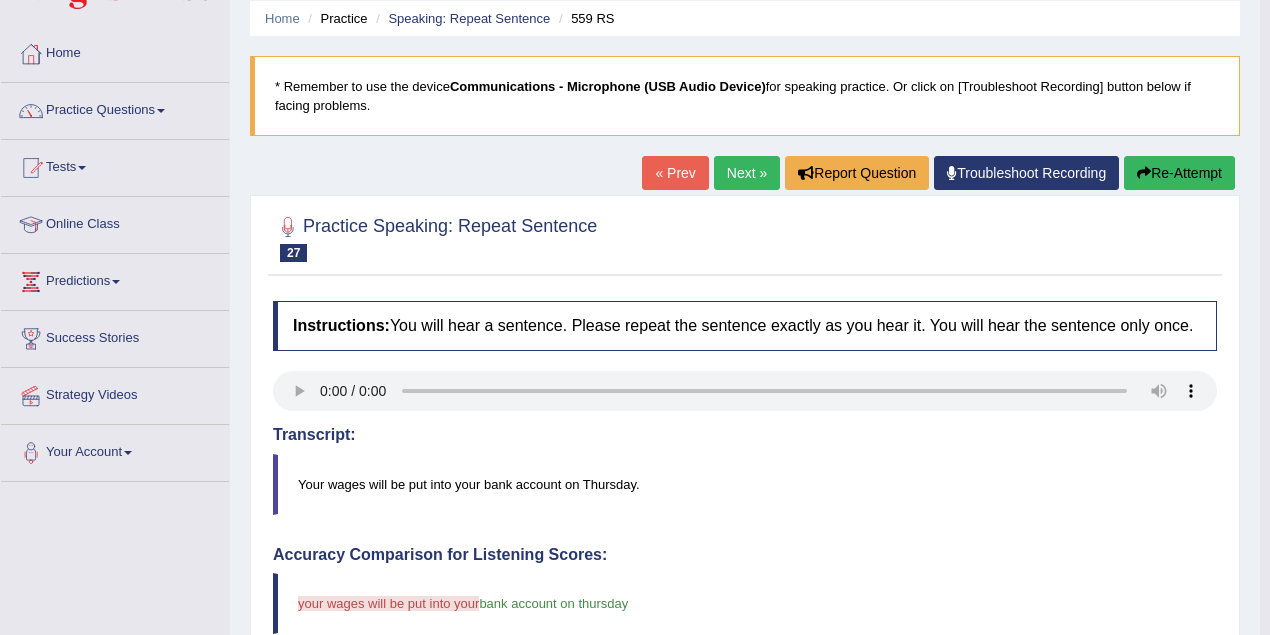 scroll, scrollTop: 0, scrollLeft: 0, axis: both 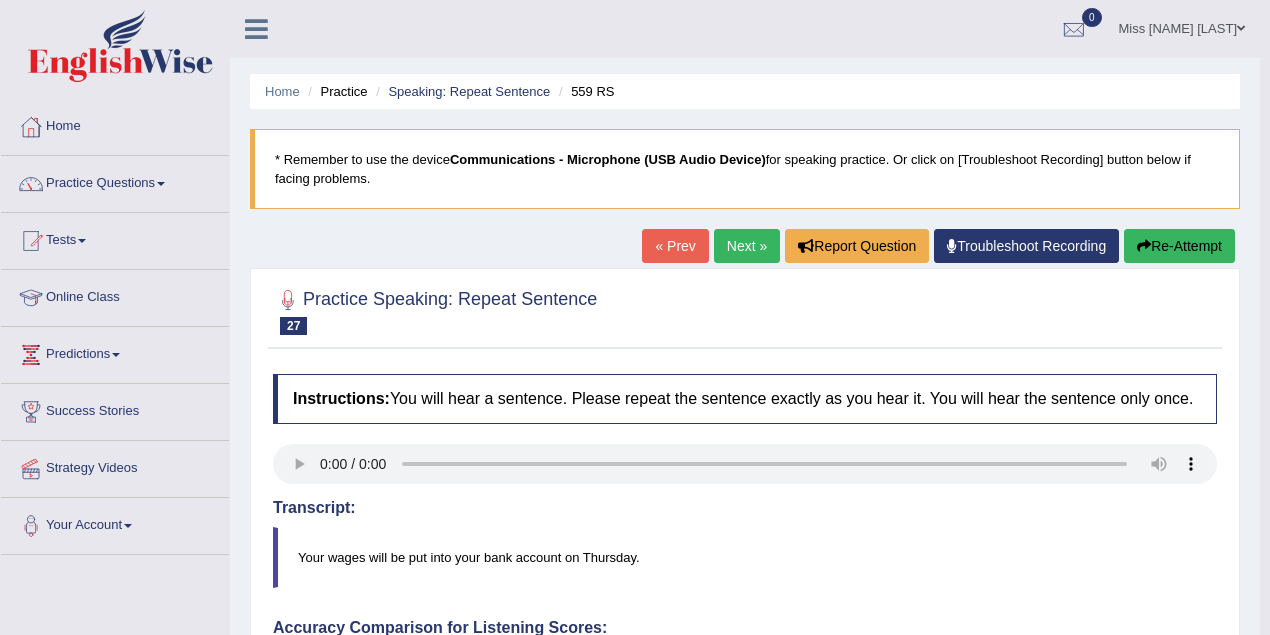 click on "Re-Attempt" at bounding box center (1179, 246) 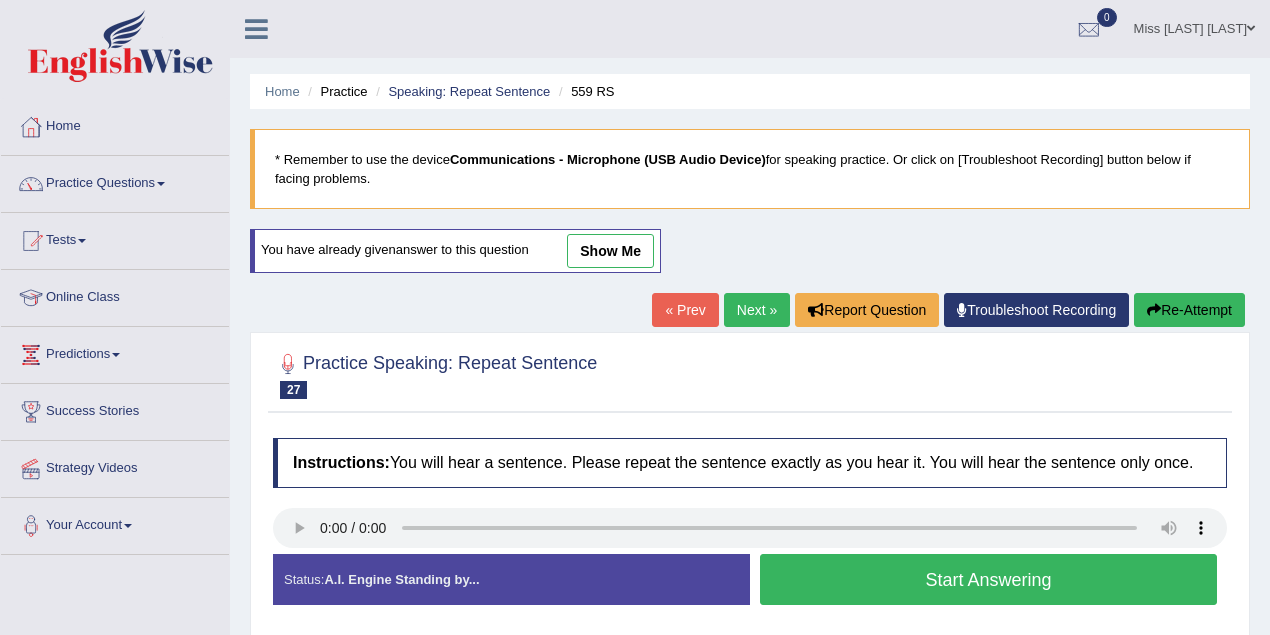 scroll, scrollTop: 0, scrollLeft: 0, axis: both 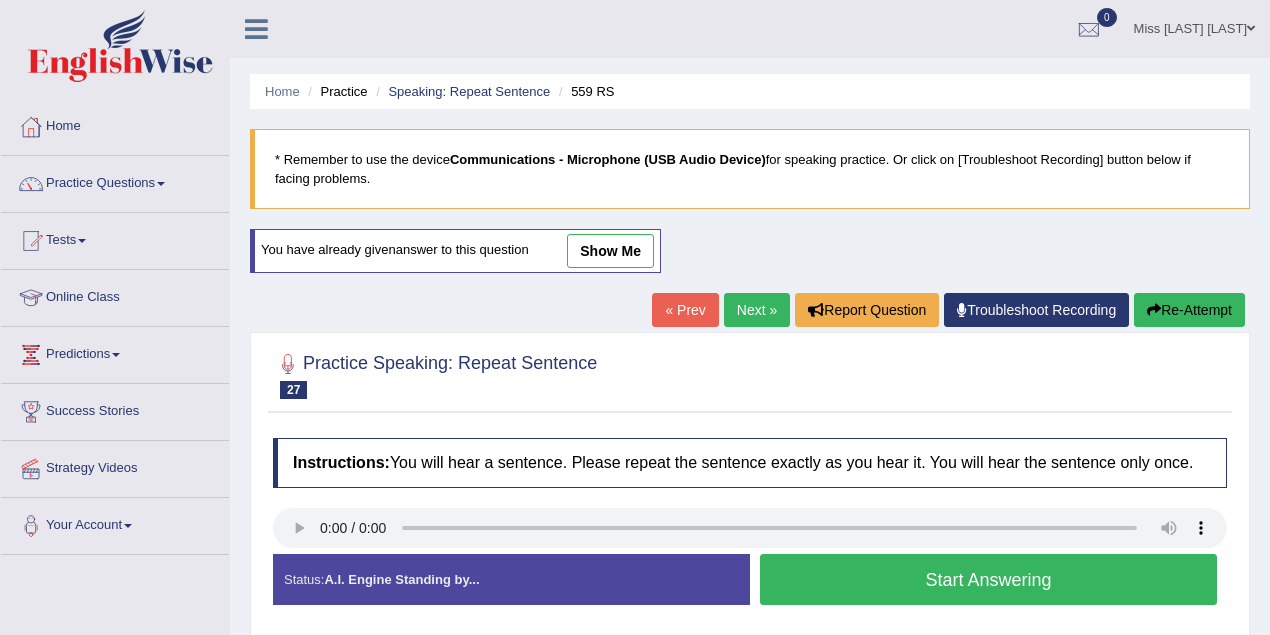 click on "Start Answering" at bounding box center [988, 579] 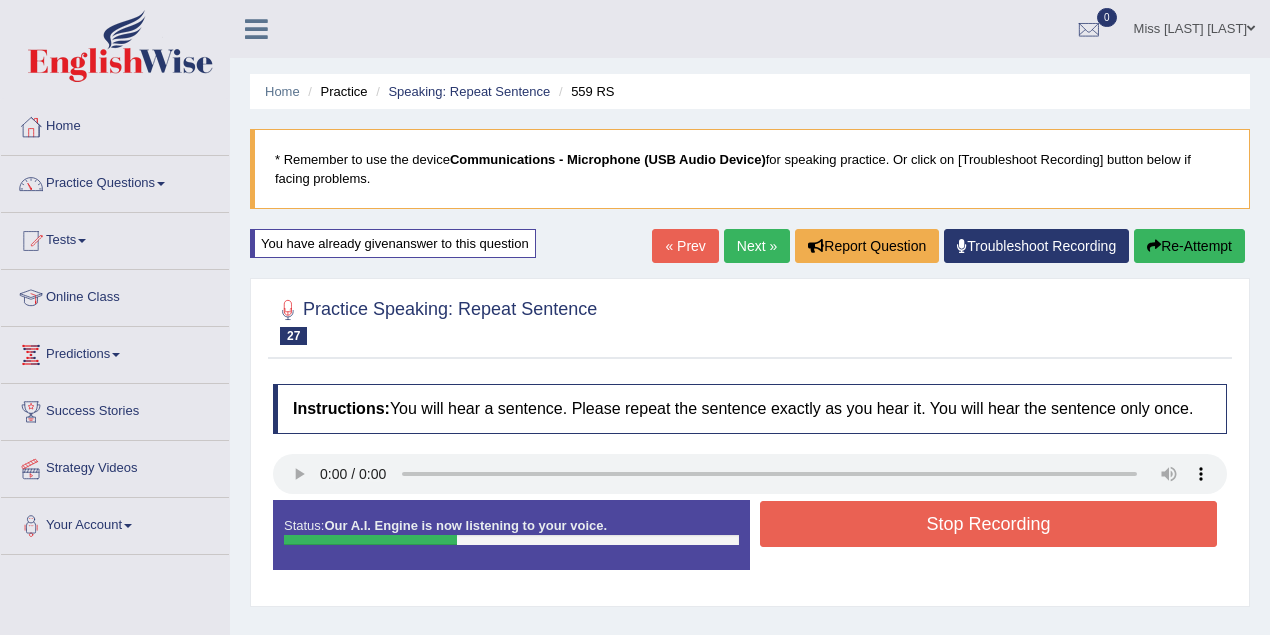 click on "Stop Recording" at bounding box center (988, 524) 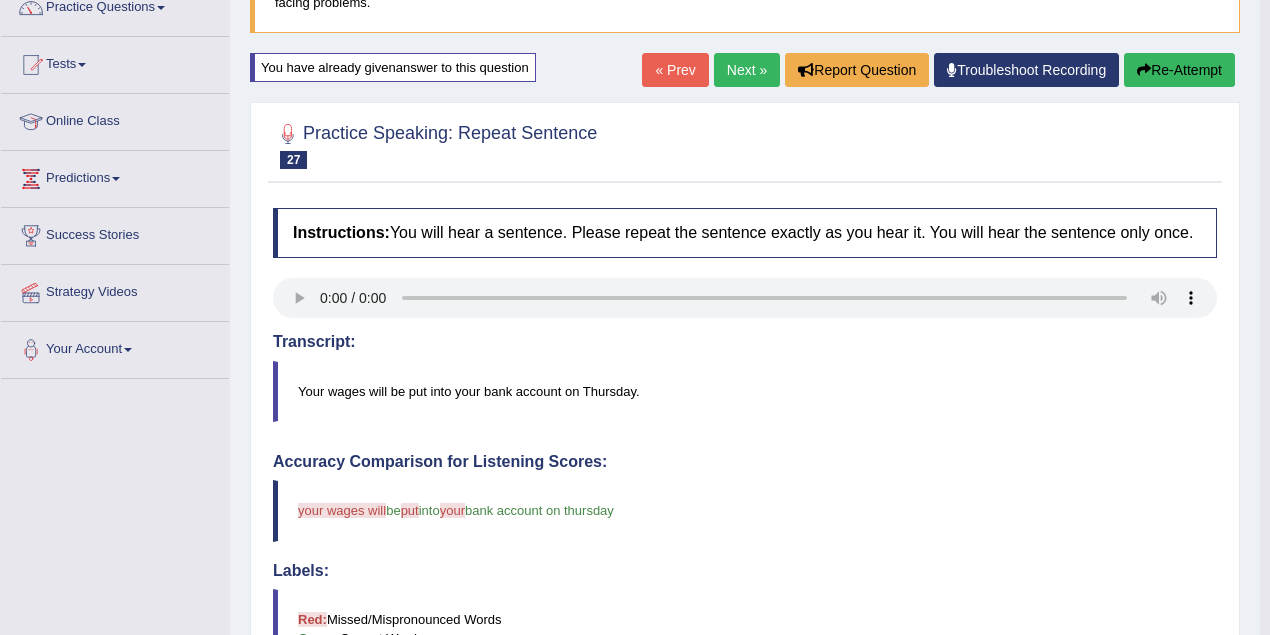 scroll, scrollTop: 0, scrollLeft: 0, axis: both 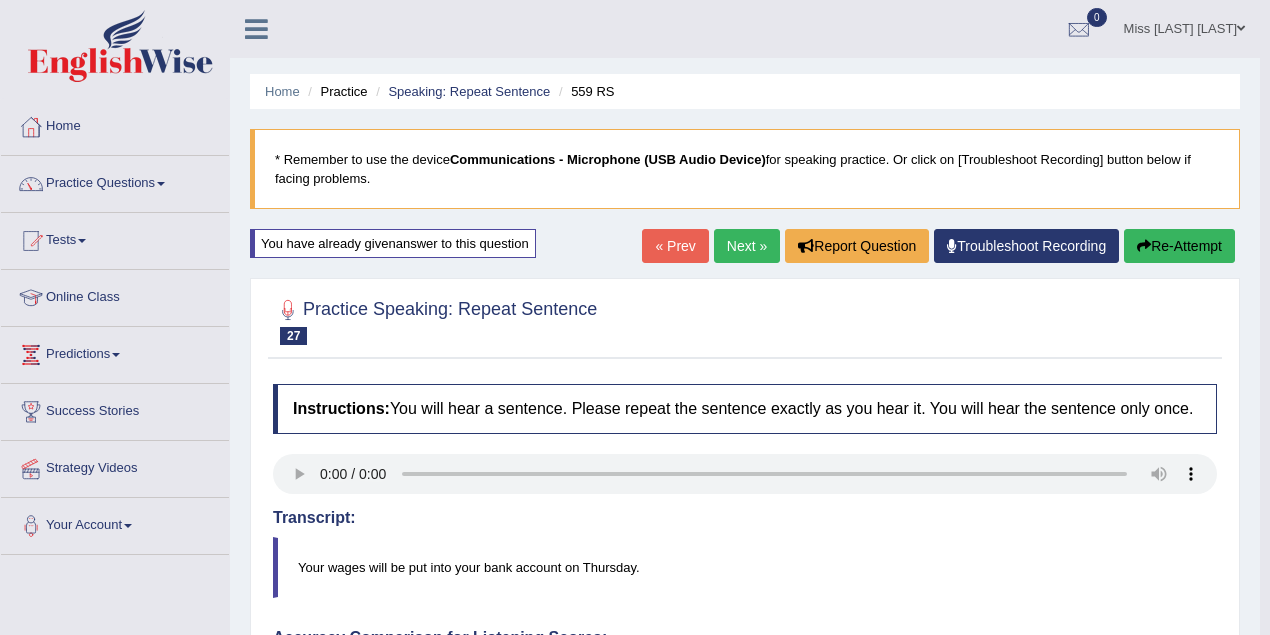 click on "Next »" at bounding box center (747, 246) 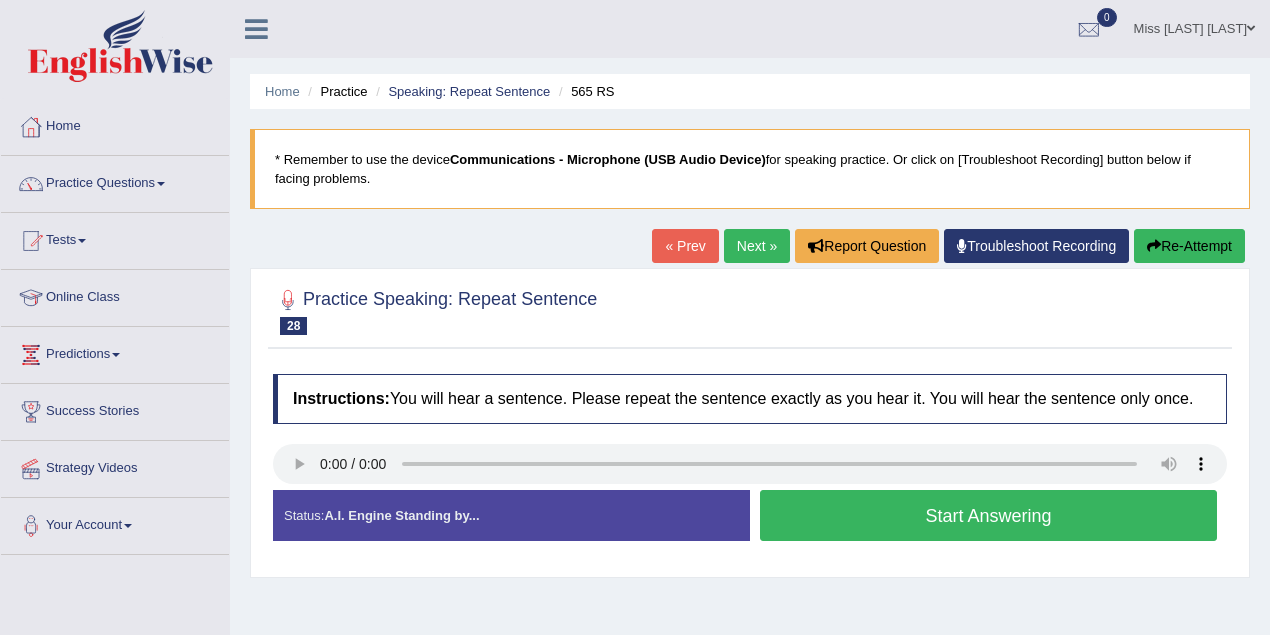 scroll, scrollTop: 0, scrollLeft: 0, axis: both 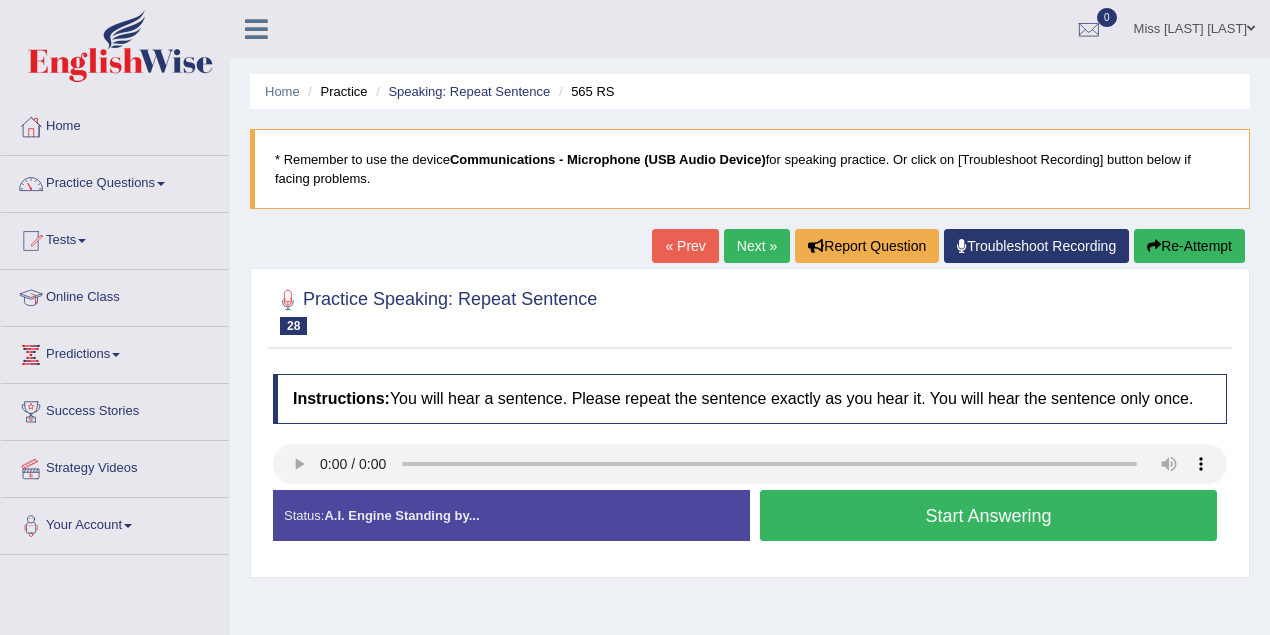 click on "Start Answering" at bounding box center (988, 515) 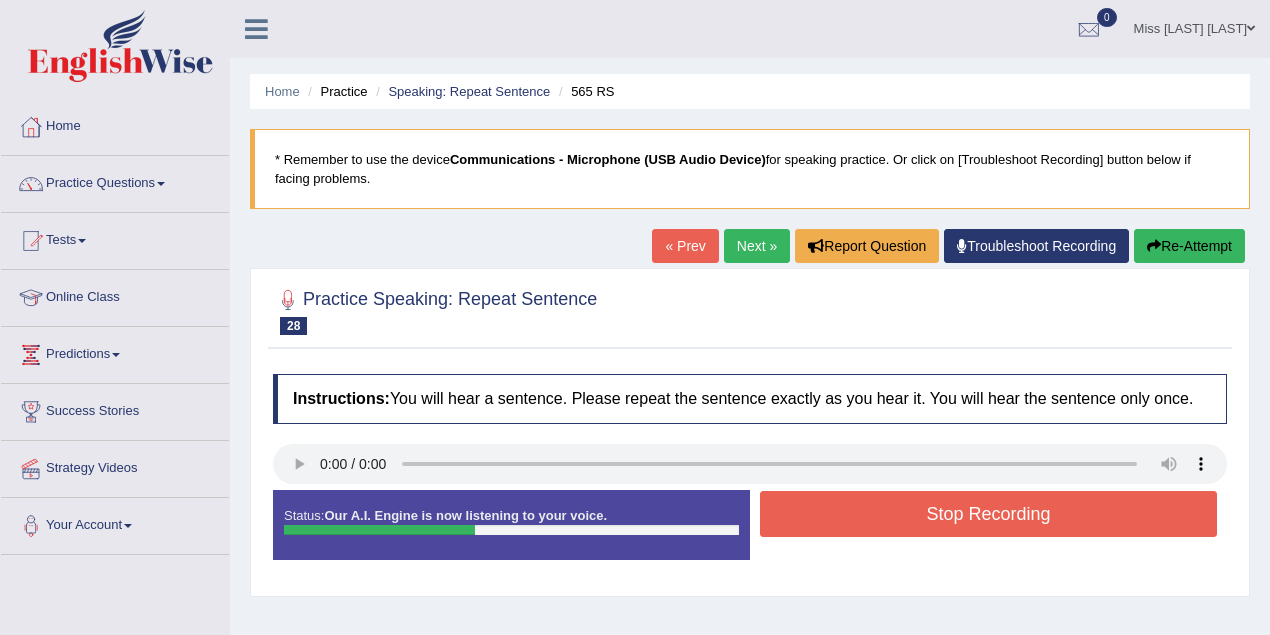 click on "Stop Recording" at bounding box center [988, 514] 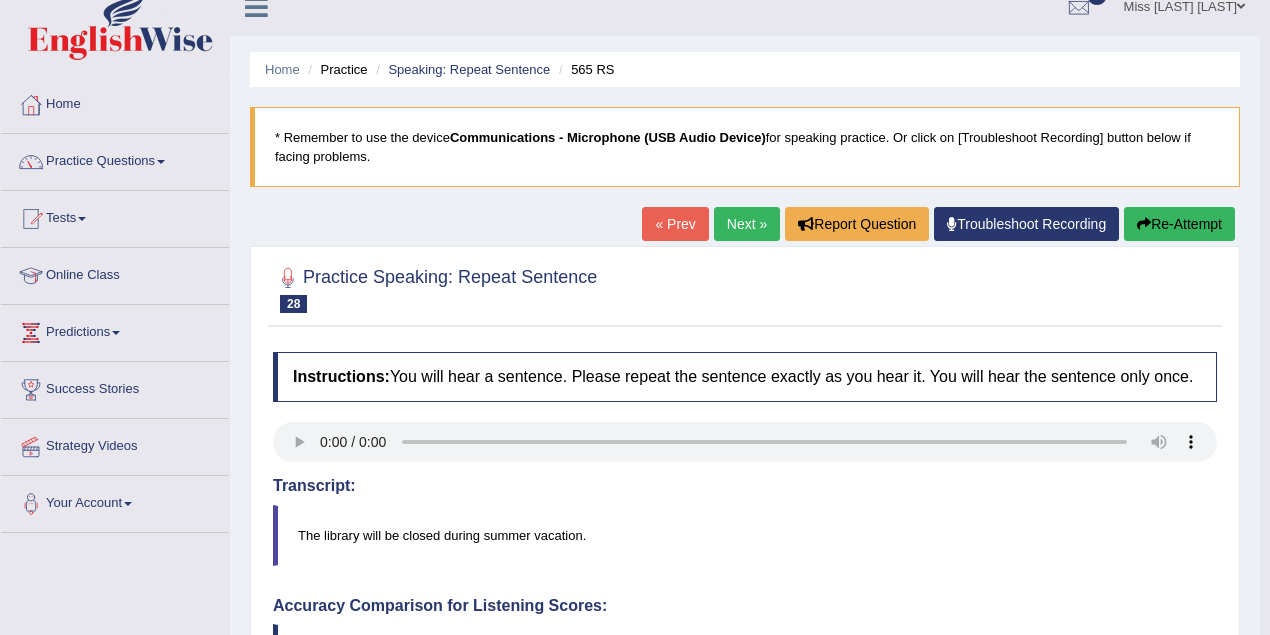 scroll, scrollTop: 0, scrollLeft: 0, axis: both 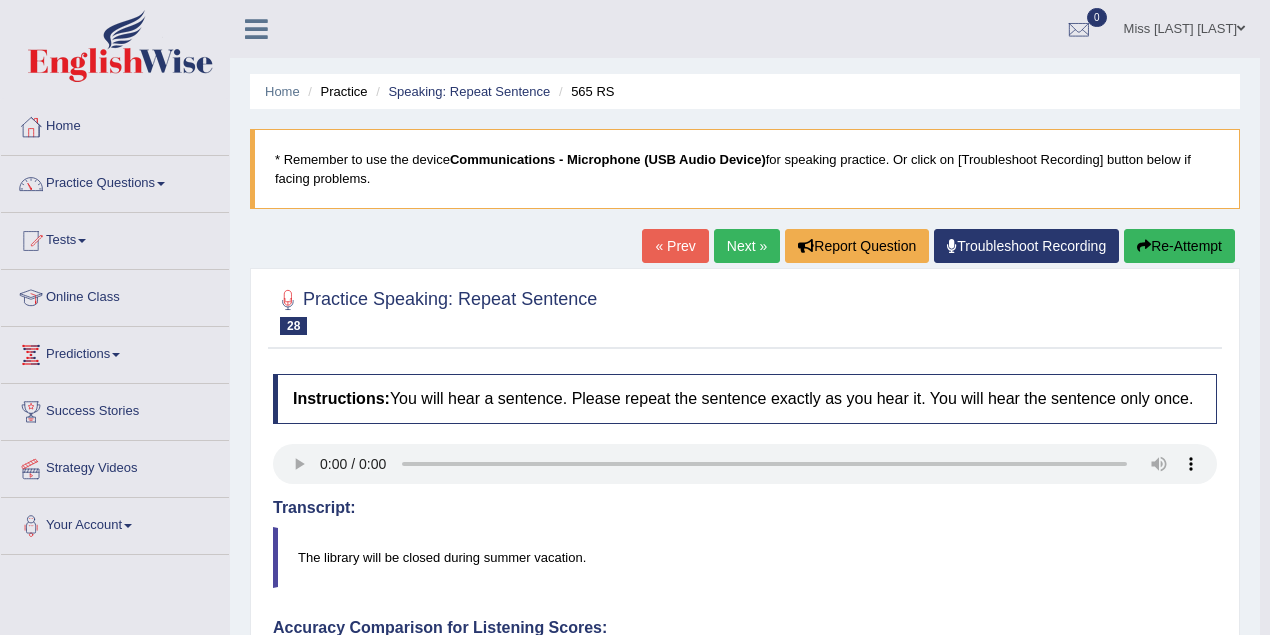 click on "Next »" at bounding box center [747, 246] 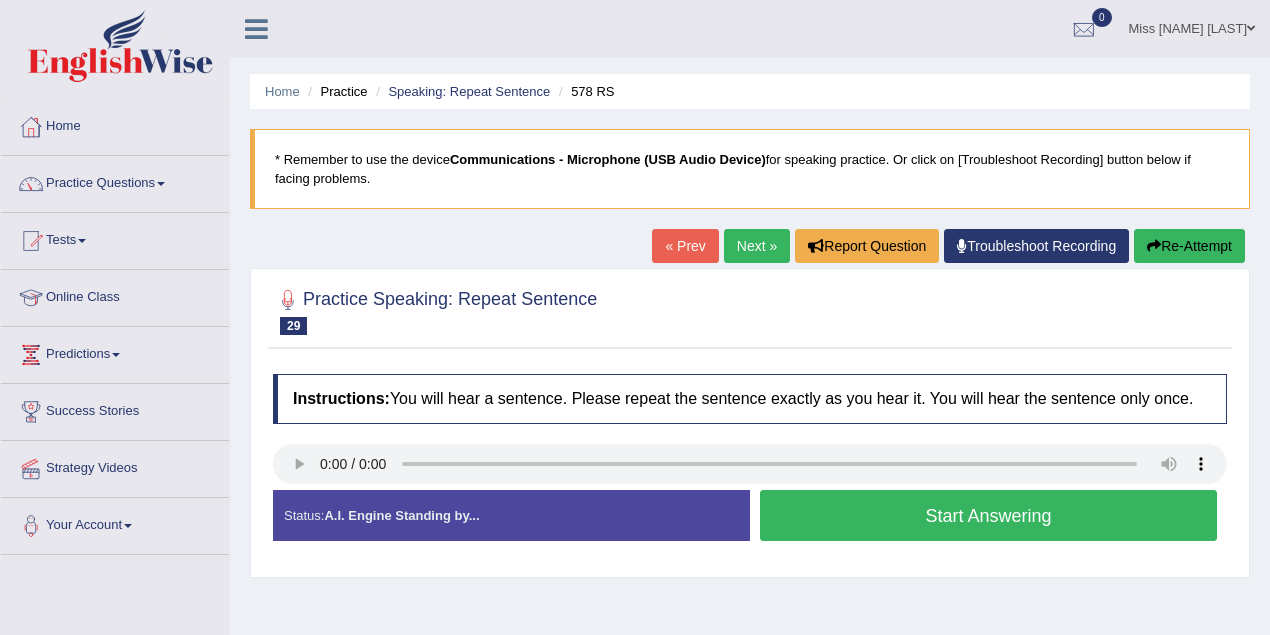 scroll, scrollTop: 0, scrollLeft: 0, axis: both 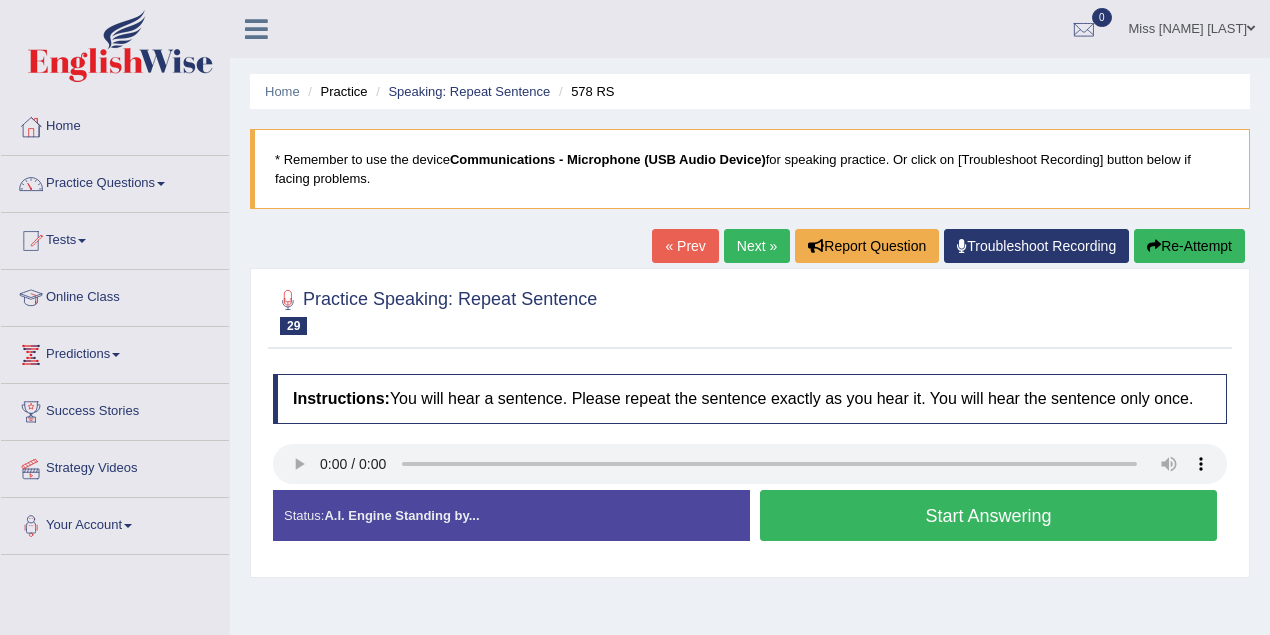 click on "Start Answering" at bounding box center (988, 515) 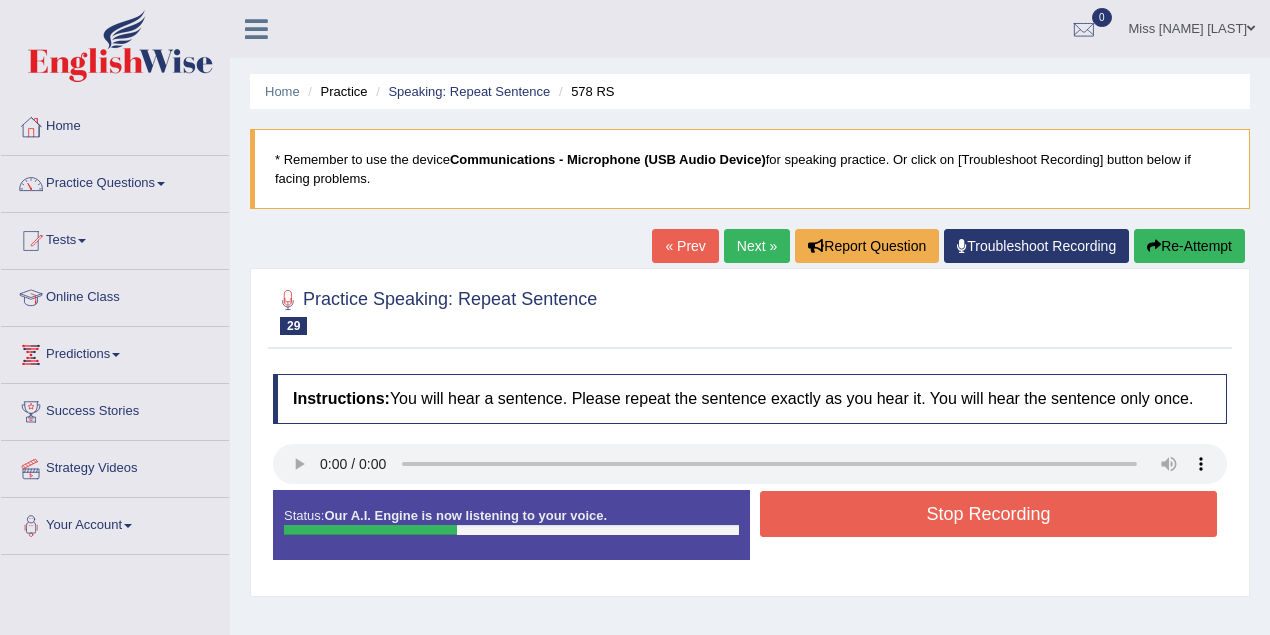 click on "Stop Recording" at bounding box center (988, 514) 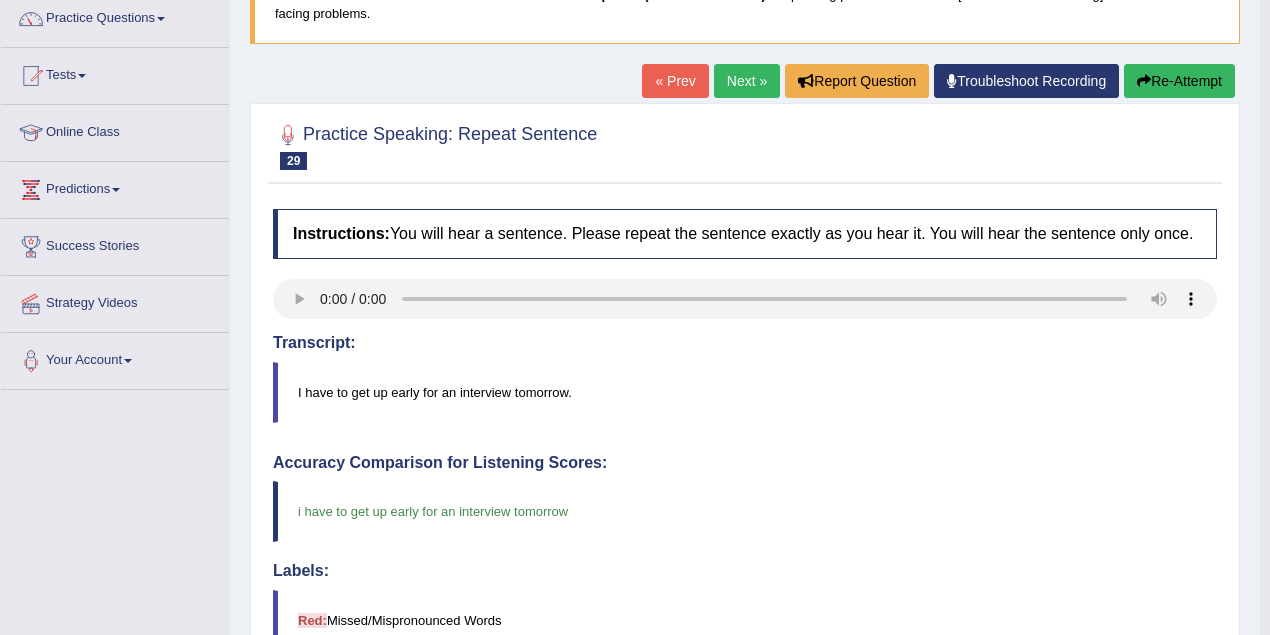 scroll, scrollTop: 0, scrollLeft: 0, axis: both 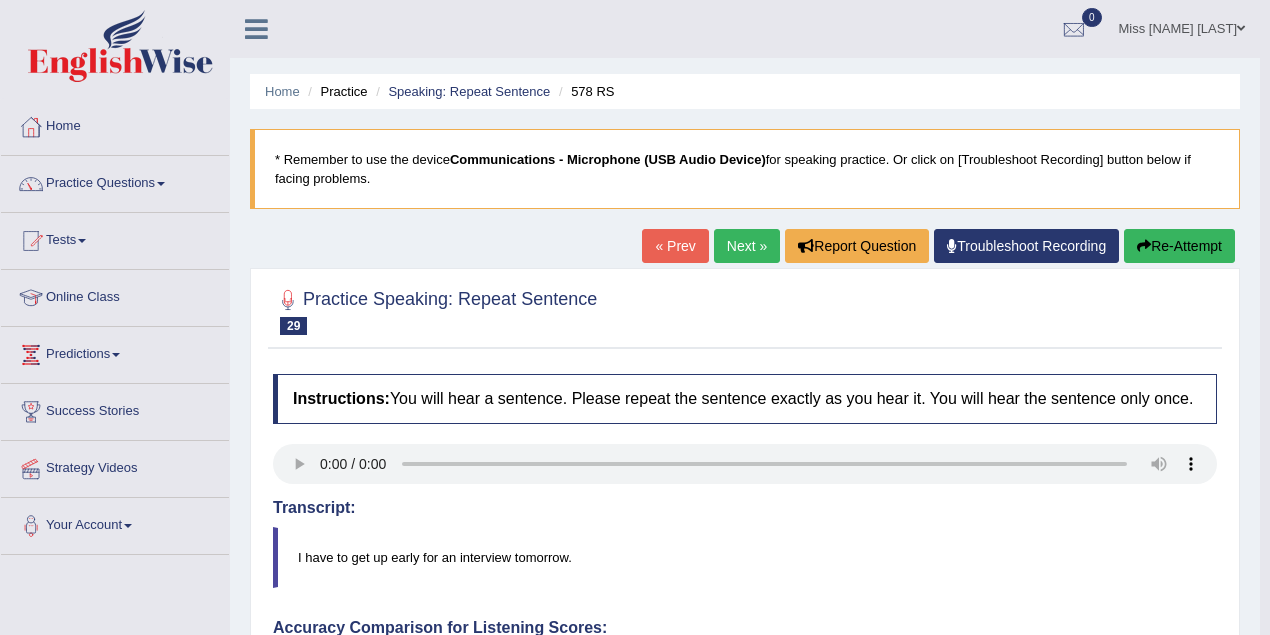 click on "Next »" at bounding box center (747, 246) 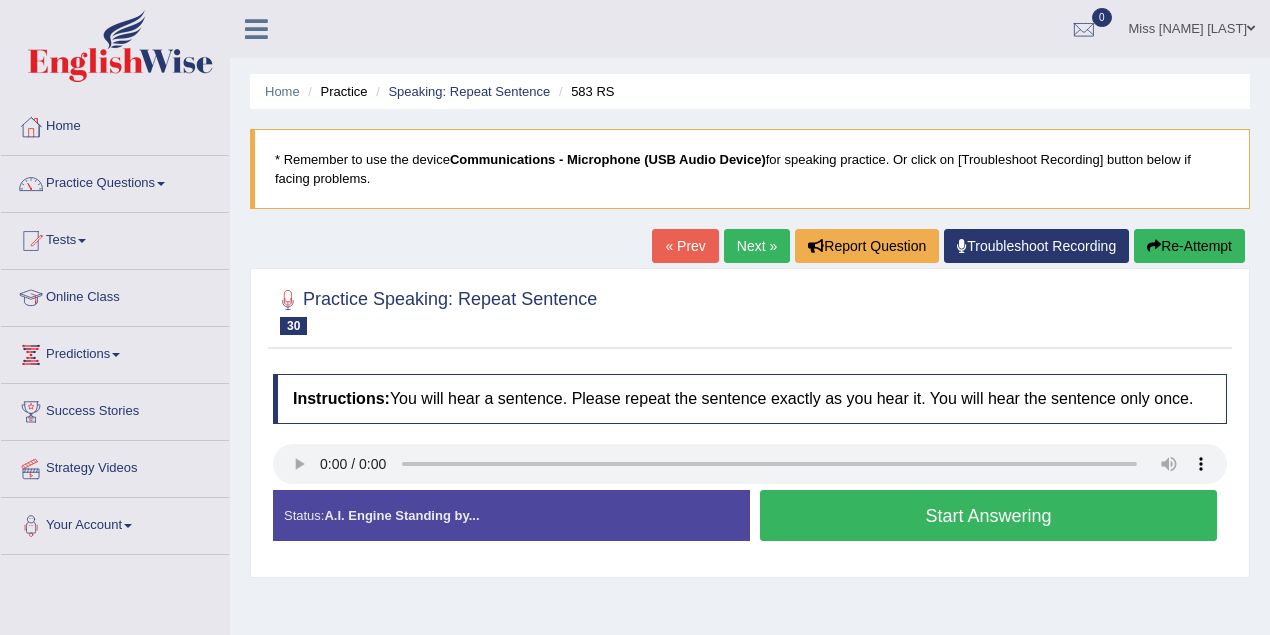 scroll, scrollTop: 0, scrollLeft: 0, axis: both 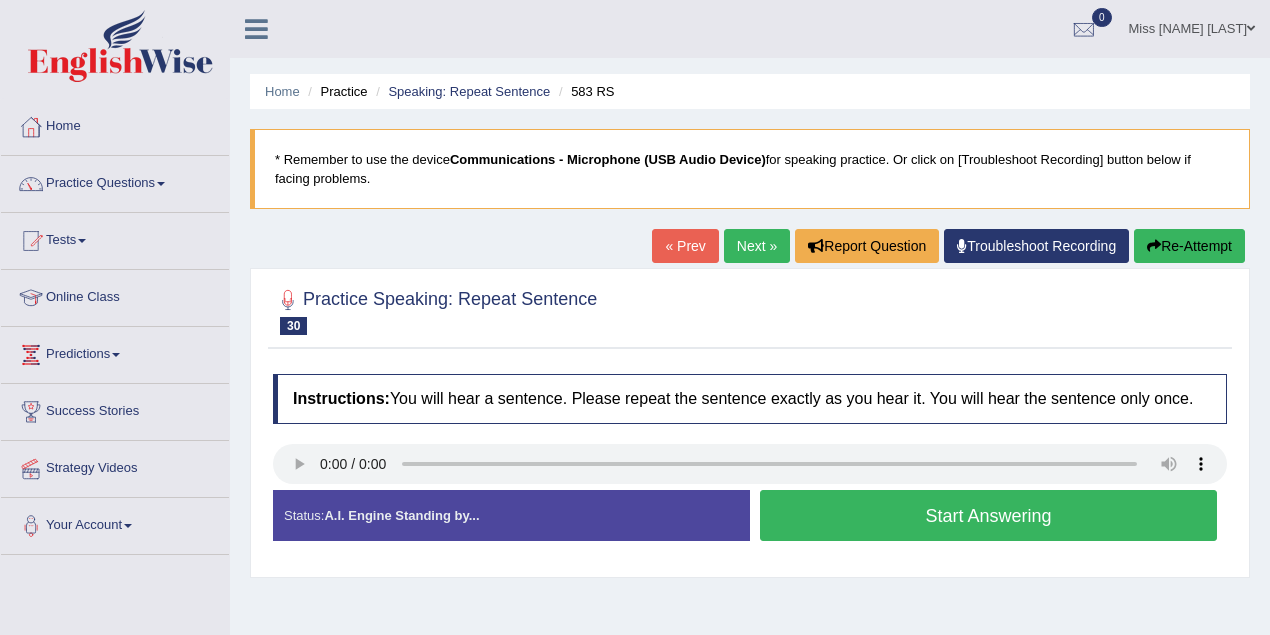 click on "Start Answering" at bounding box center [988, 515] 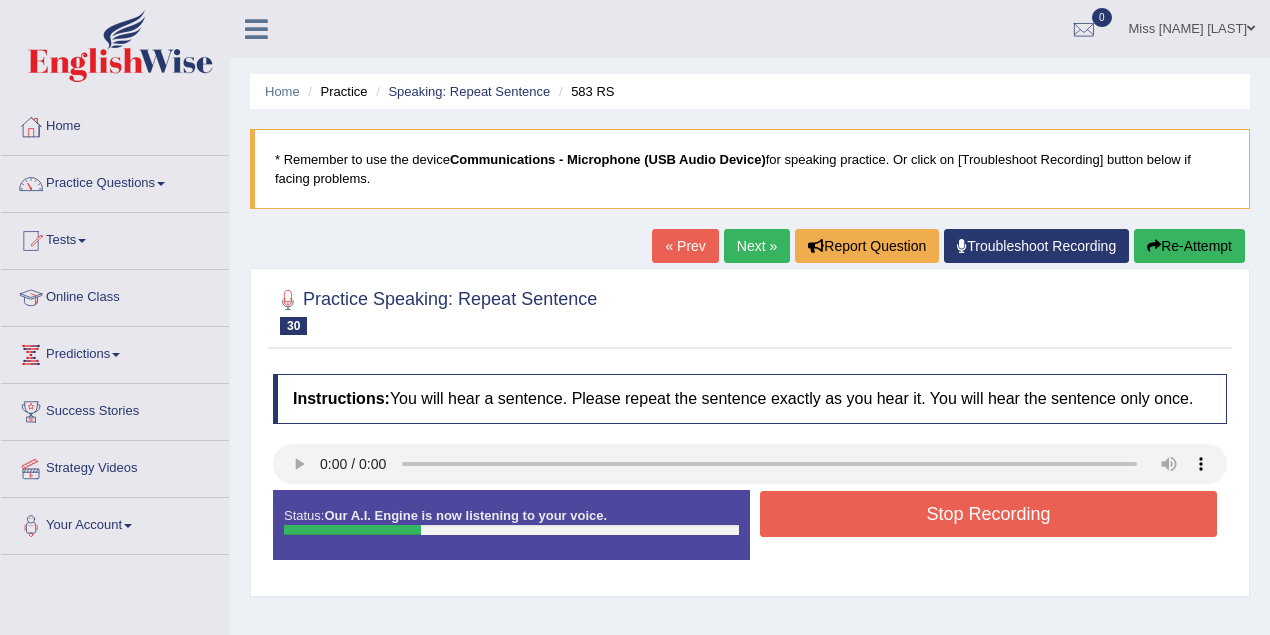 click on "Stop Recording" at bounding box center (988, 514) 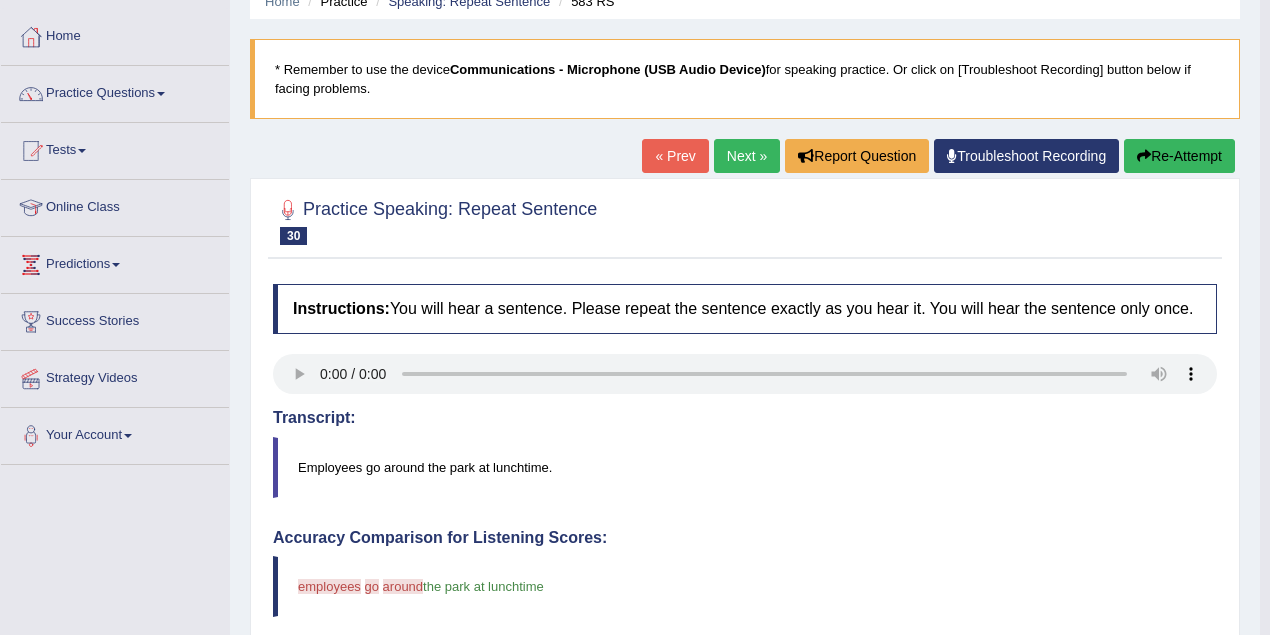scroll, scrollTop: 0, scrollLeft: 0, axis: both 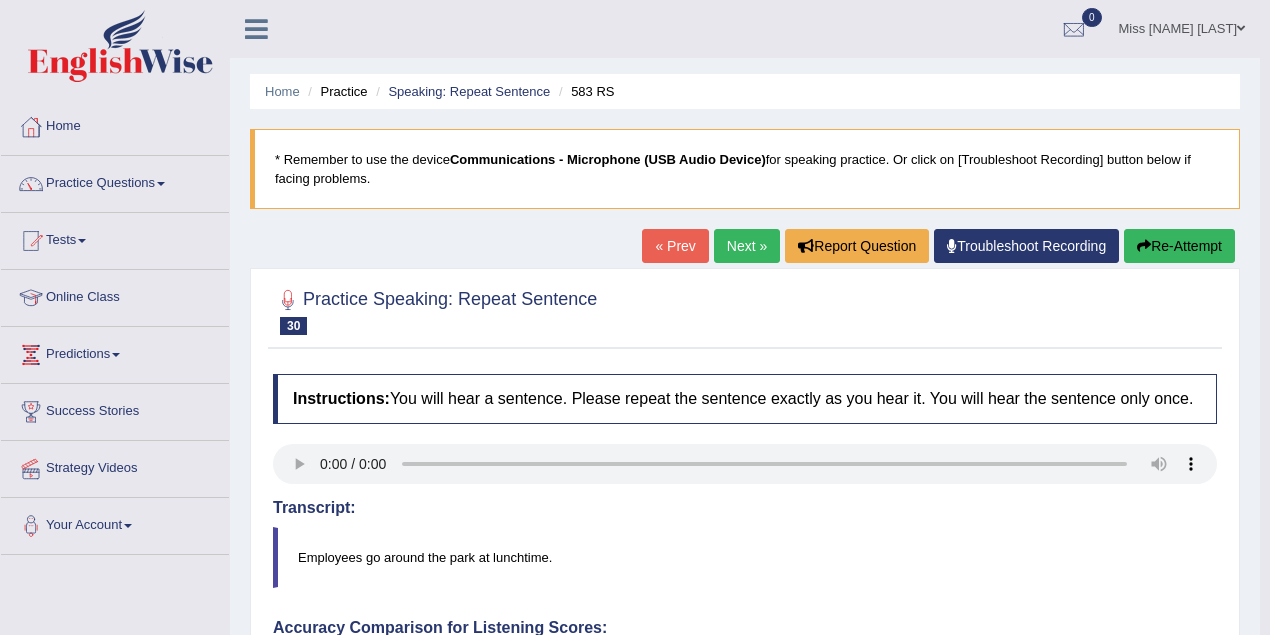 click on "Next »" at bounding box center [747, 246] 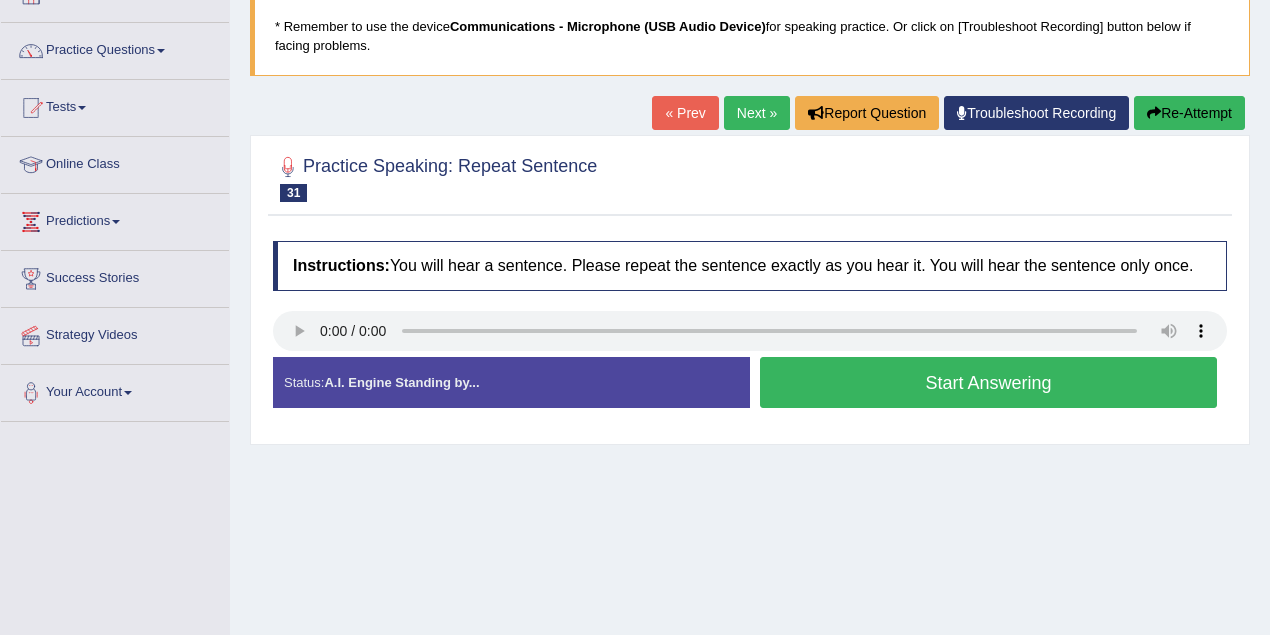 scroll, scrollTop: 0, scrollLeft: 0, axis: both 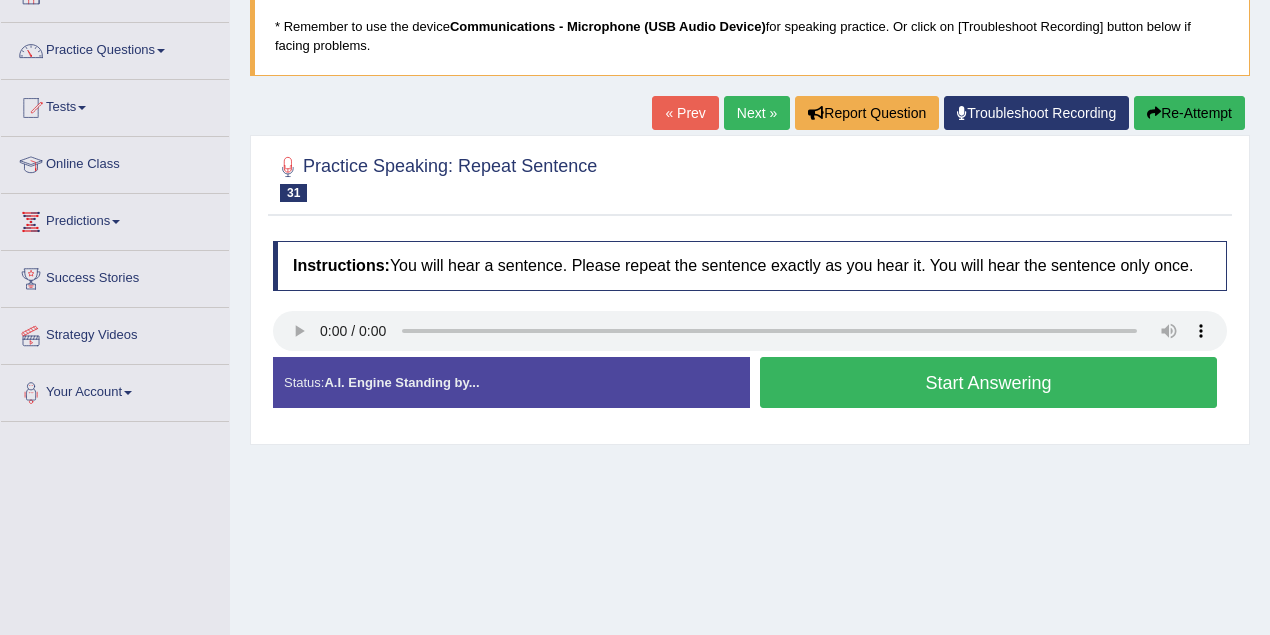 click on "Start Answering" at bounding box center [988, 382] 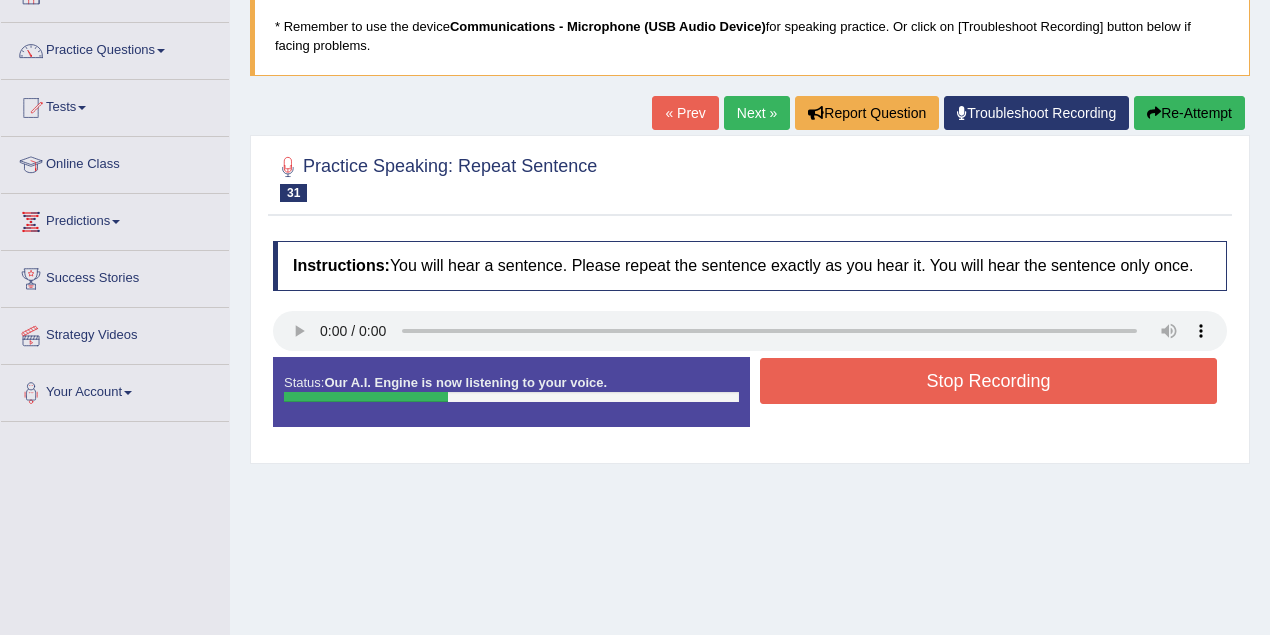 click on "Stop Recording" at bounding box center [988, 381] 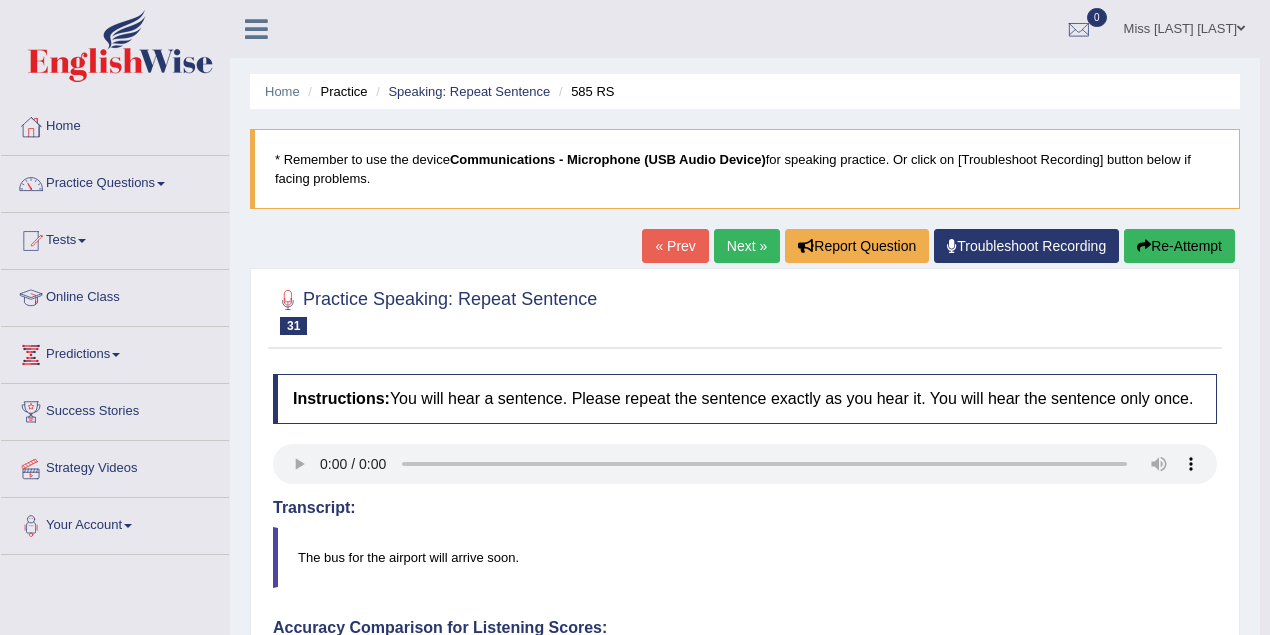 scroll, scrollTop: 0, scrollLeft: 0, axis: both 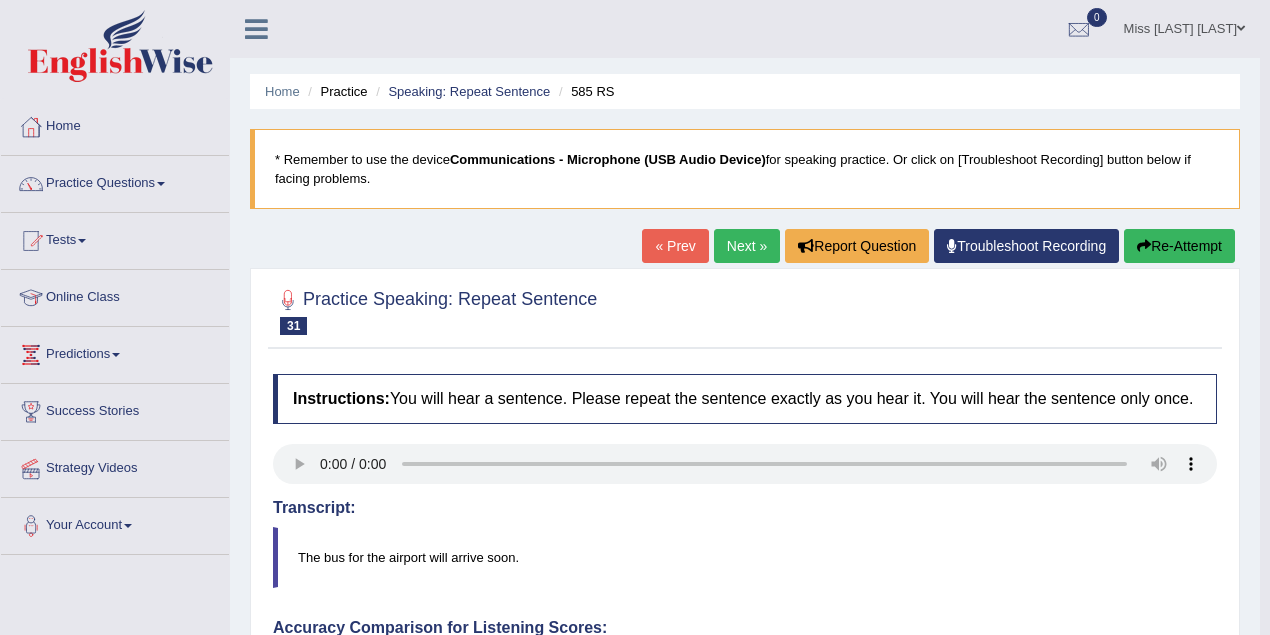 click on "Next »" at bounding box center (747, 246) 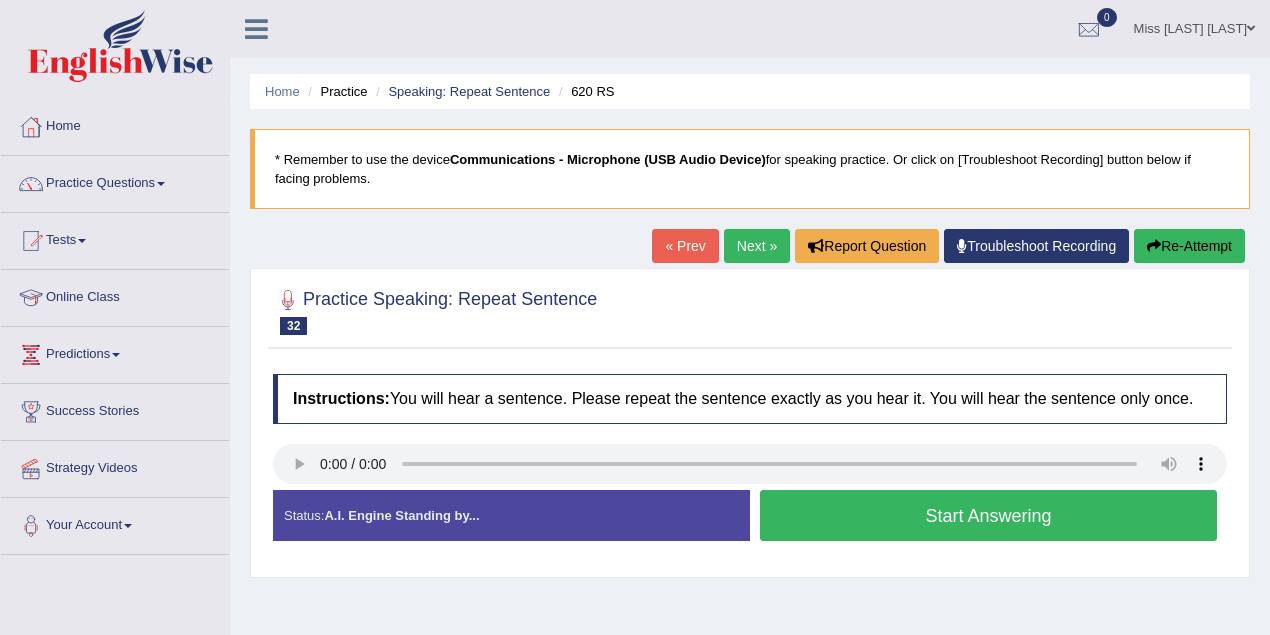 scroll, scrollTop: 0, scrollLeft: 0, axis: both 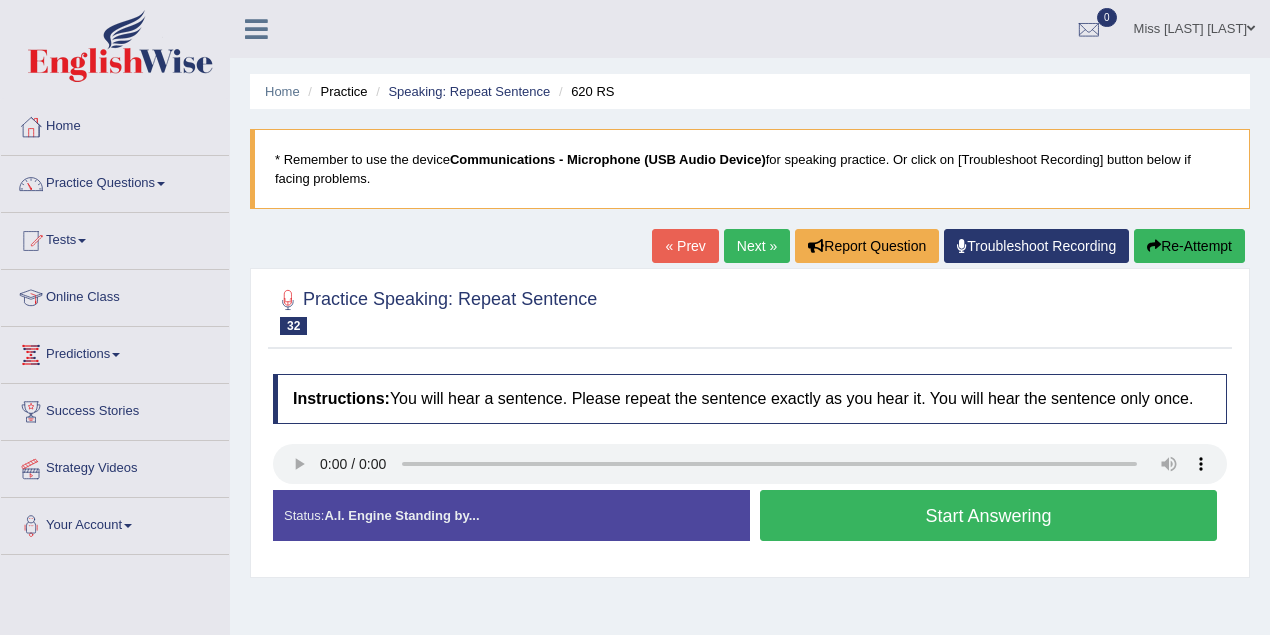 click on "Start Answering" at bounding box center (988, 515) 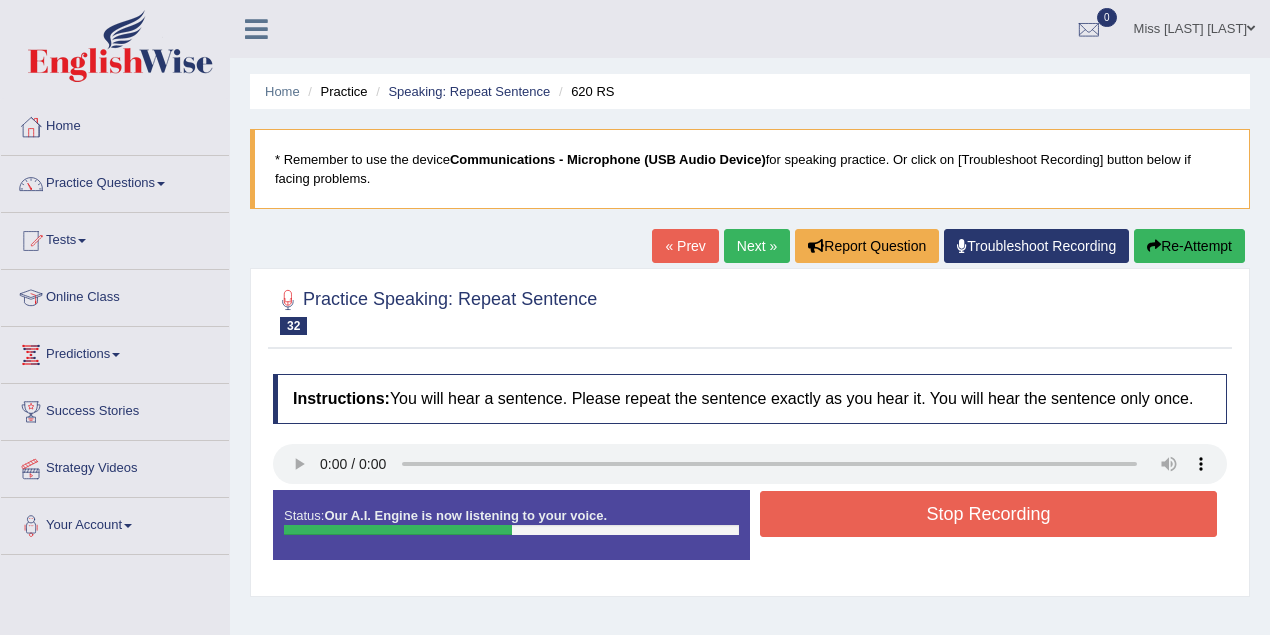 click on "Stop Recording" at bounding box center (988, 514) 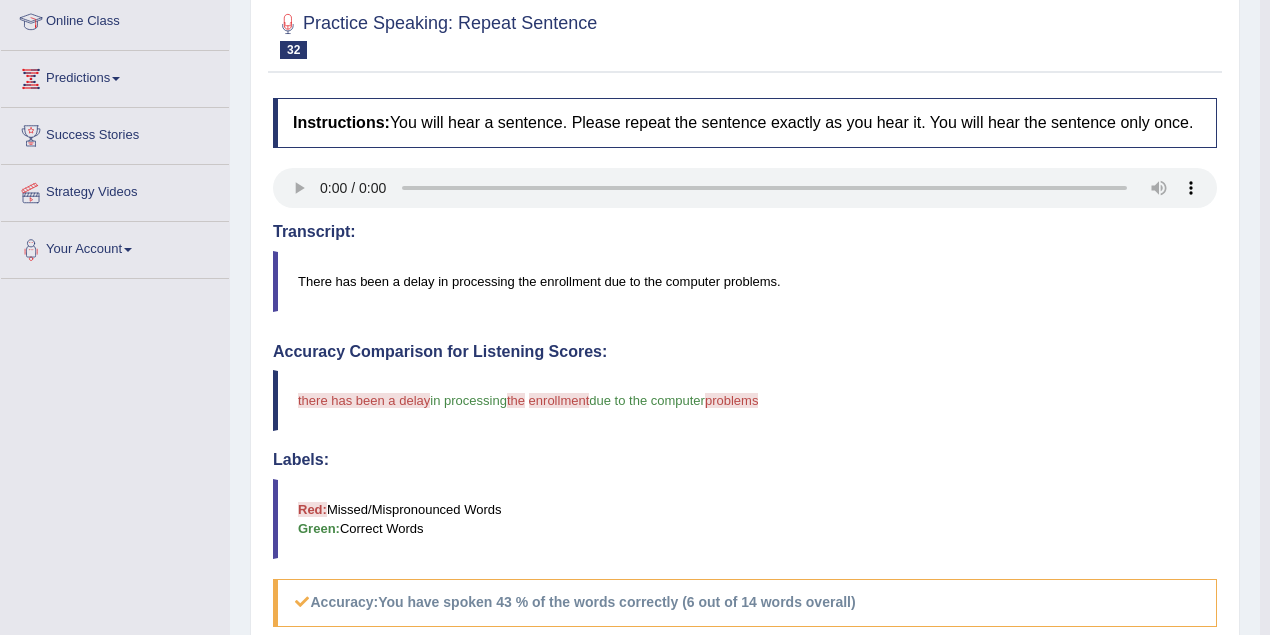 scroll, scrollTop: 133, scrollLeft: 0, axis: vertical 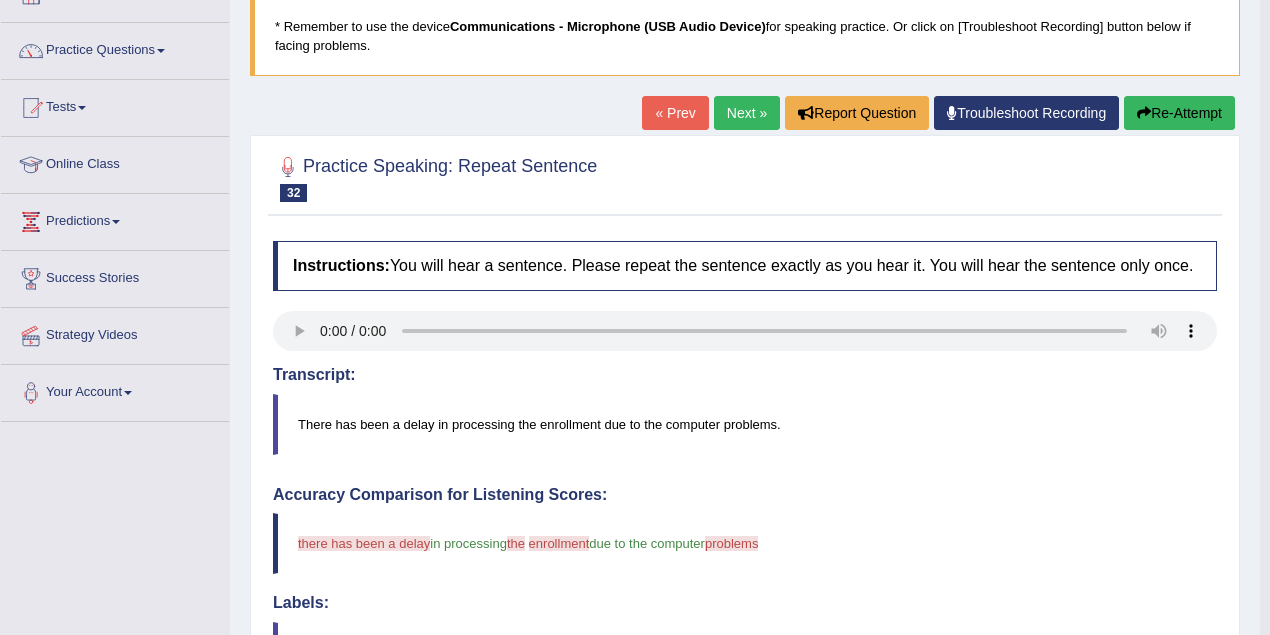 click on "Next »" at bounding box center [747, 113] 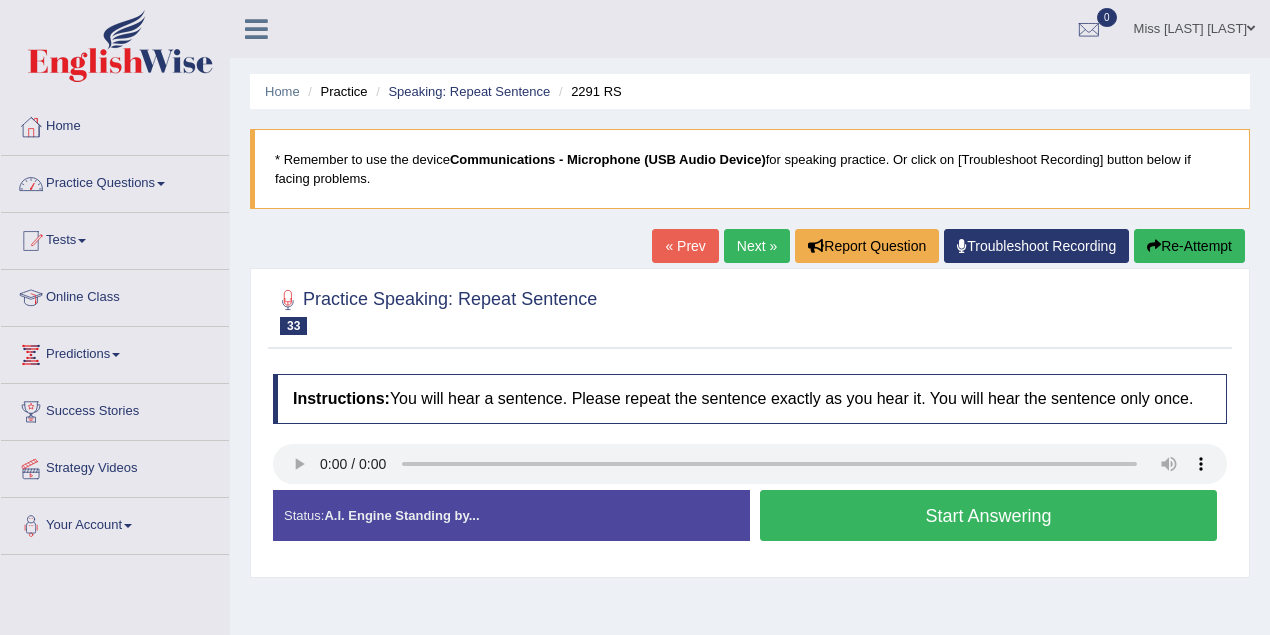 scroll, scrollTop: 0, scrollLeft: 0, axis: both 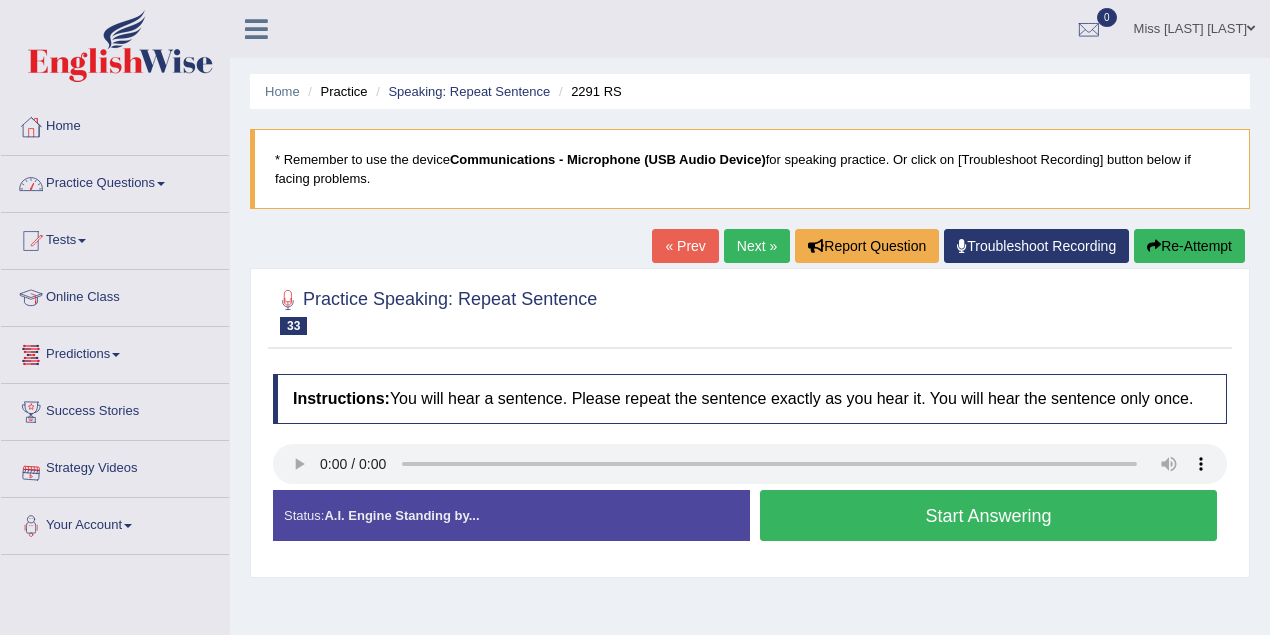click on "Practice Questions" at bounding box center (115, 181) 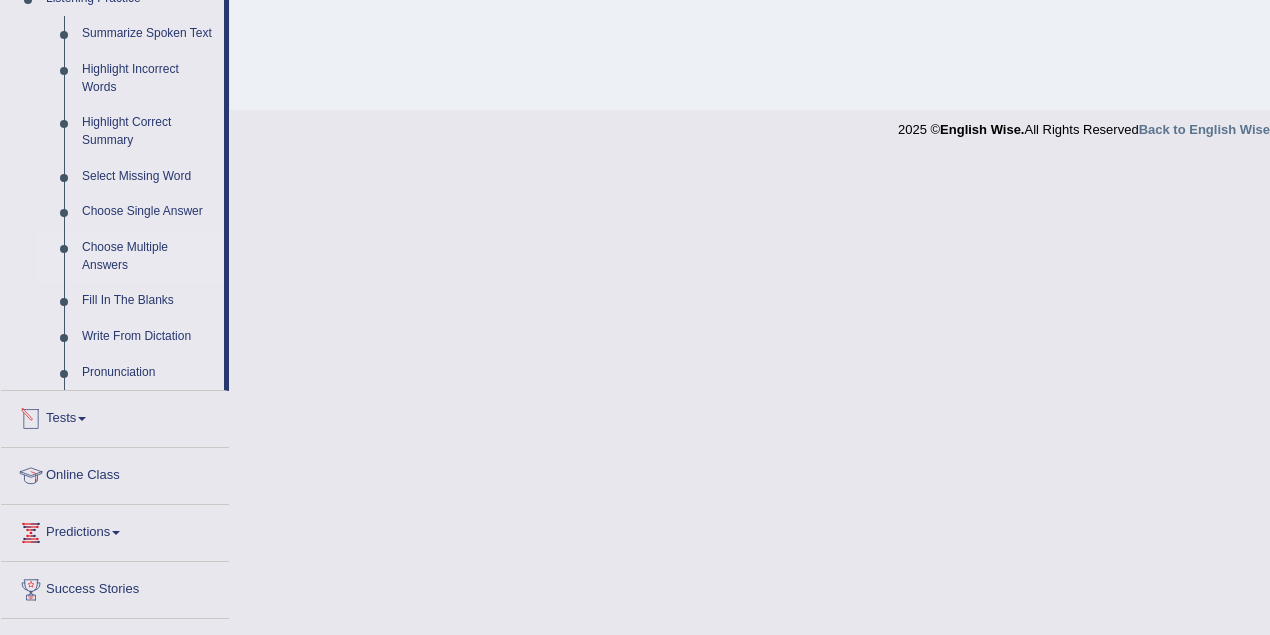 scroll, scrollTop: 866, scrollLeft: 0, axis: vertical 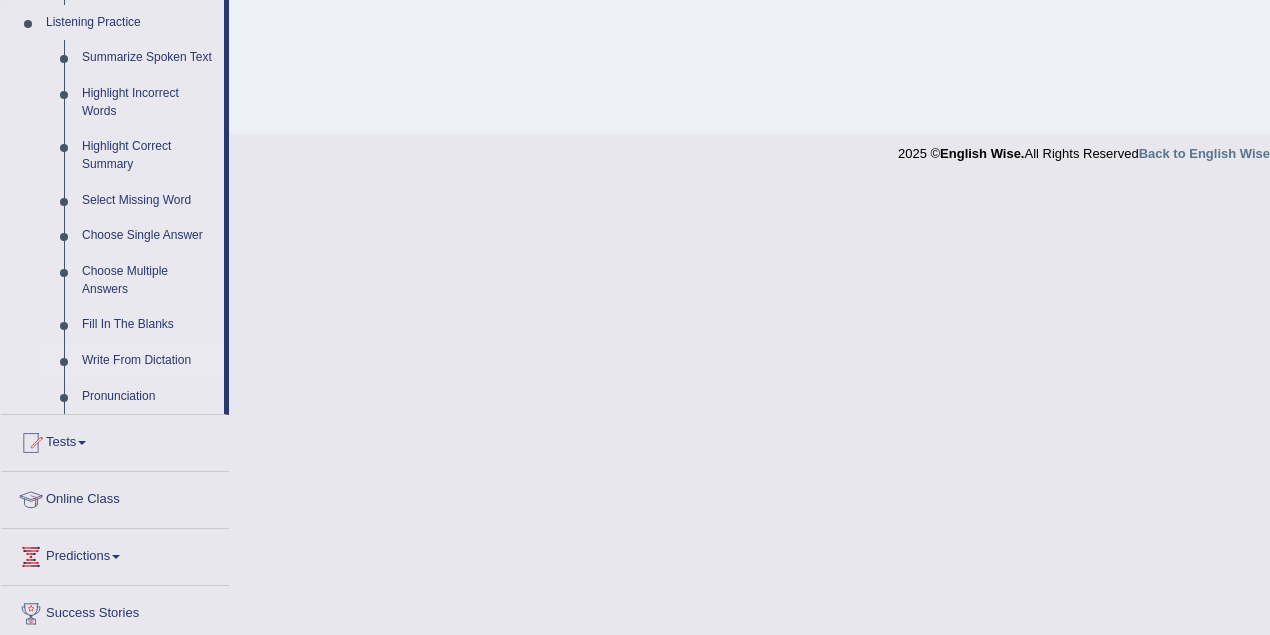 click on "Write From Dictation" at bounding box center [148, 361] 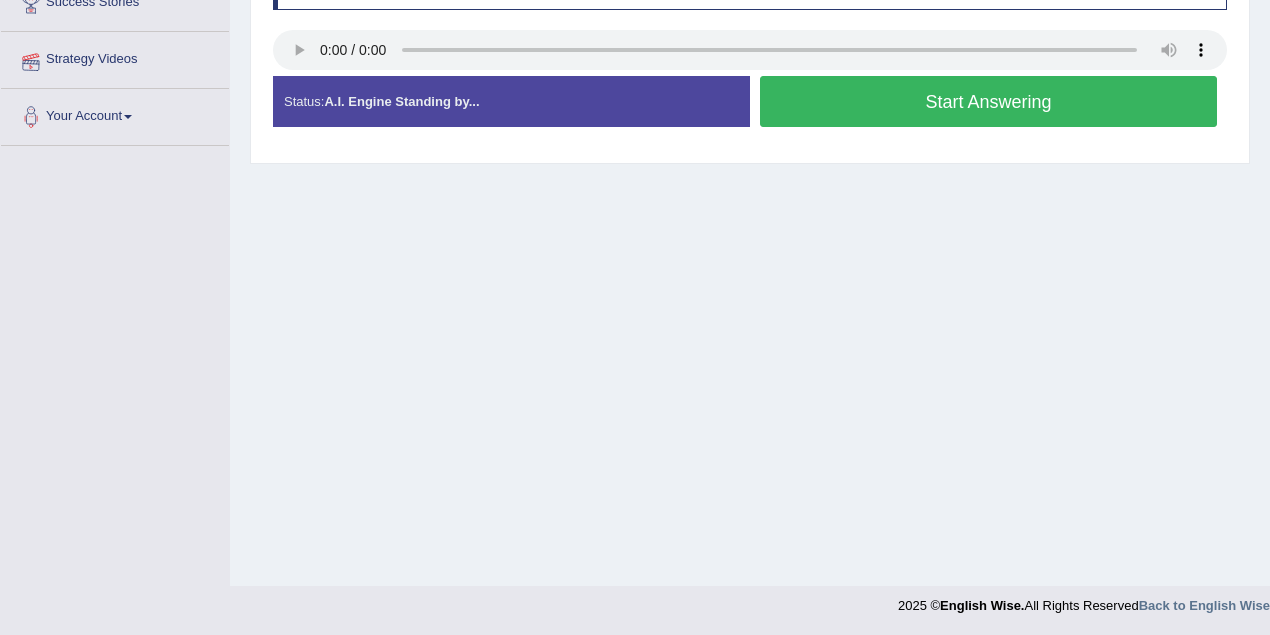 scroll, scrollTop: 260, scrollLeft: 0, axis: vertical 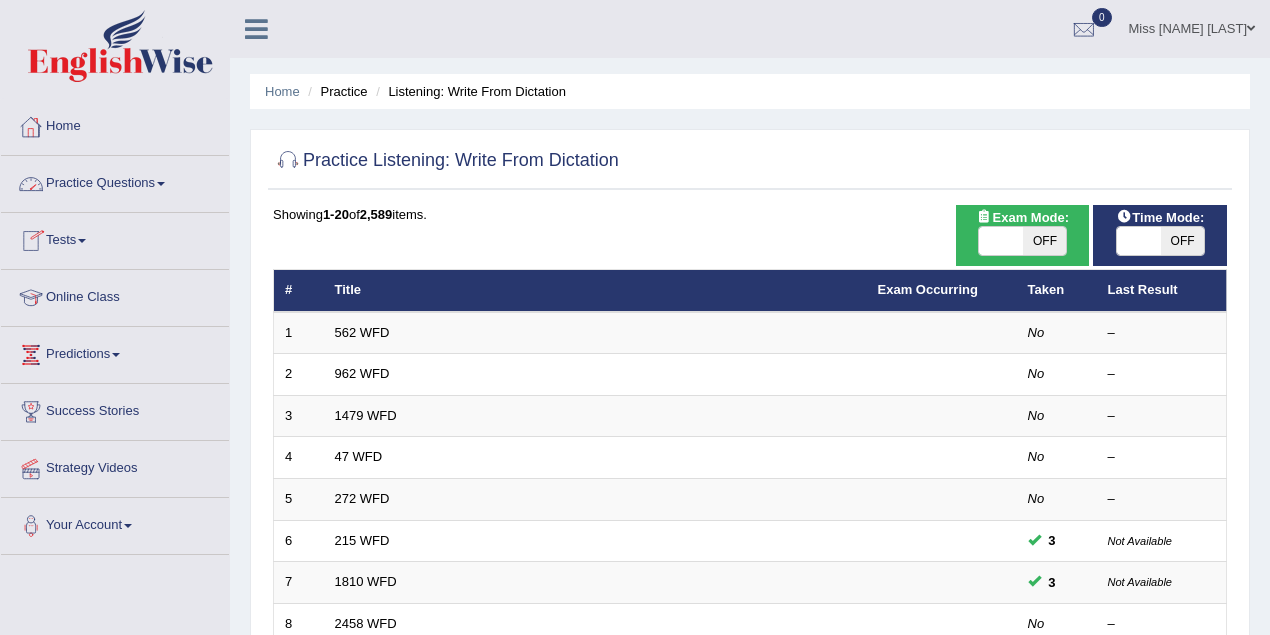 click on "Practice Questions" at bounding box center [115, 181] 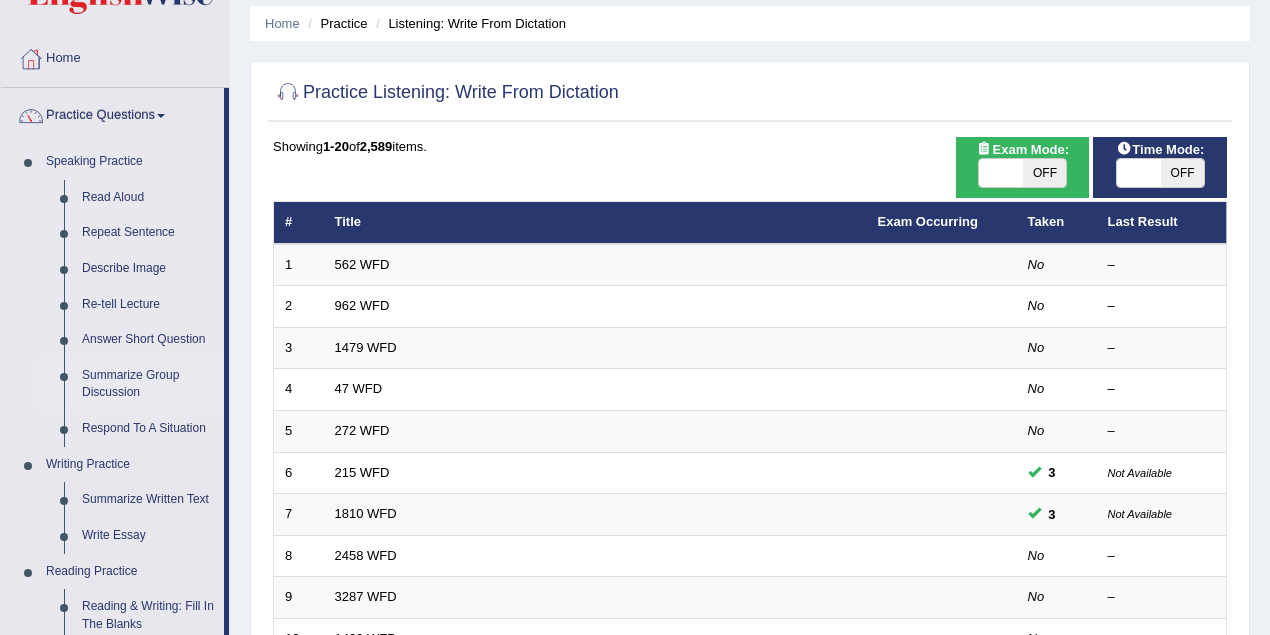 scroll, scrollTop: 133, scrollLeft: 0, axis: vertical 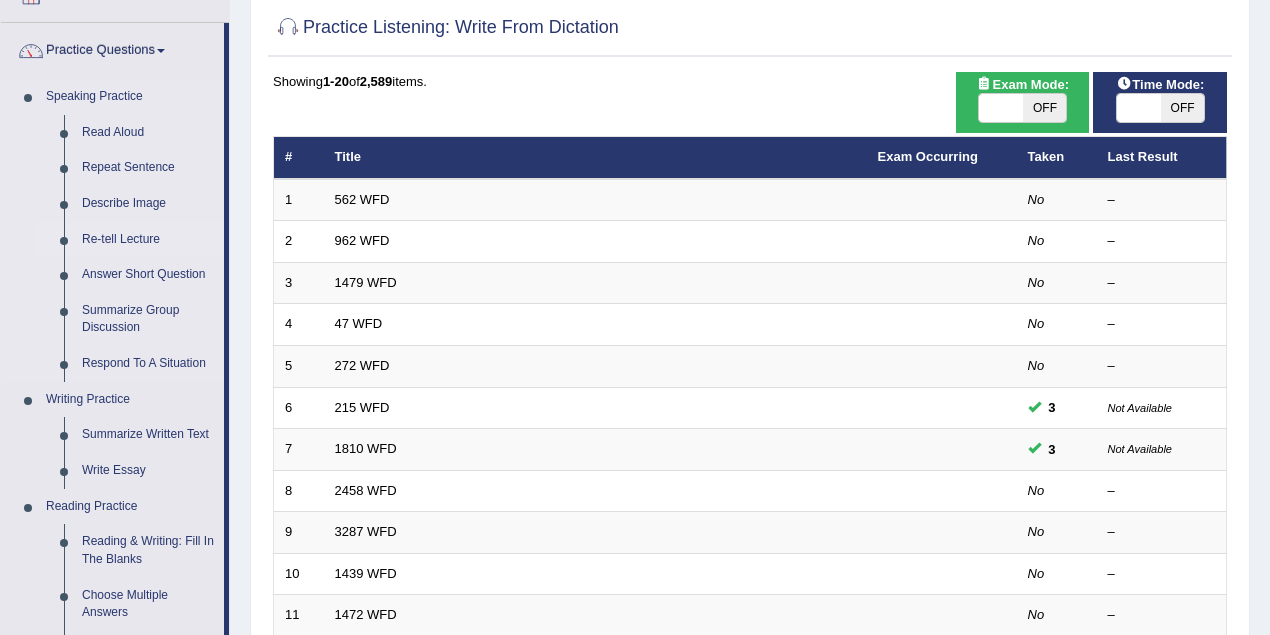click on "Re-tell Lecture" at bounding box center (148, 240) 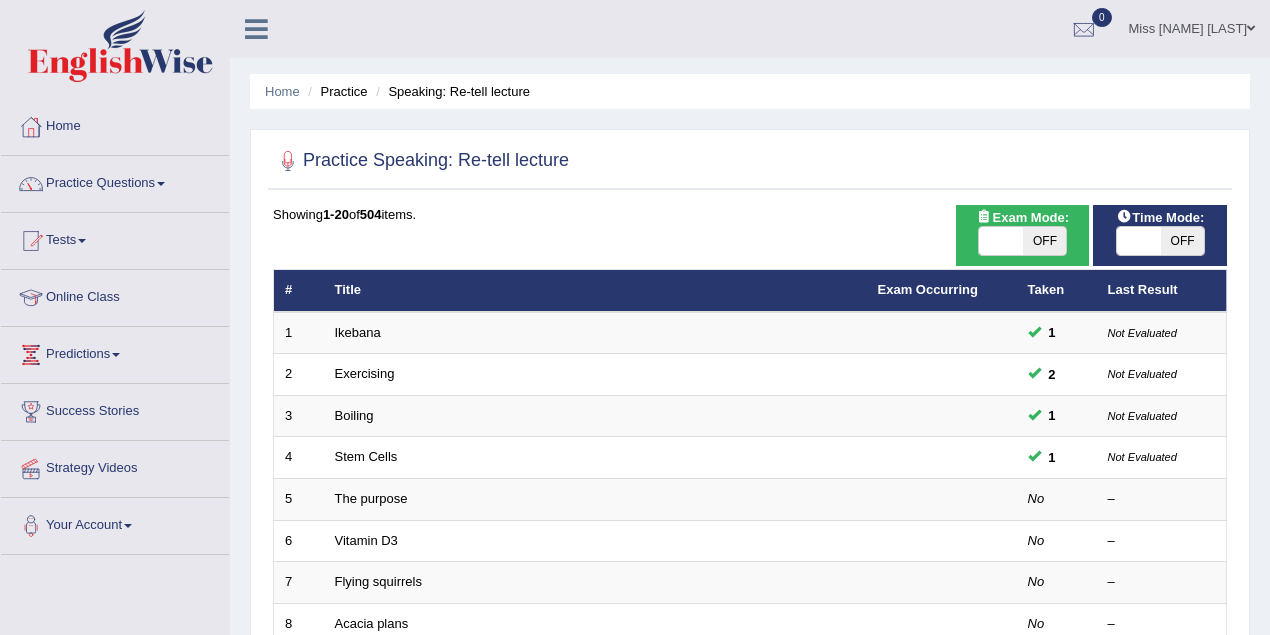 scroll, scrollTop: 0, scrollLeft: 0, axis: both 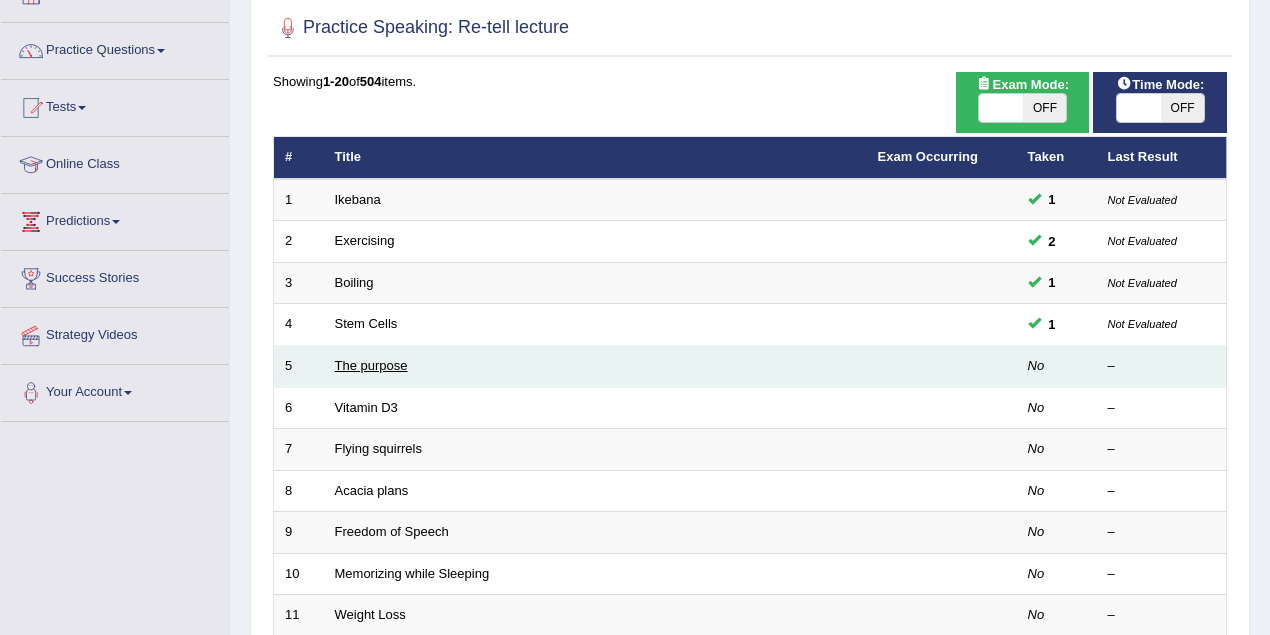 click on "The purpose" at bounding box center [371, 365] 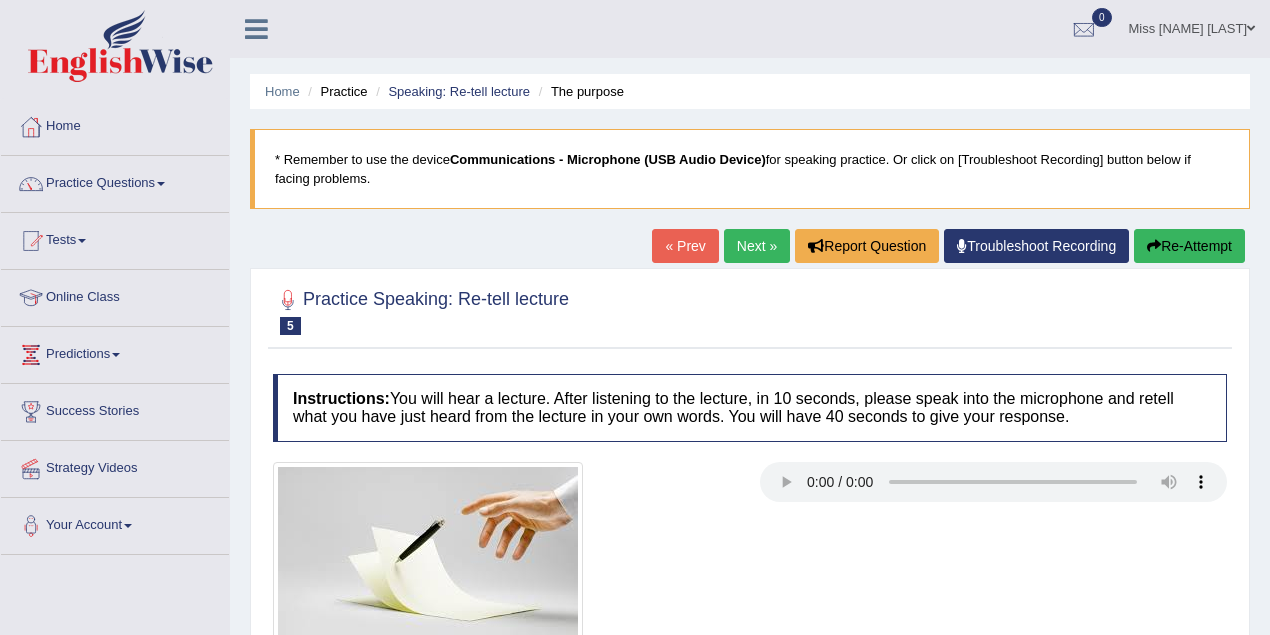 scroll, scrollTop: 196, scrollLeft: 0, axis: vertical 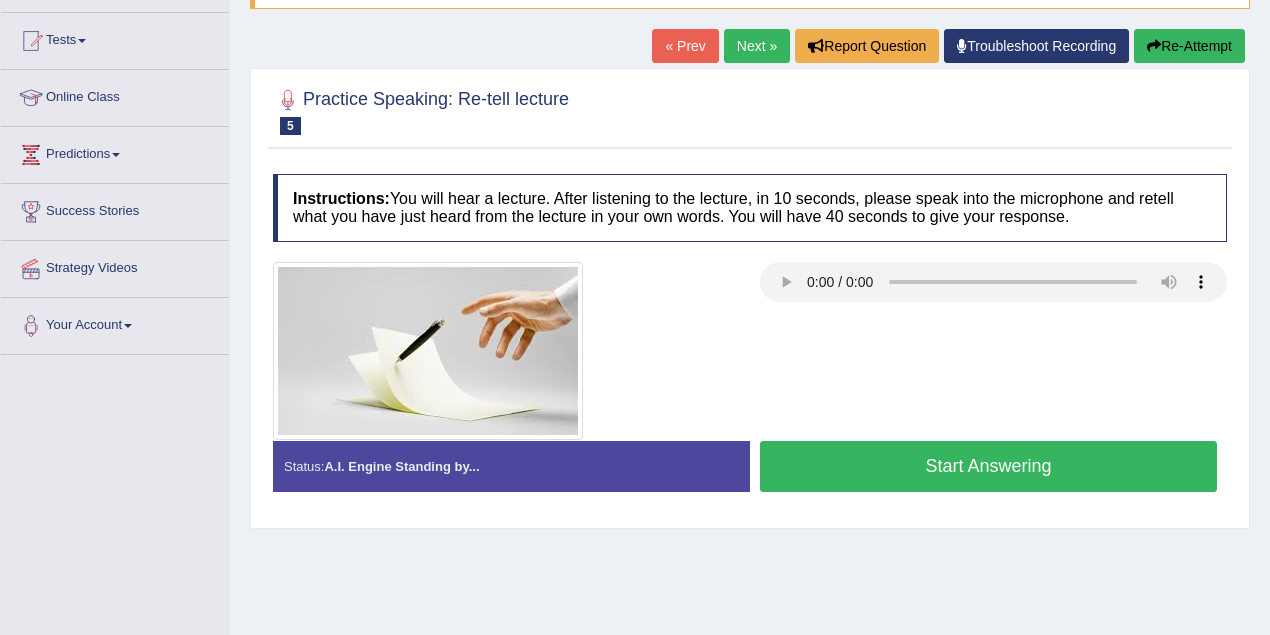 click on "Start Answering" at bounding box center (988, 466) 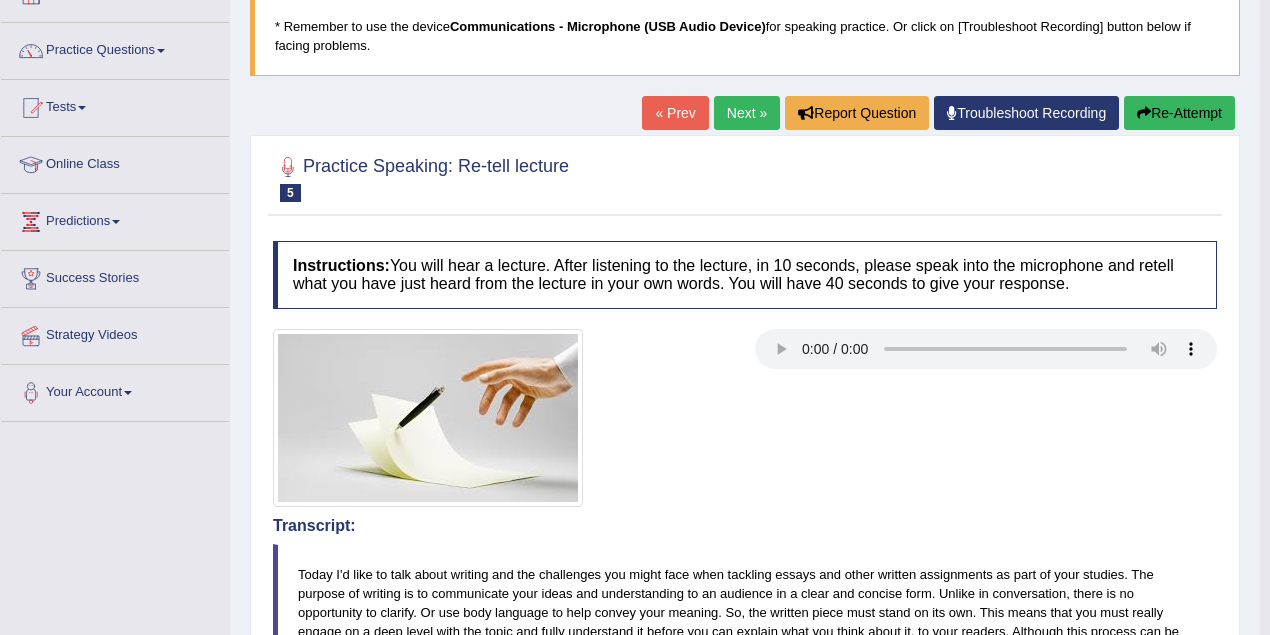 scroll, scrollTop: 0, scrollLeft: 0, axis: both 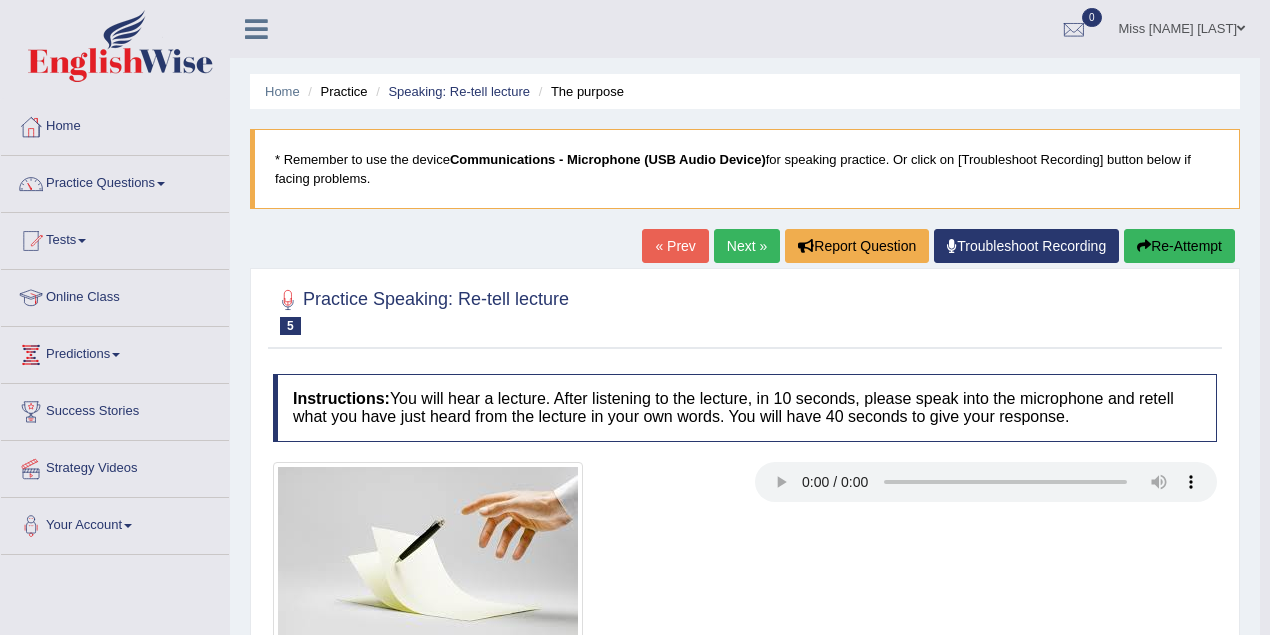 click on "Next »" at bounding box center [747, 246] 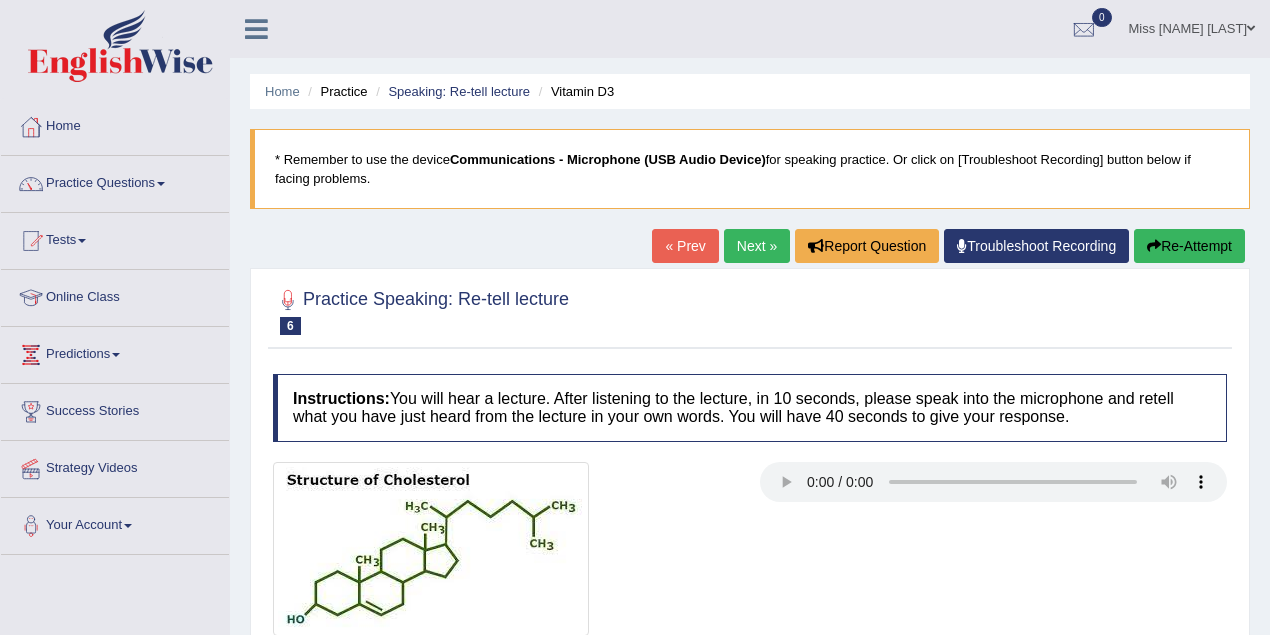 scroll, scrollTop: 266, scrollLeft: 0, axis: vertical 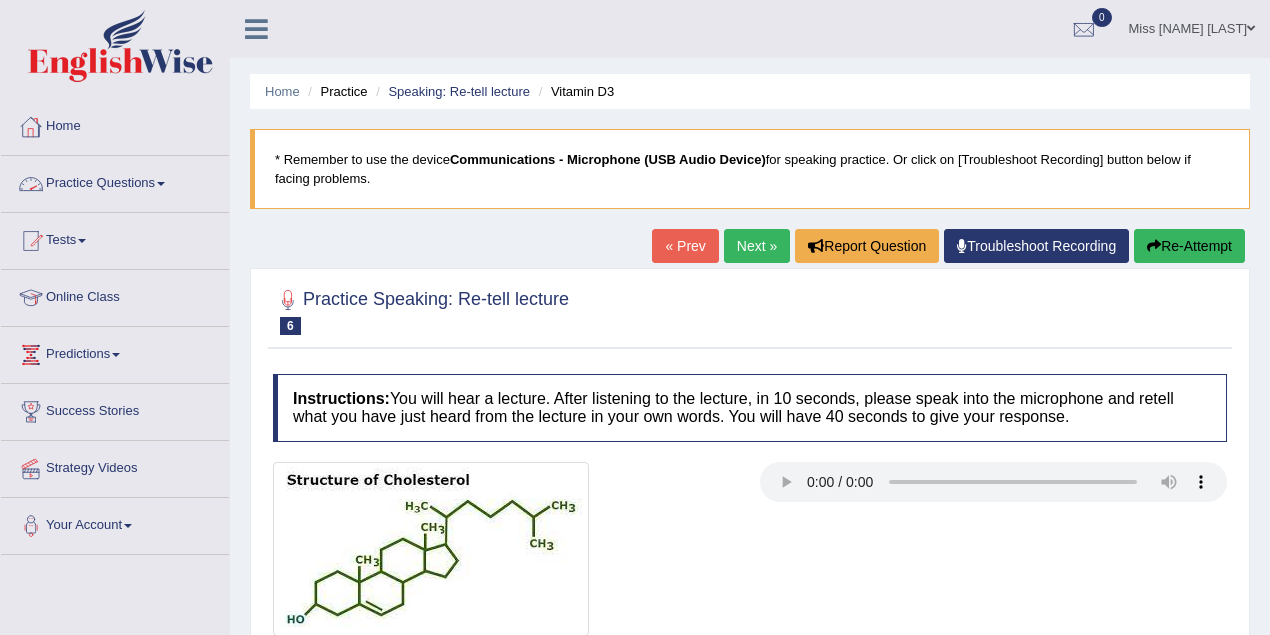 click on "Practice Questions" at bounding box center (115, 181) 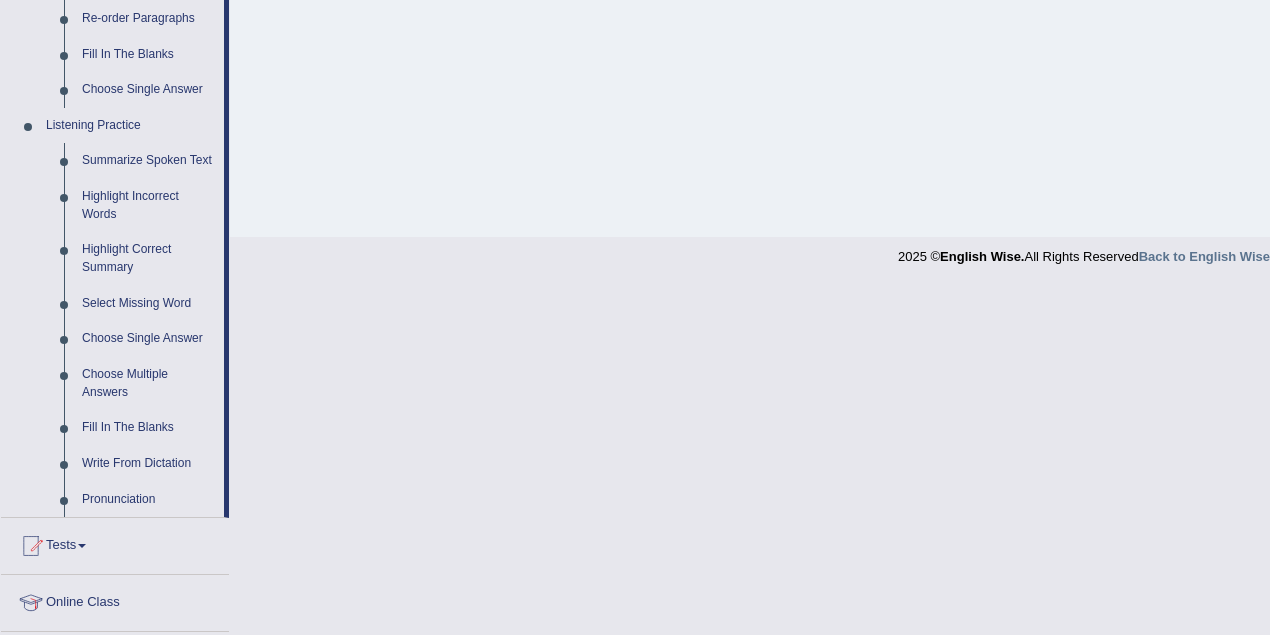 scroll, scrollTop: 800, scrollLeft: 0, axis: vertical 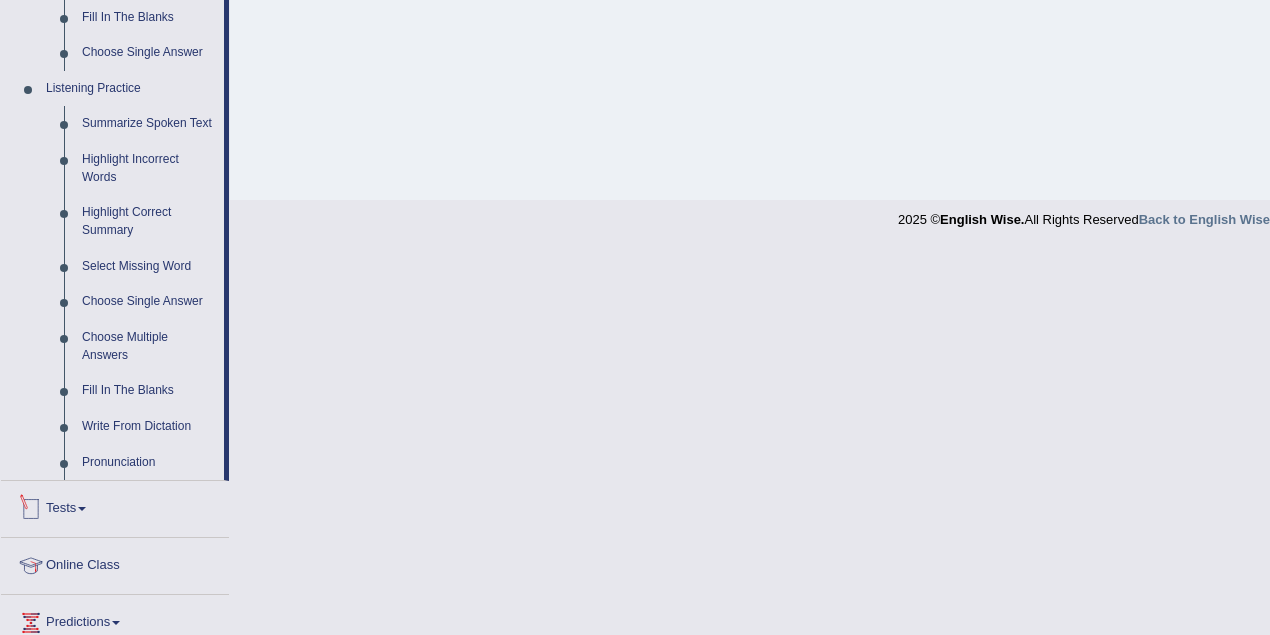 click on "Tests" at bounding box center (115, 506) 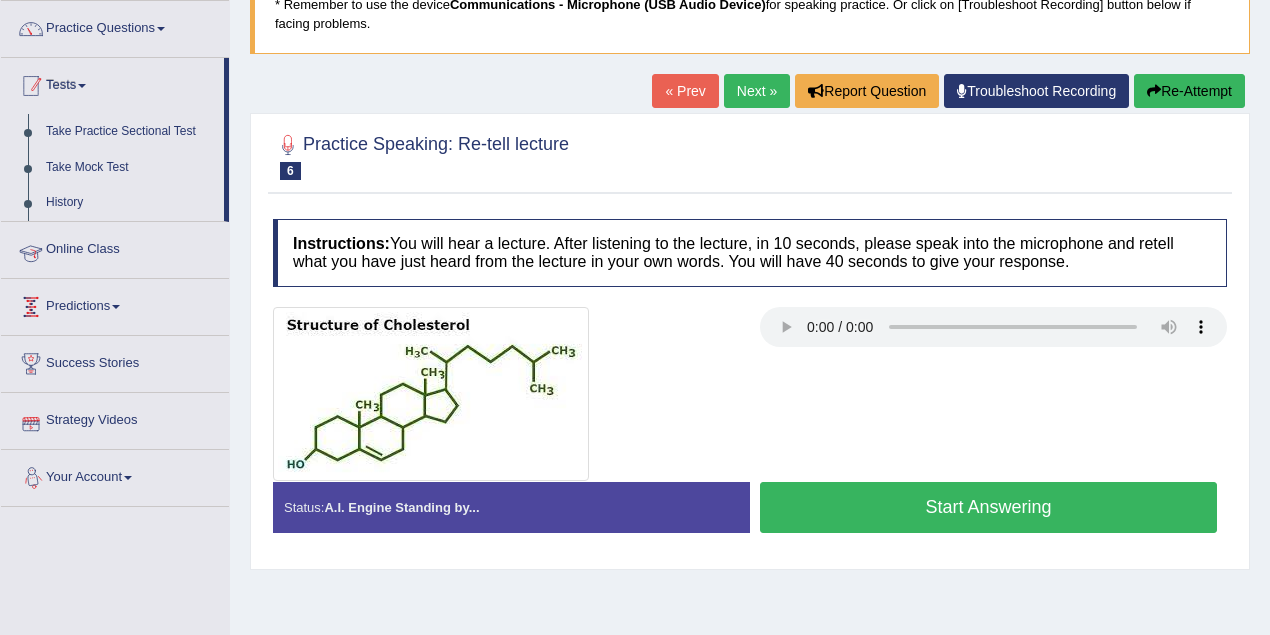 scroll, scrollTop: 148, scrollLeft: 0, axis: vertical 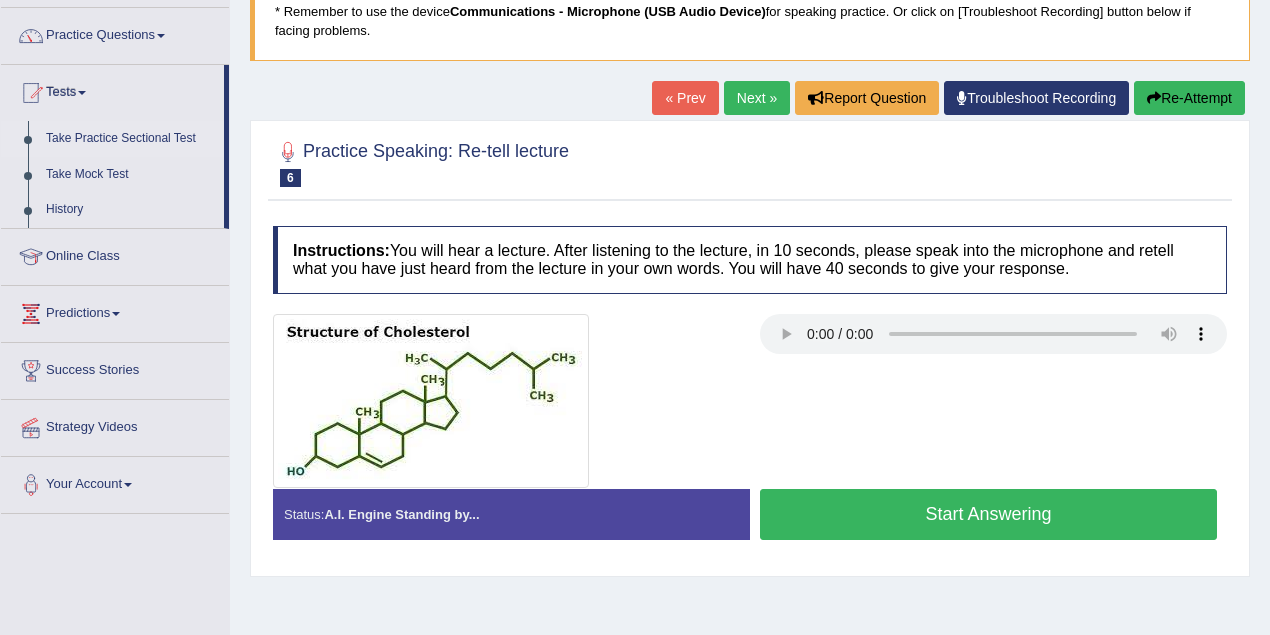 click on "Take Practice Sectional Test" at bounding box center (130, 139) 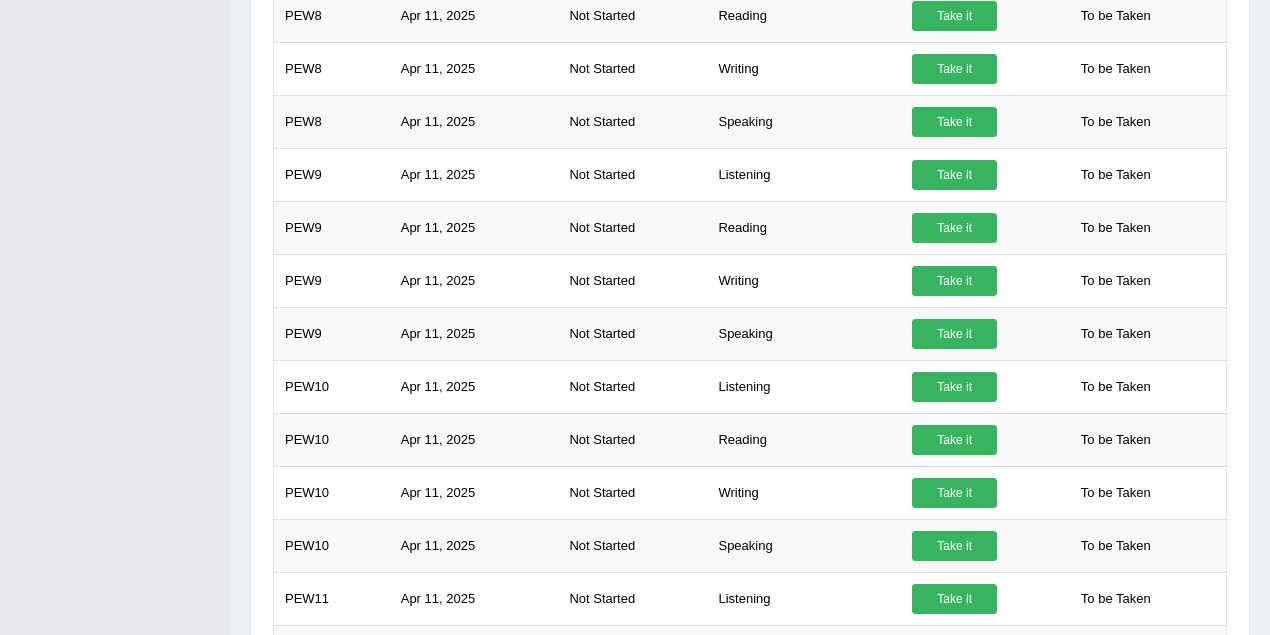 scroll, scrollTop: 0, scrollLeft: 0, axis: both 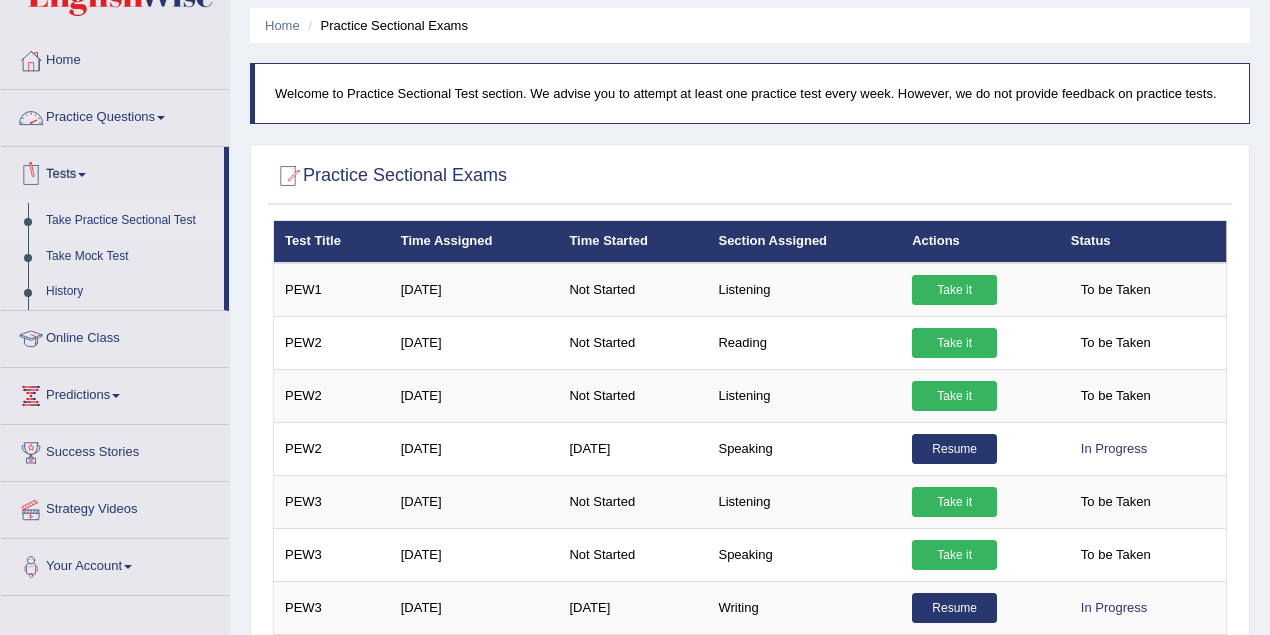 click on "Practice Questions" at bounding box center (115, 115) 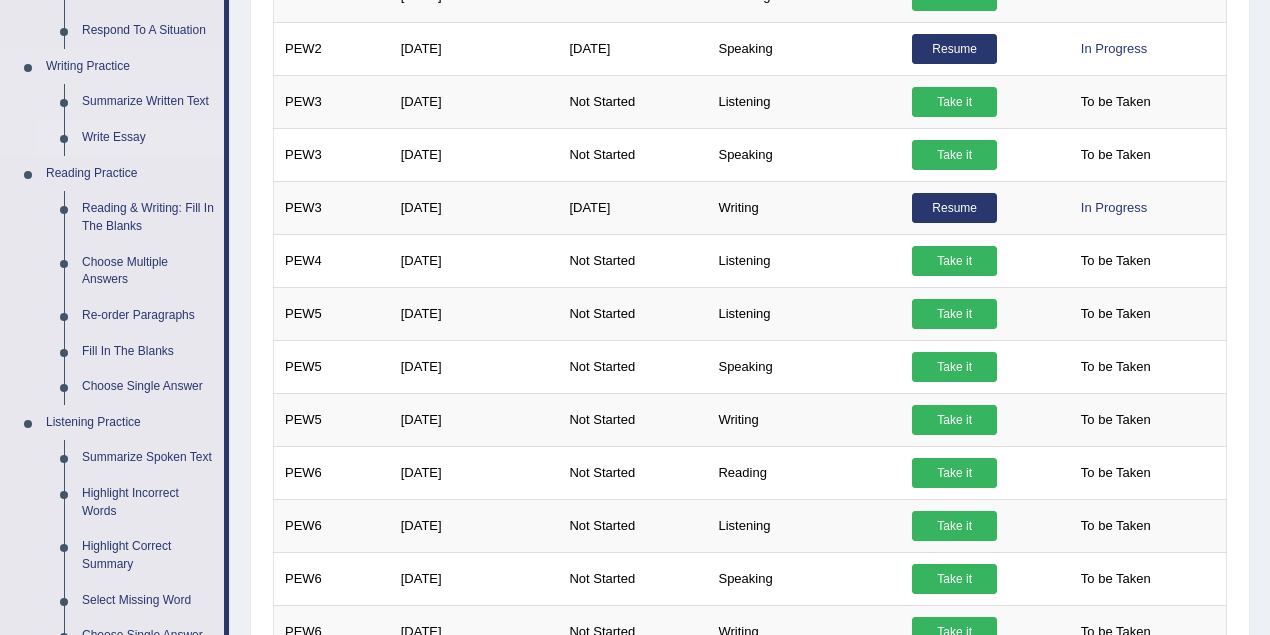 scroll, scrollTop: 533, scrollLeft: 0, axis: vertical 